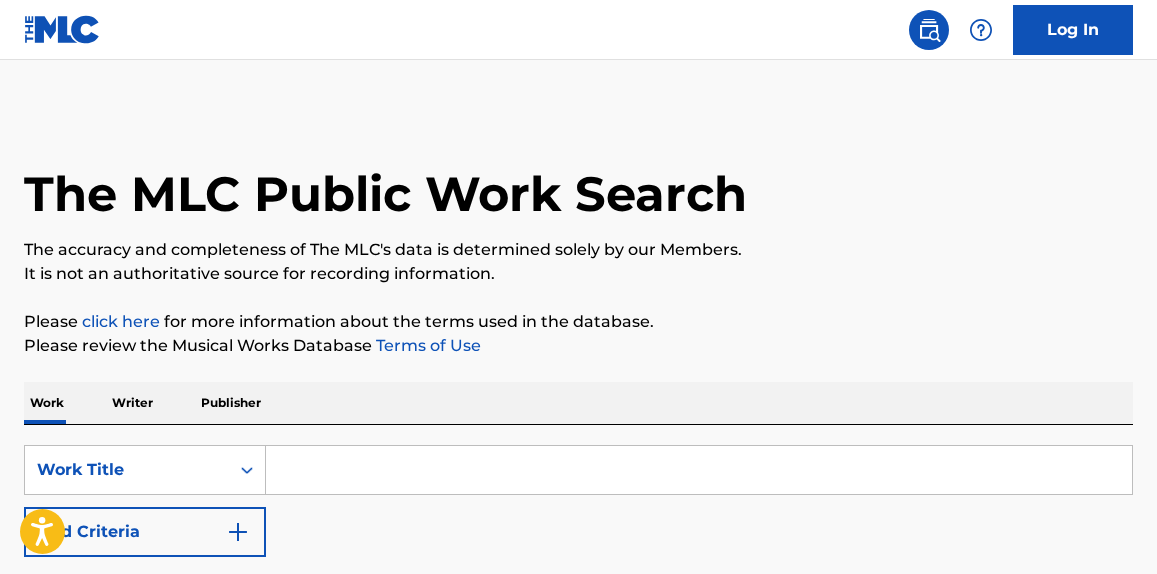scroll, scrollTop: 0, scrollLeft: 0, axis: both 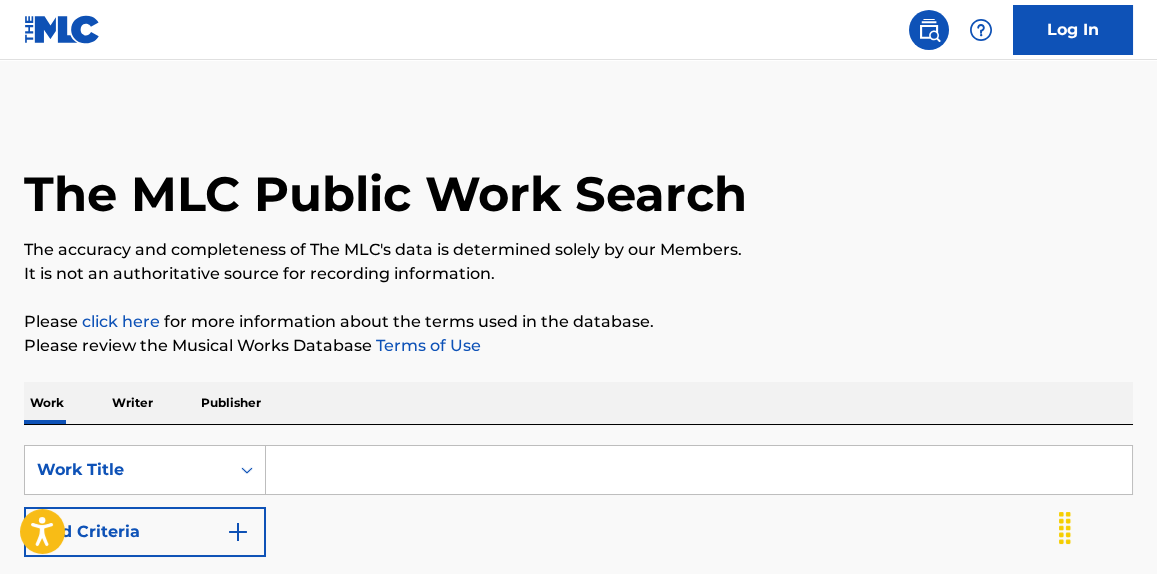 click on "Add Criteria" at bounding box center [145, 532] 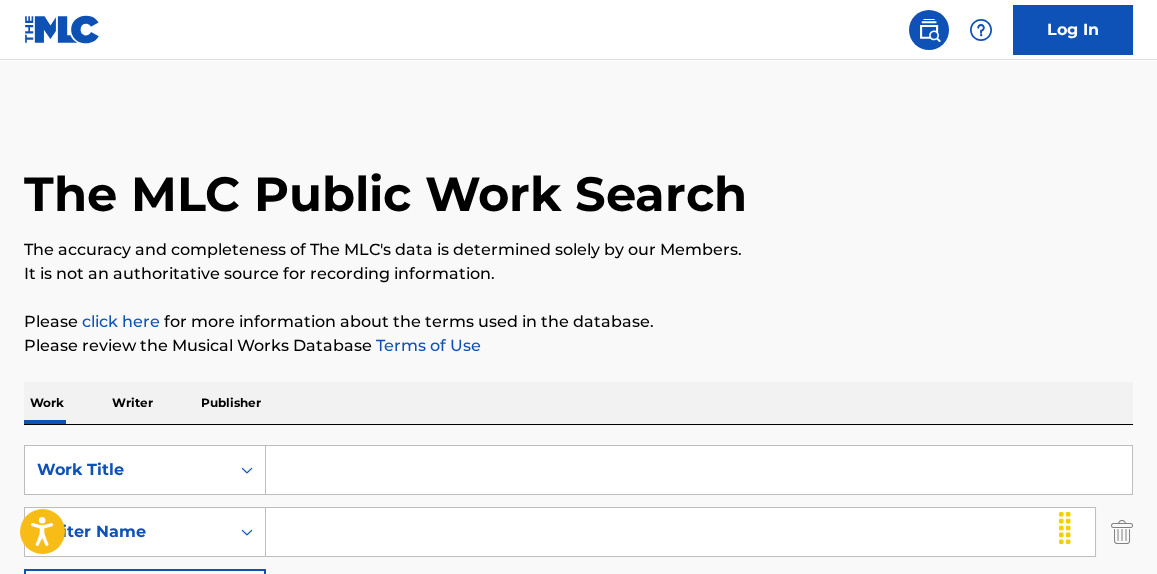 click at bounding box center (680, 532) 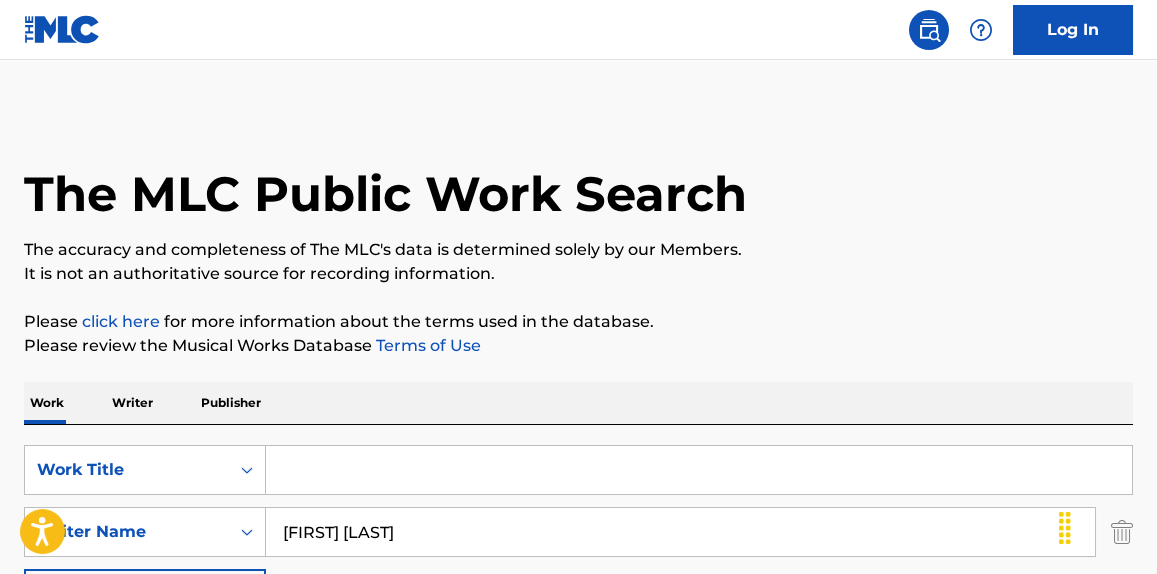 type on "[FIRST] [LAST]" 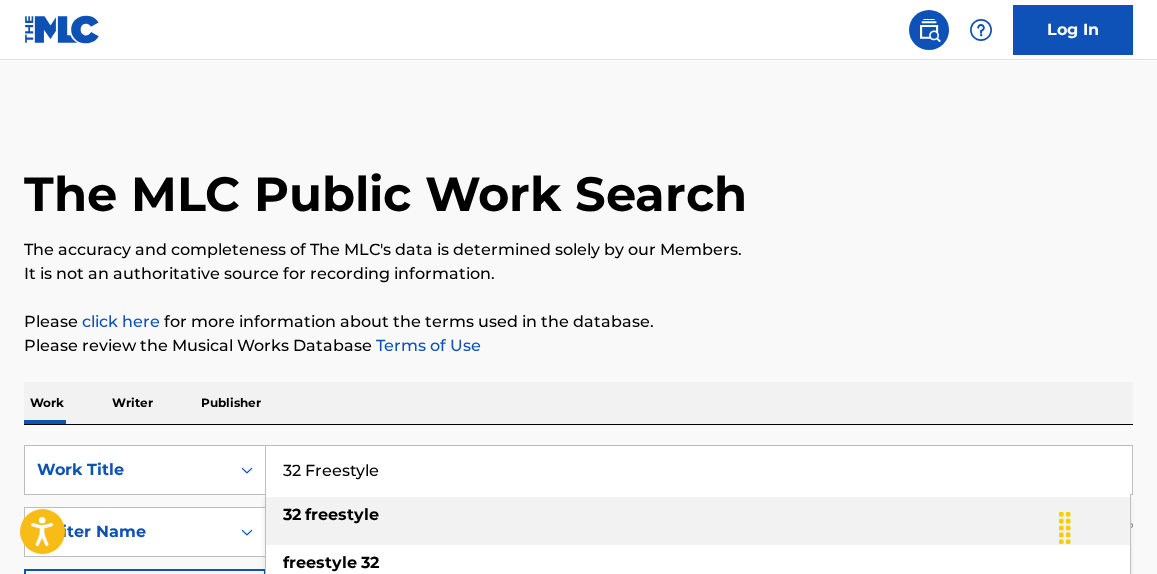 type on "32 Freestyle" 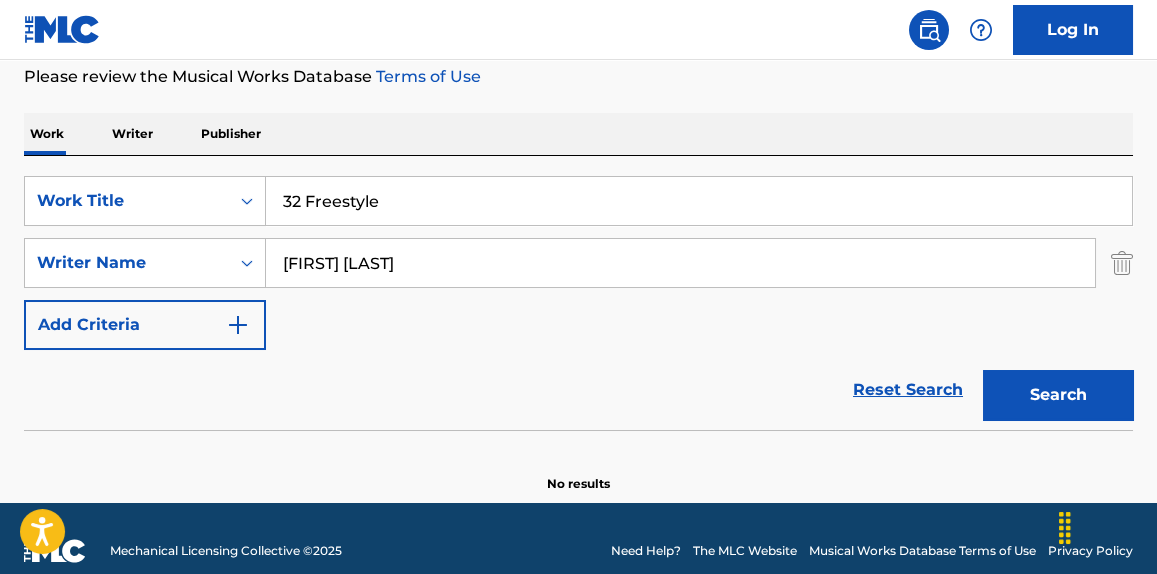 scroll, scrollTop: 293, scrollLeft: 0, axis: vertical 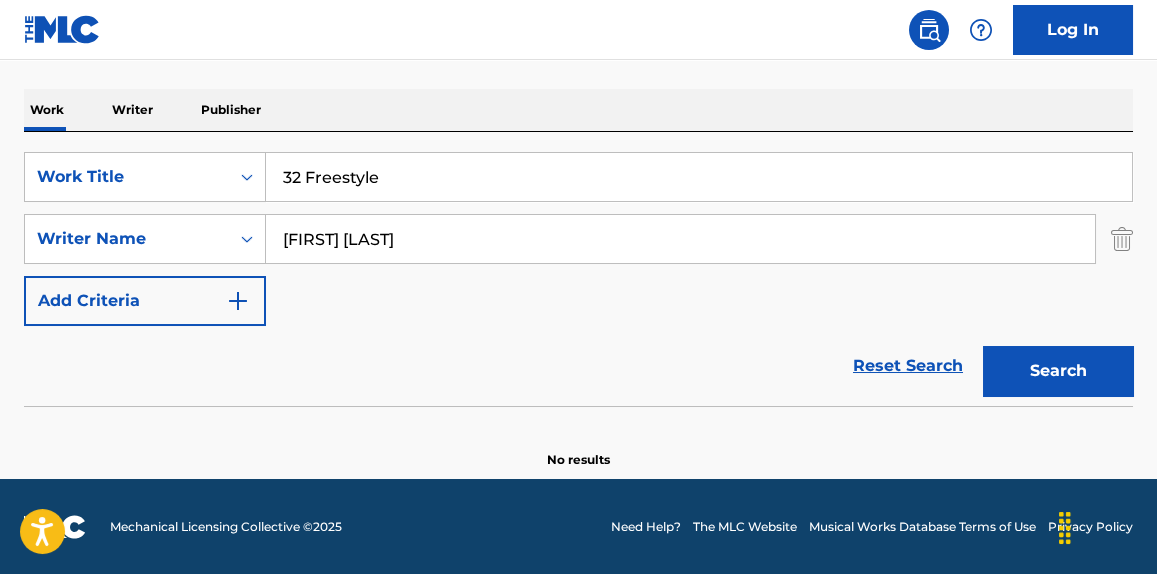 click on "Search" at bounding box center (1058, 371) 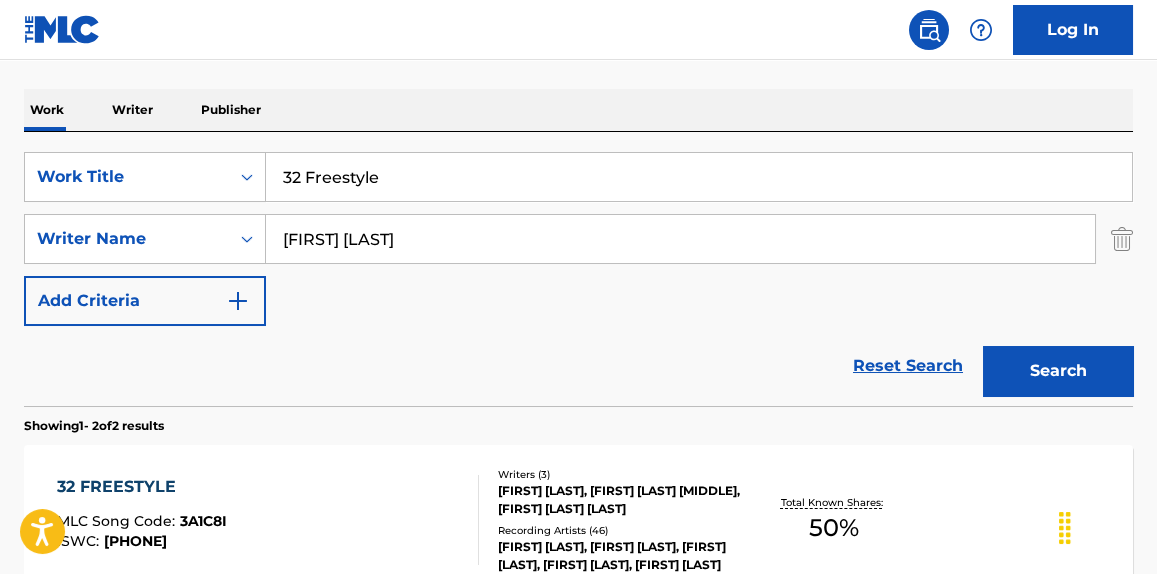 scroll, scrollTop: 596, scrollLeft: 0, axis: vertical 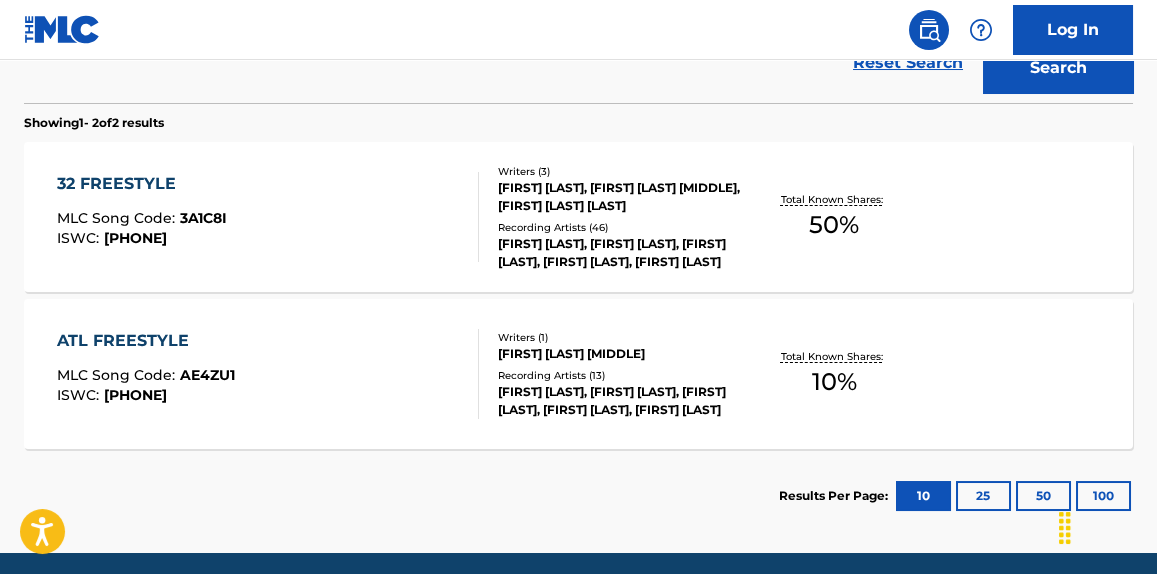 click on "[PHONE]" at bounding box center (267, 217) 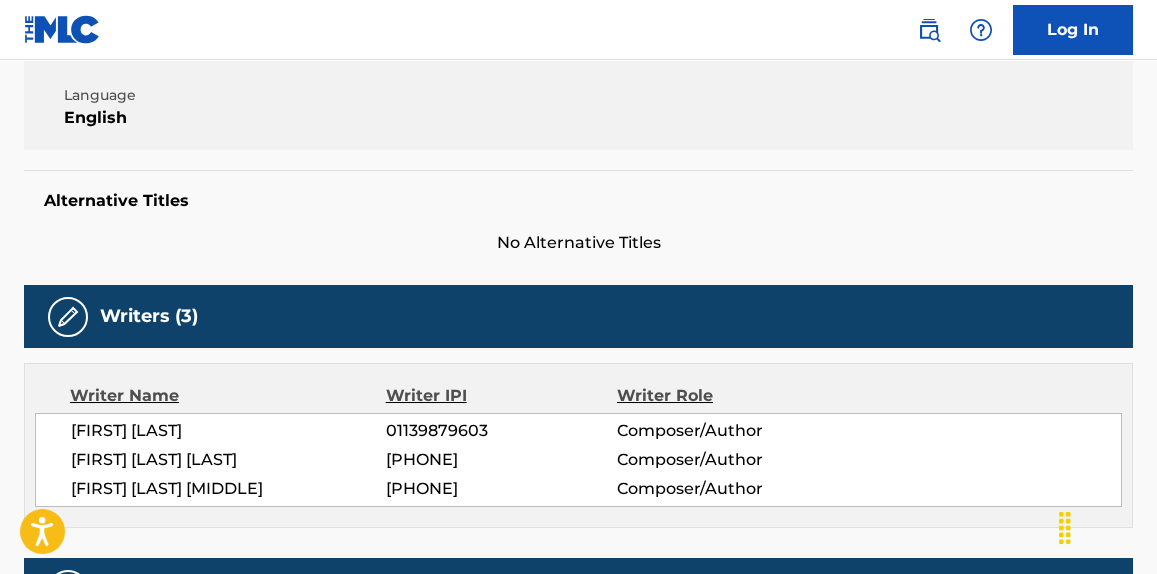 scroll, scrollTop: 0, scrollLeft: 0, axis: both 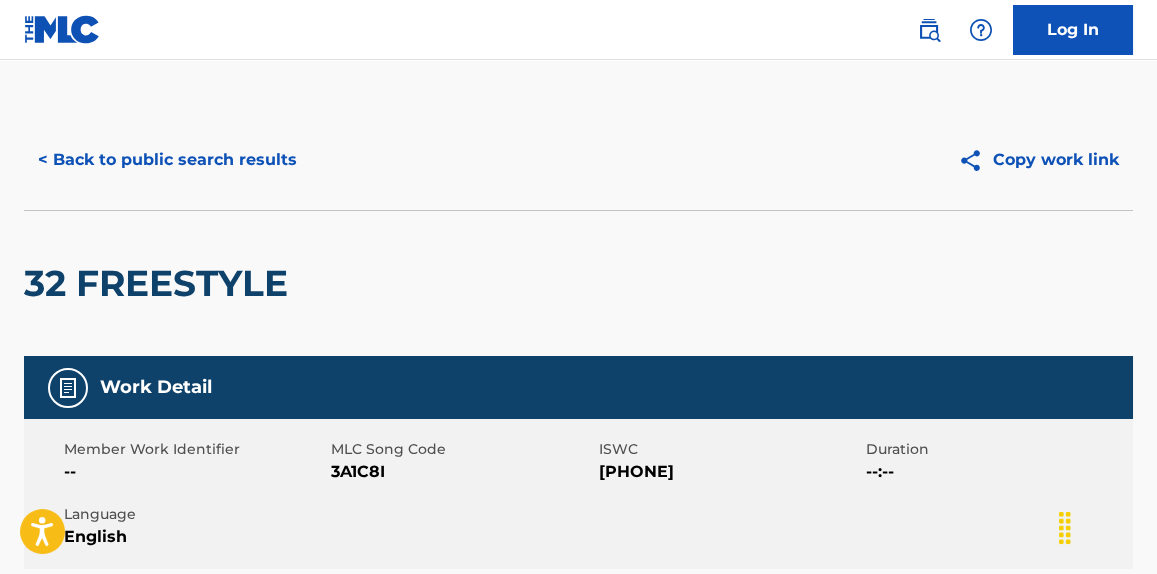 click on "< Back to public search results" at bounding box center [167, 160] 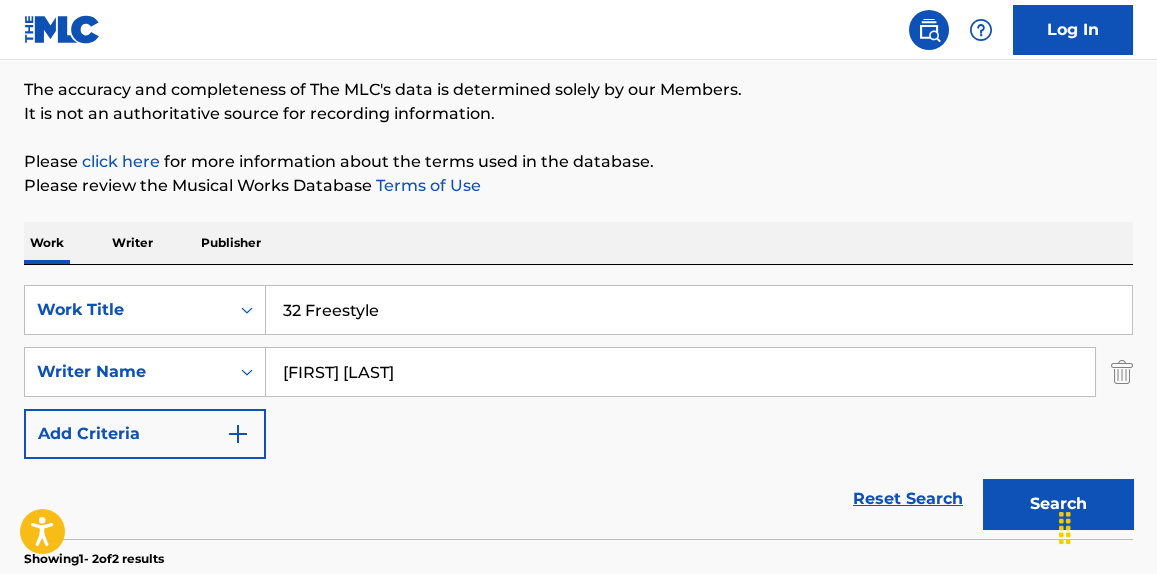 scroll, scrollTop: 0, scrollLeft: 0, axis: both 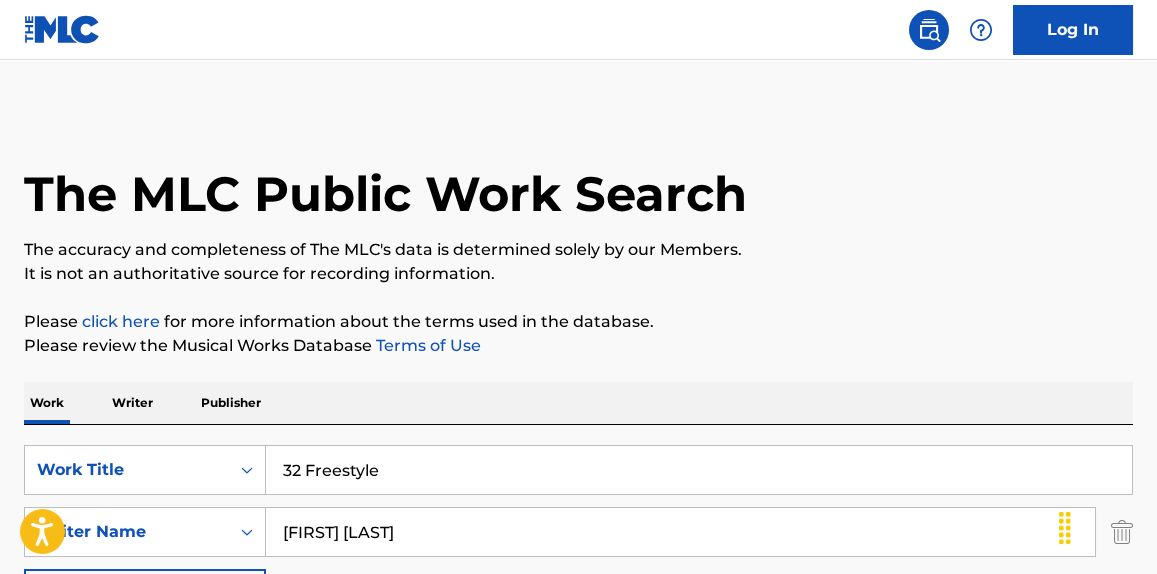 click on "Writer" at bounding box center (132, 403) 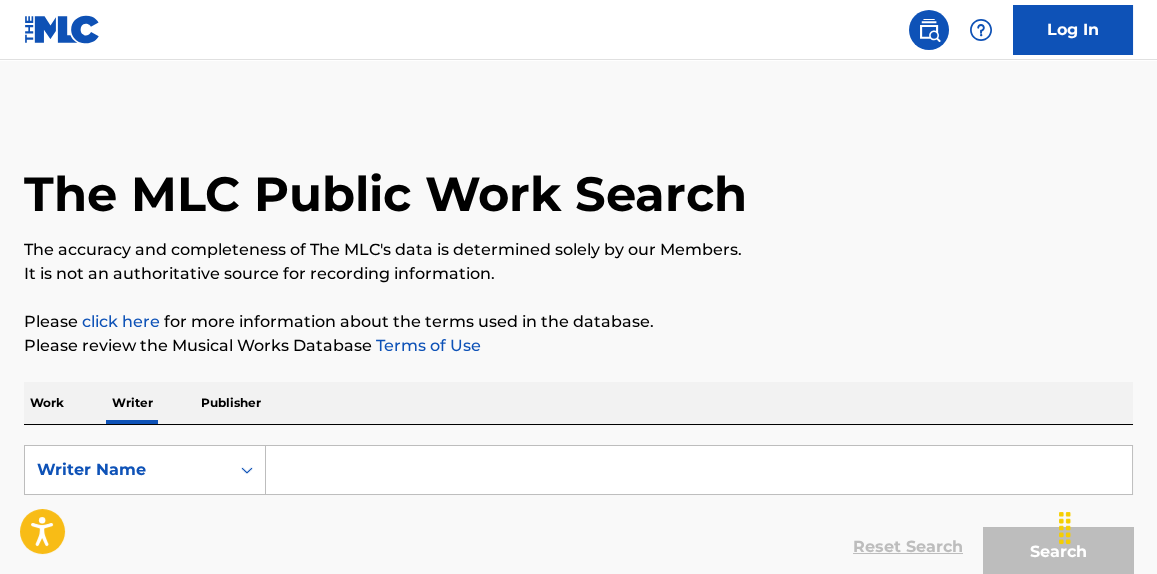 click at bounding box center (699, 470) 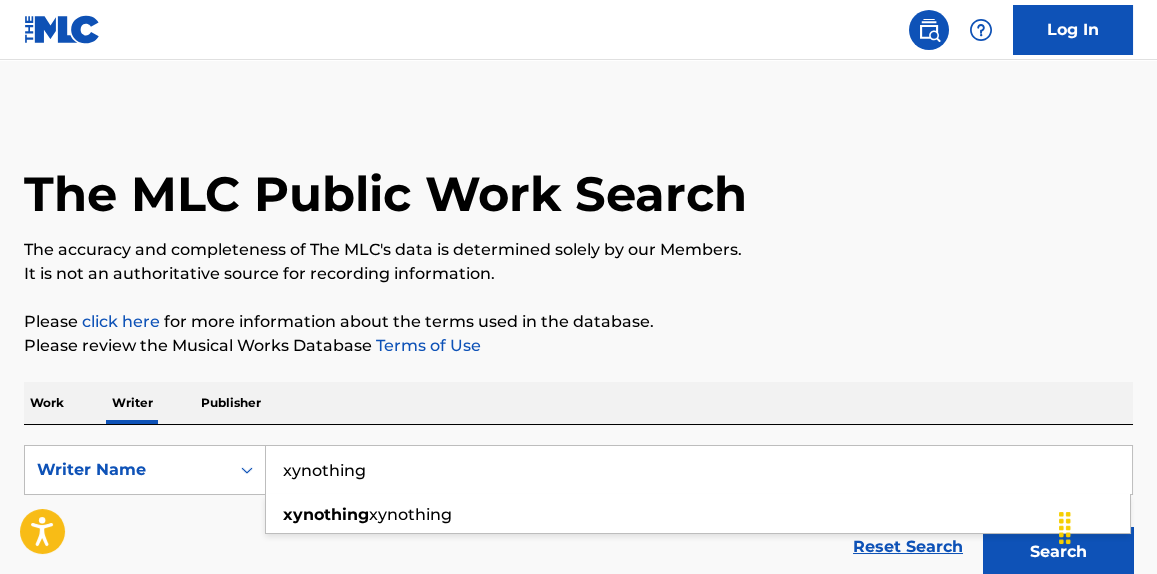 type on "xynothing" 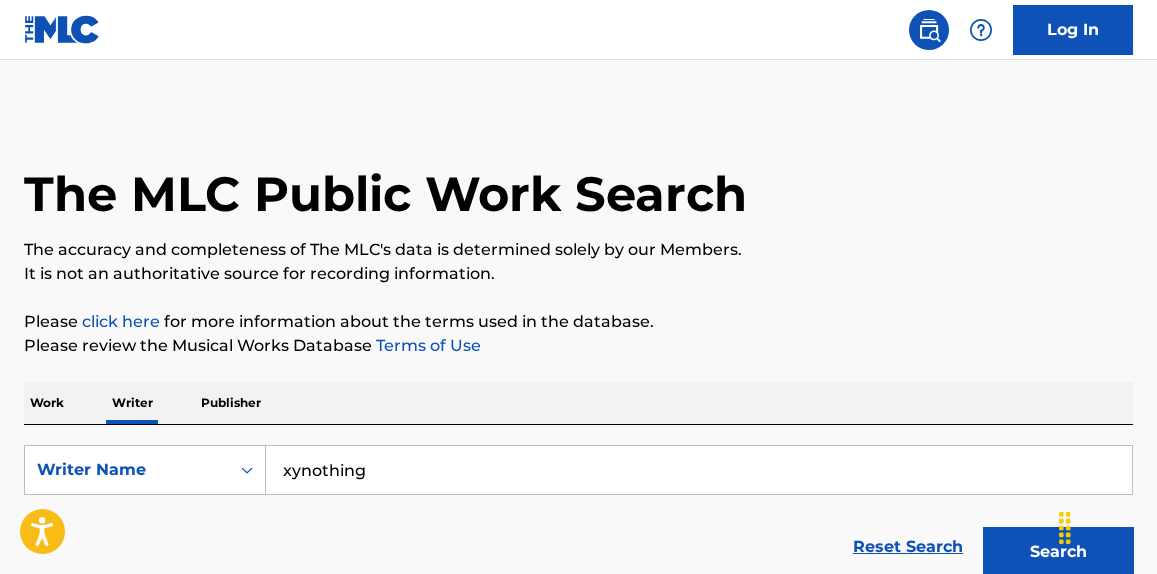 click on "Search" at bounding box center (1058, 552) 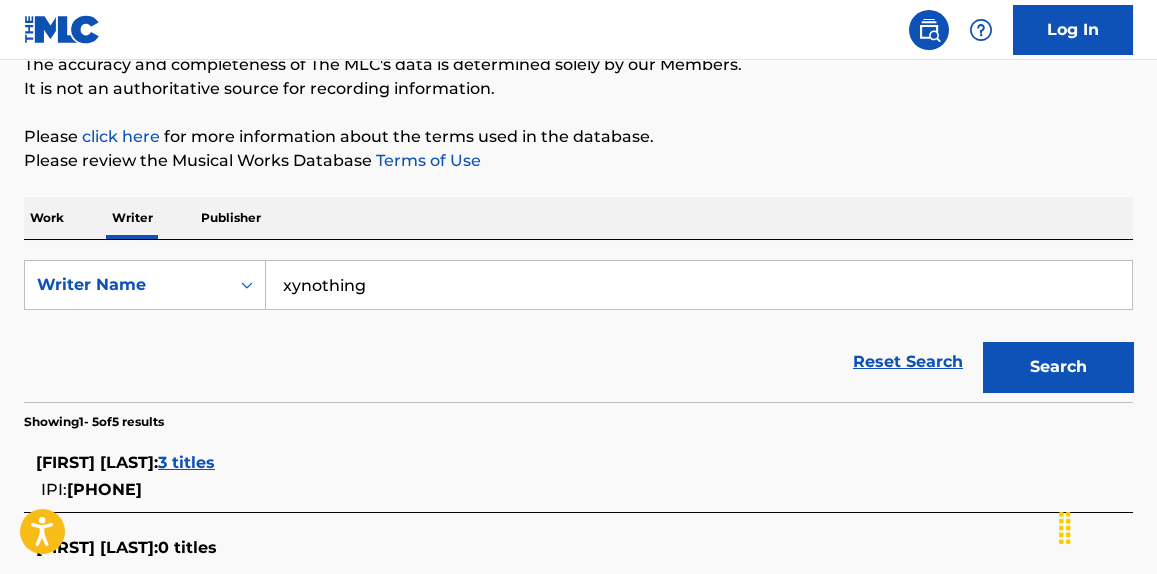 scroll, scrollTop: 454, scrollLeft: 0, axis: vertical 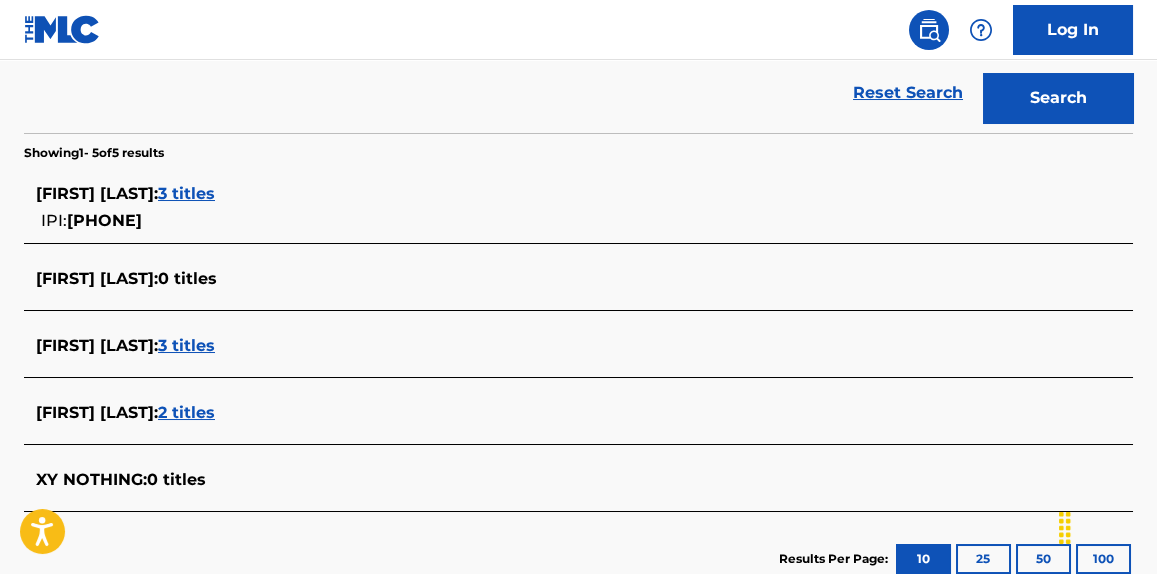 click on "3 titles" at bounding box center (186, 193) 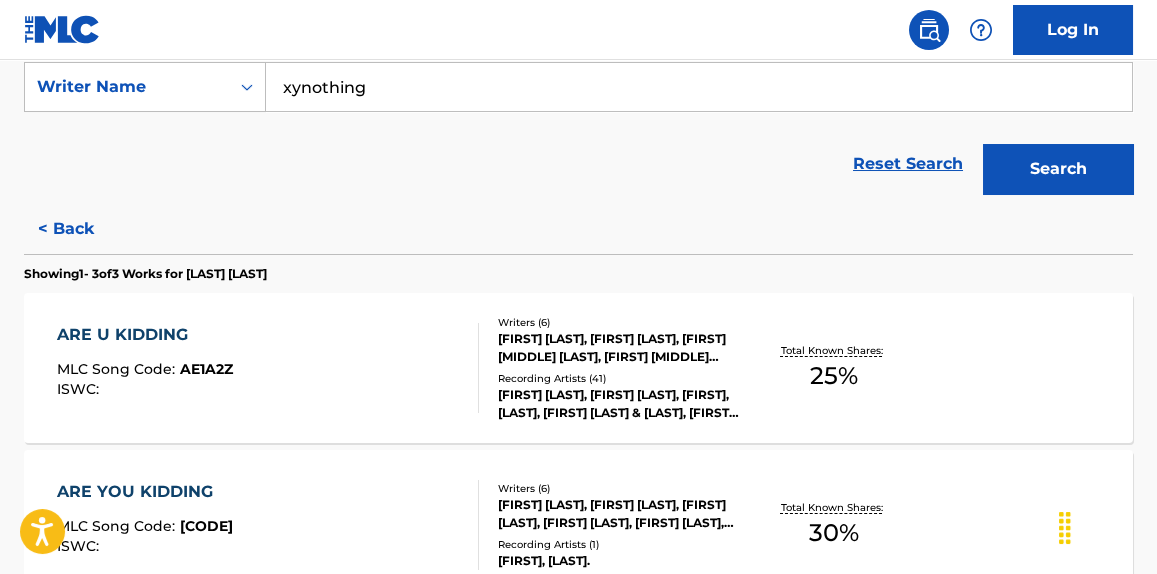 scroll, scrollTop: 310, scrollLeft: 0, axis: vertical 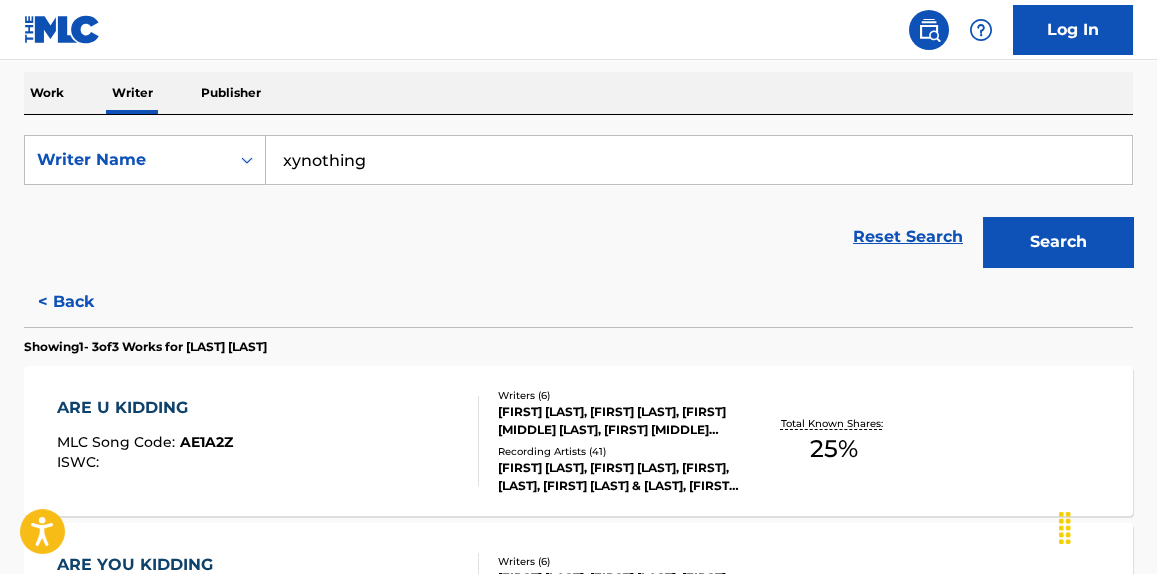 click on "MLC Song Code : AE1A2Z ISWC :" at bounding box center (267, 441) 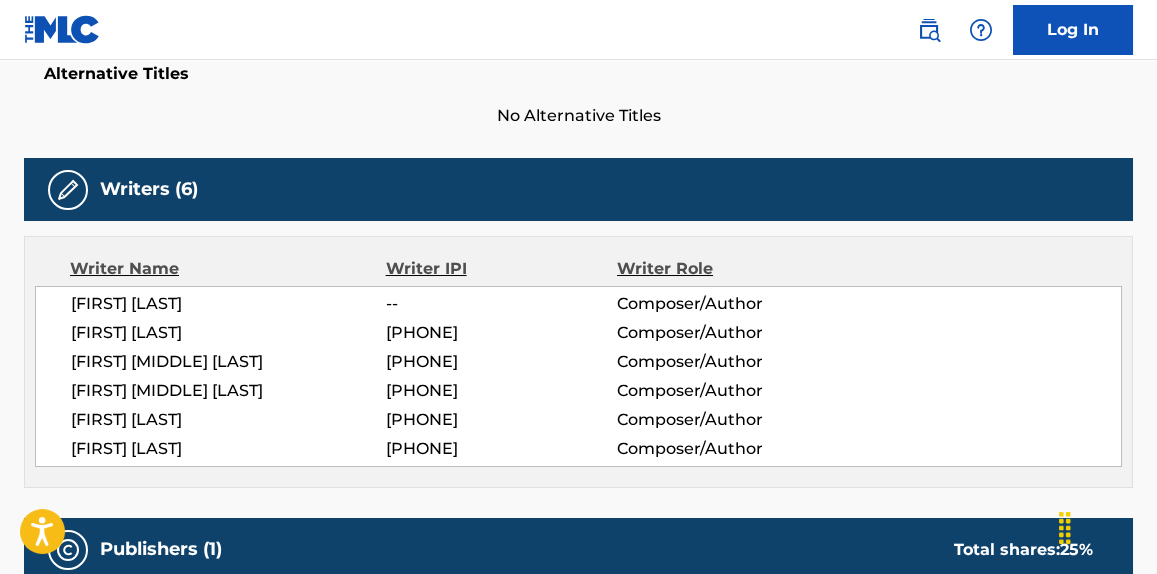 scroll, scrollTop: 606, scrollLeft: 0, axis: vertical 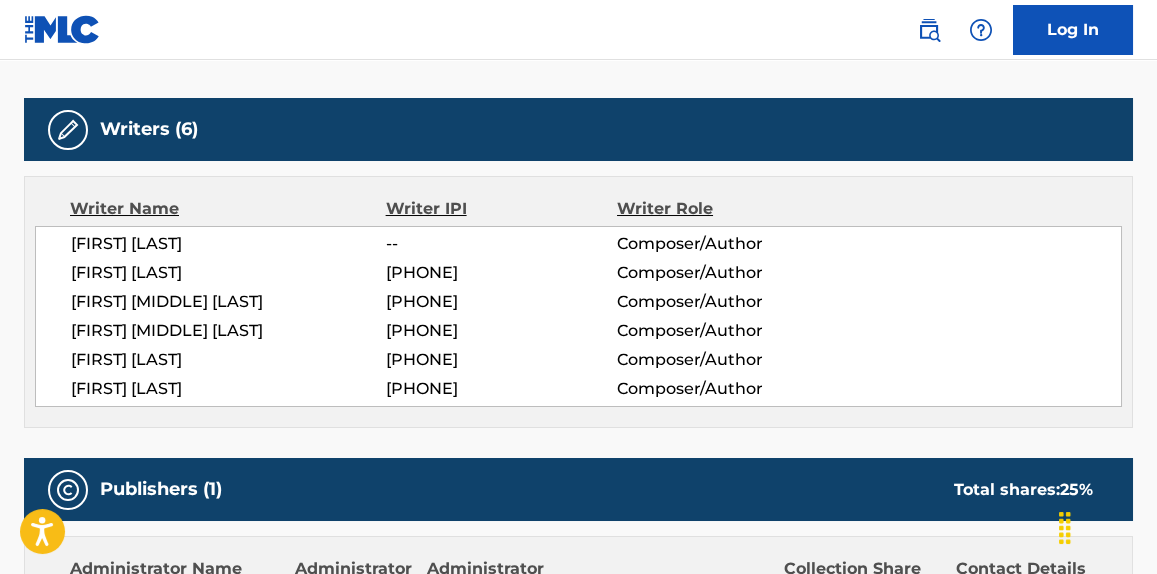 click on "[FIRST] [LAST]" at bounding box center (228, 360) 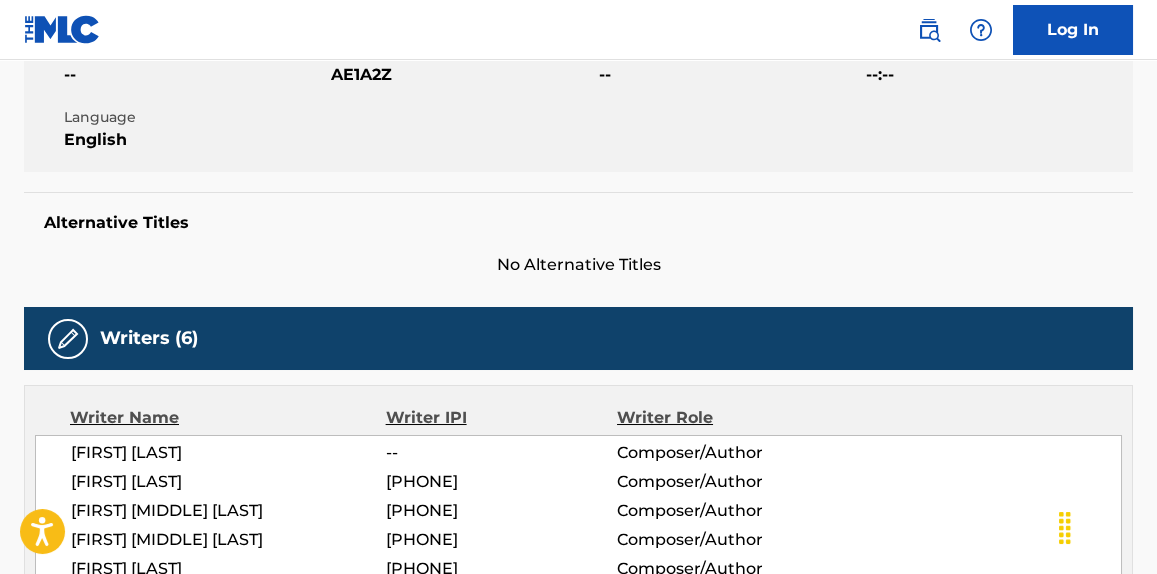 scroll, scrollTop: 0, scrollLeft: 0, axis: both 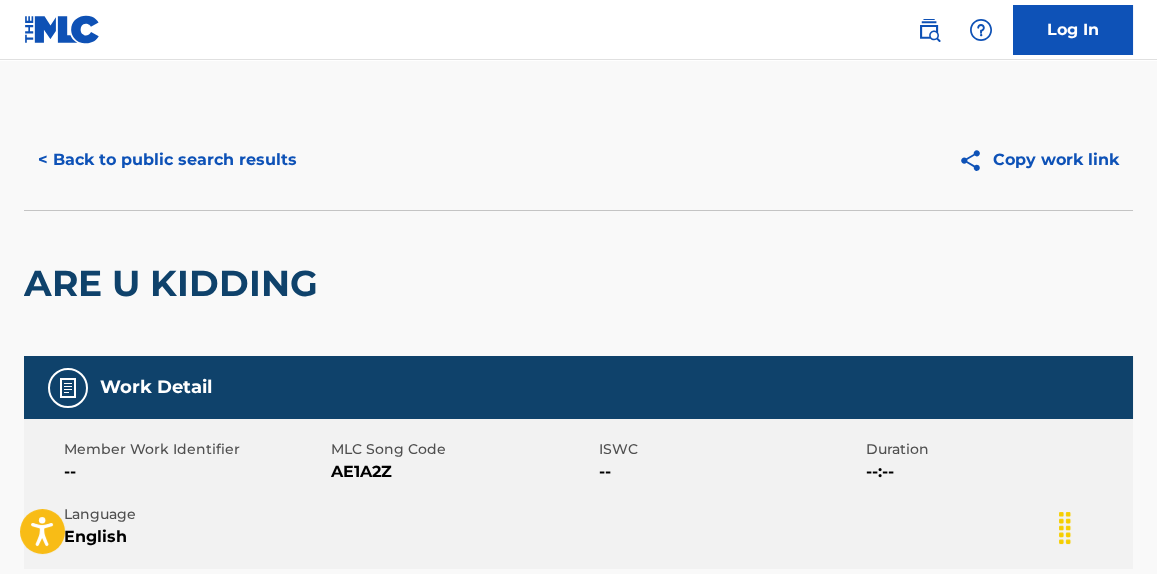 click on "< Back to public search results" at bounding box center (167, 160) 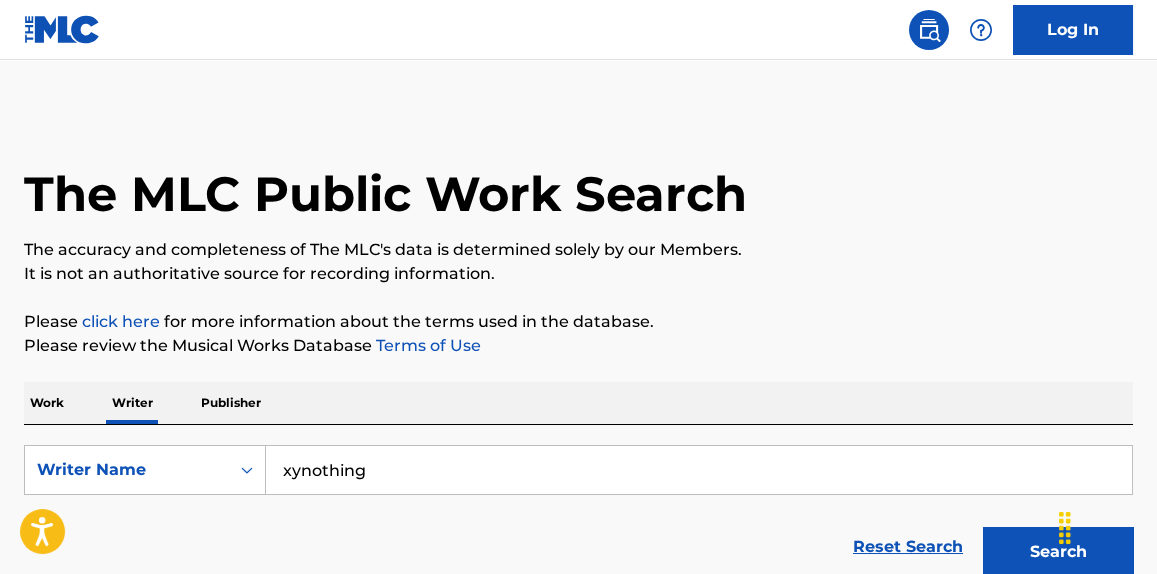 scroll, scrollTop: 179, scrollLeft: 0, axis: vertical 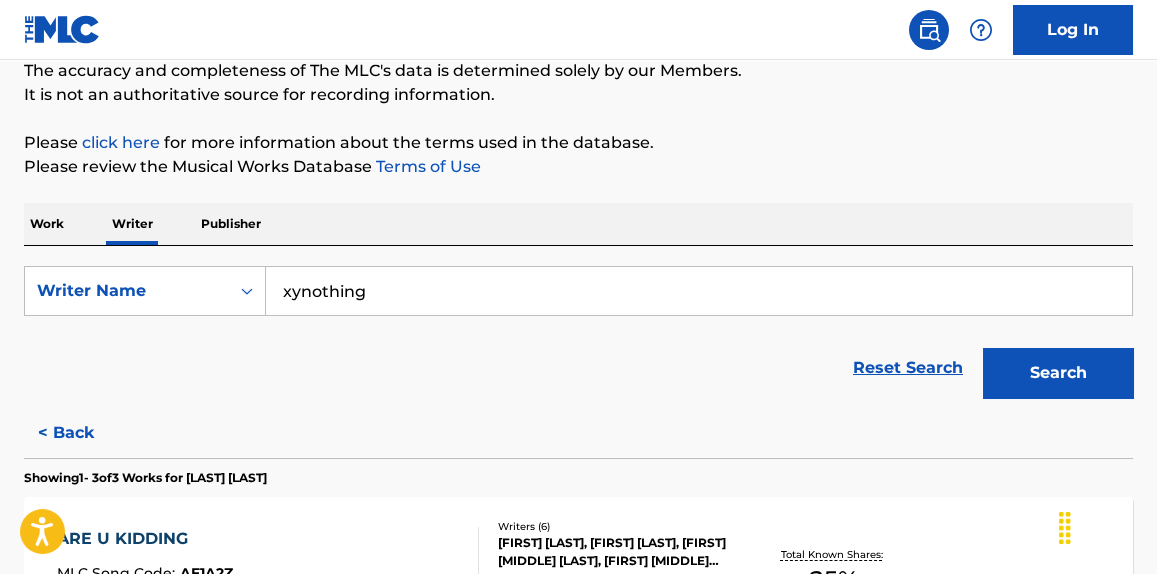 click on "Work" at bounding box center (47, 224) 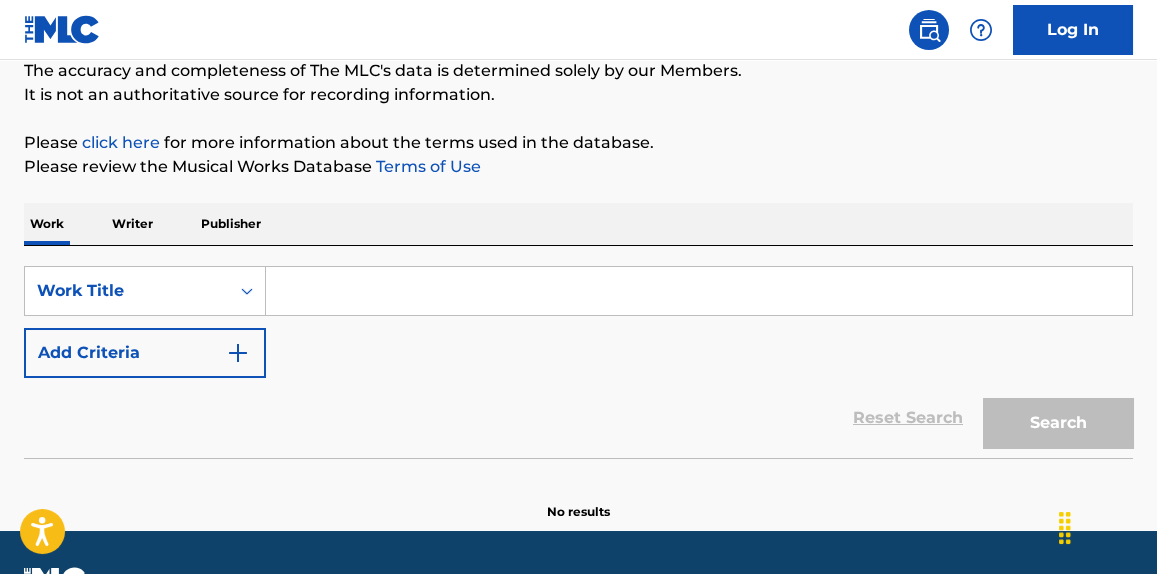 scroll, scrollTop: 0, scrollLeft: 0, axis: both 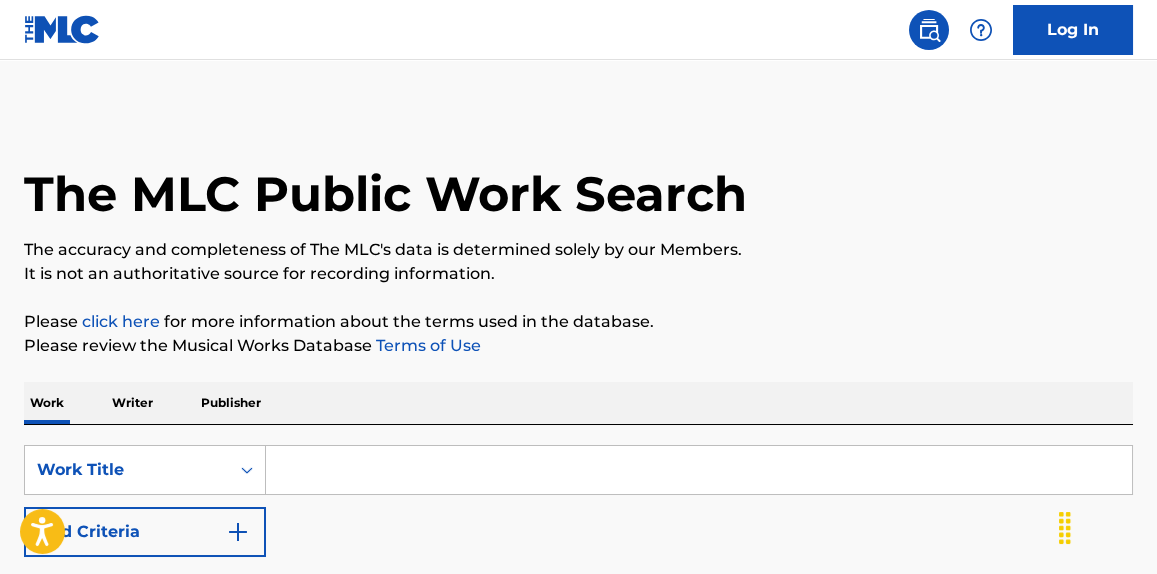 click at bounding box center (699, 470) 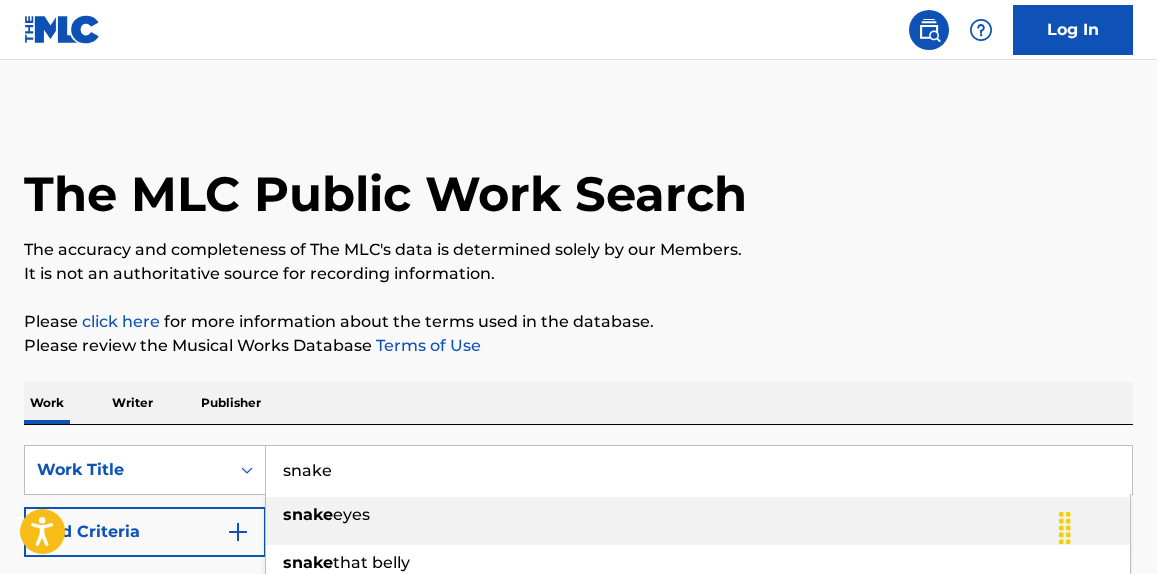type on "snake" 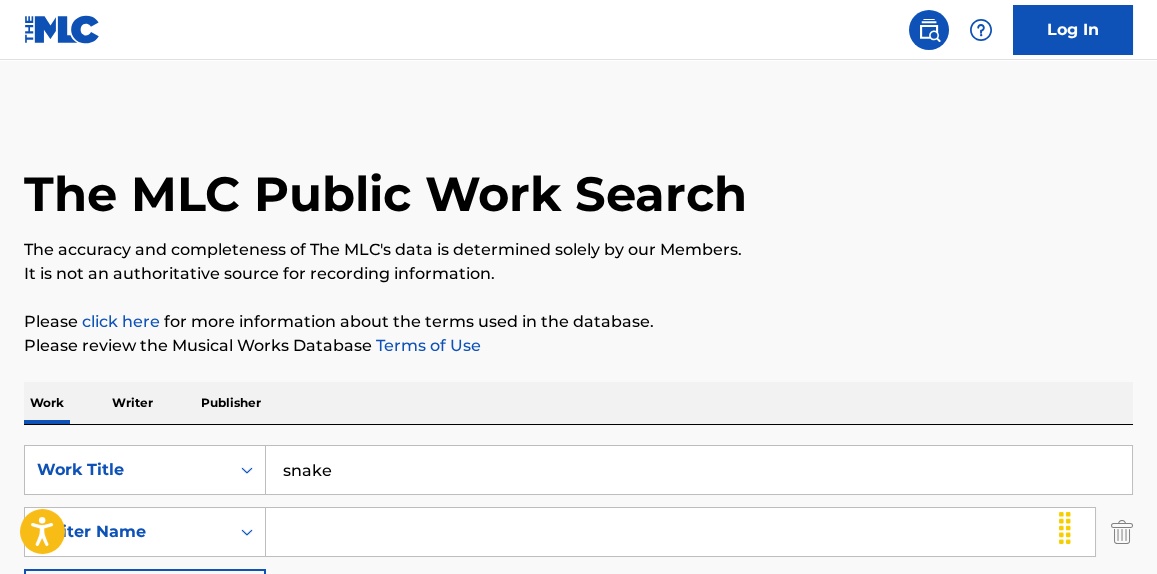 click at bounding box center [680, 532] 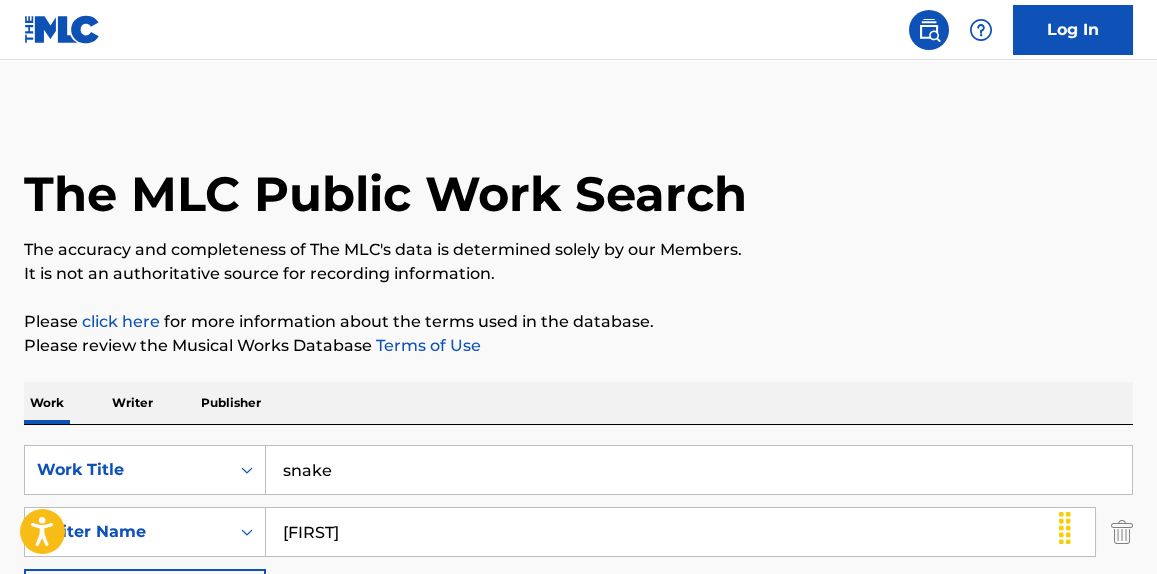 click on "Search" at bounding box center (1058, 664) 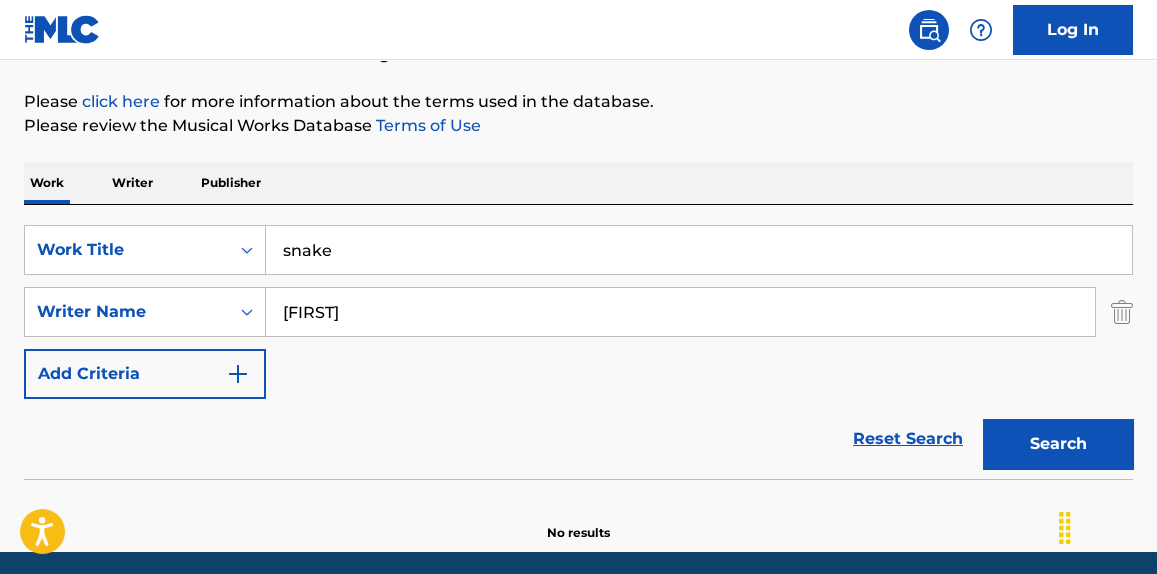 scroll, scrollTop: 293, scrollLeft: 0, axis: vertical 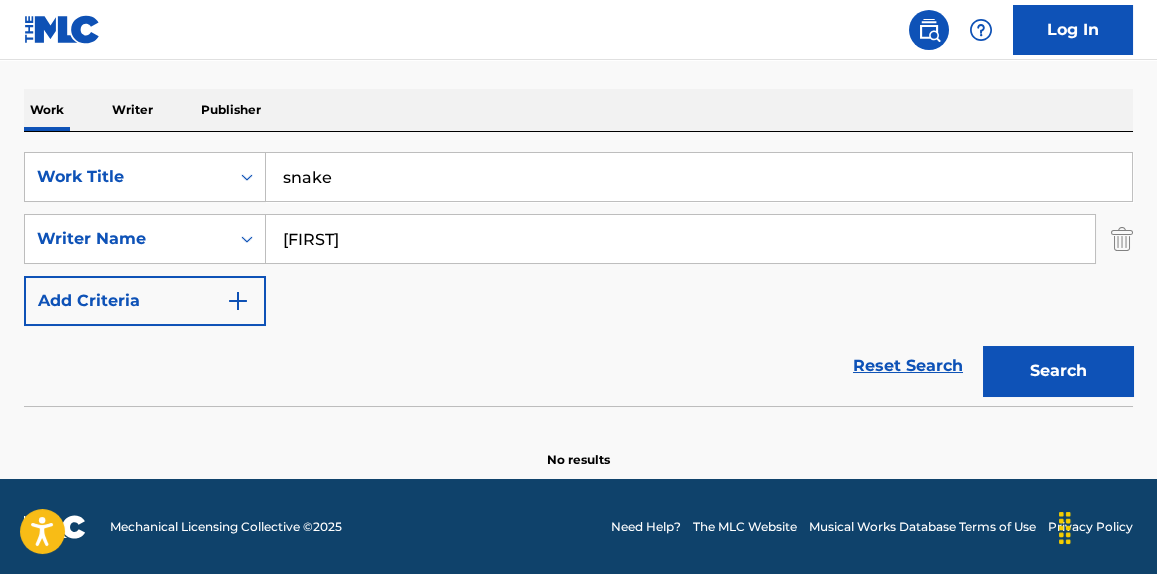 type on "[FIRST]" 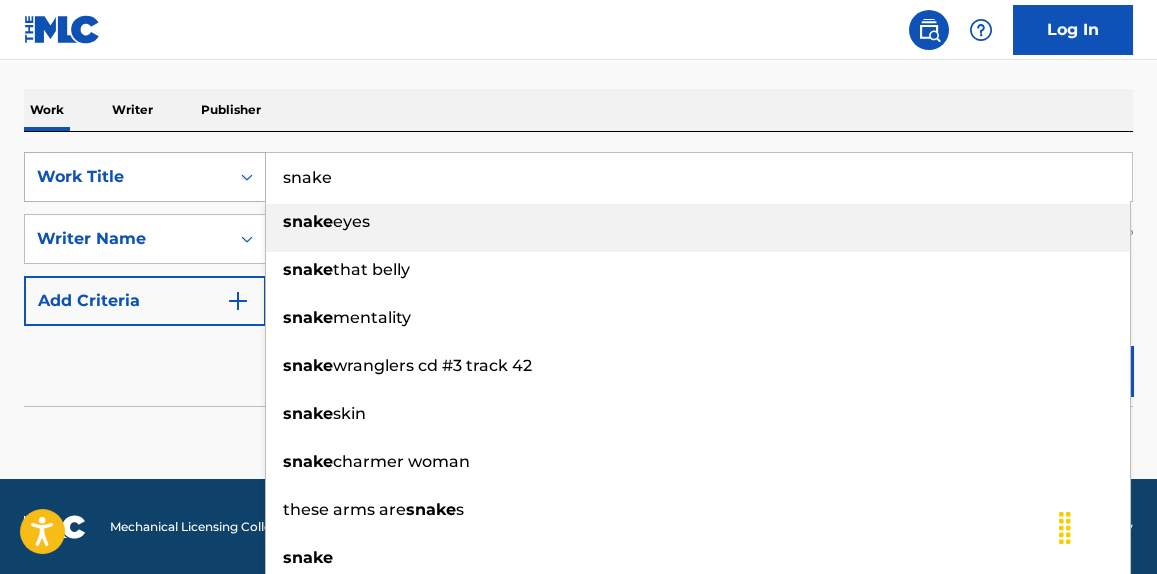 paste on "Understand" 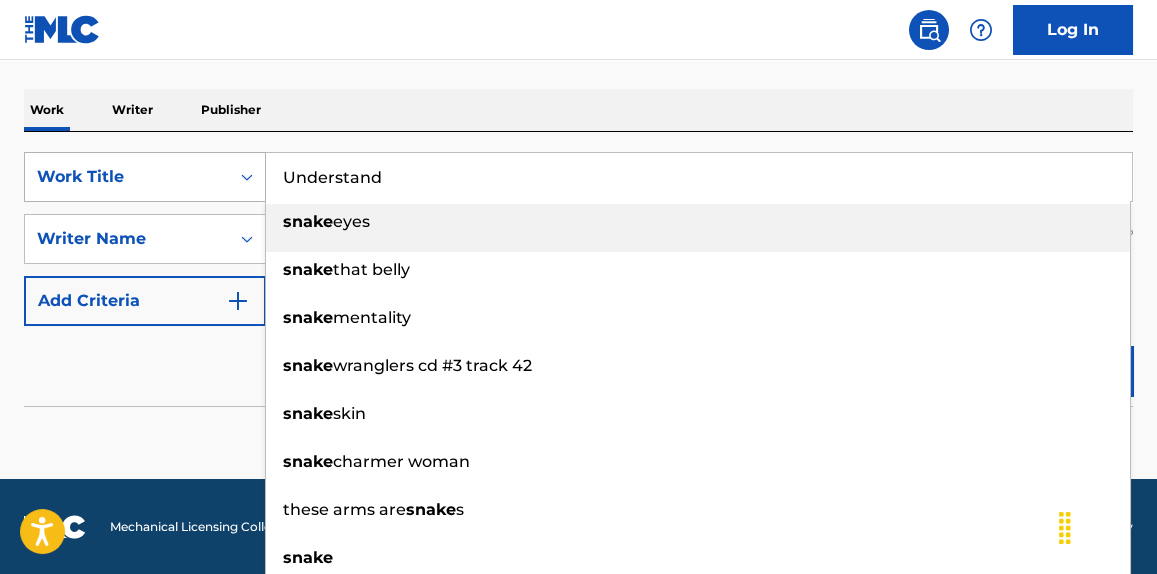 drag, startPoint x: 395, startPoint y: 169, endPoint x: 152, endPoint y: 159, distance: 243.20567 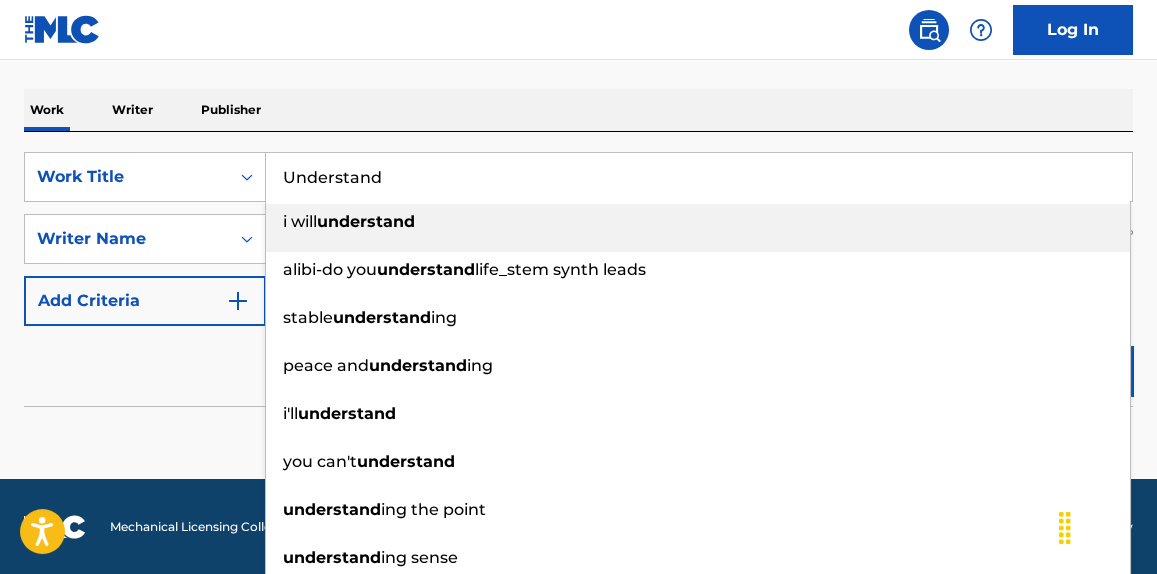 type on "Understand" 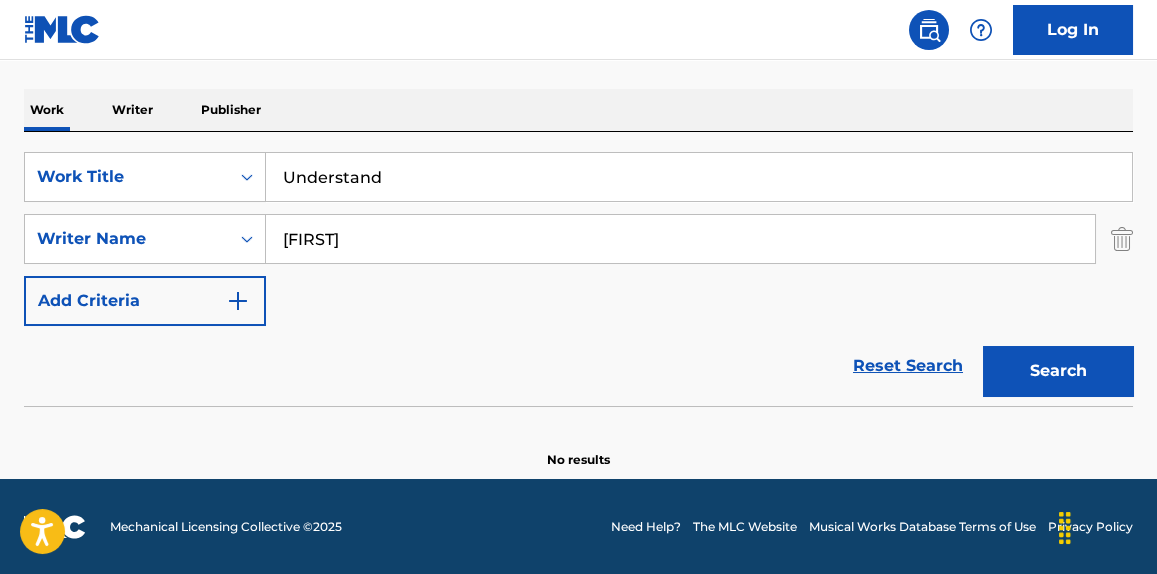 click on "Please review the Musical Works Database   Terms of Use" at bounding box center [578, 53] 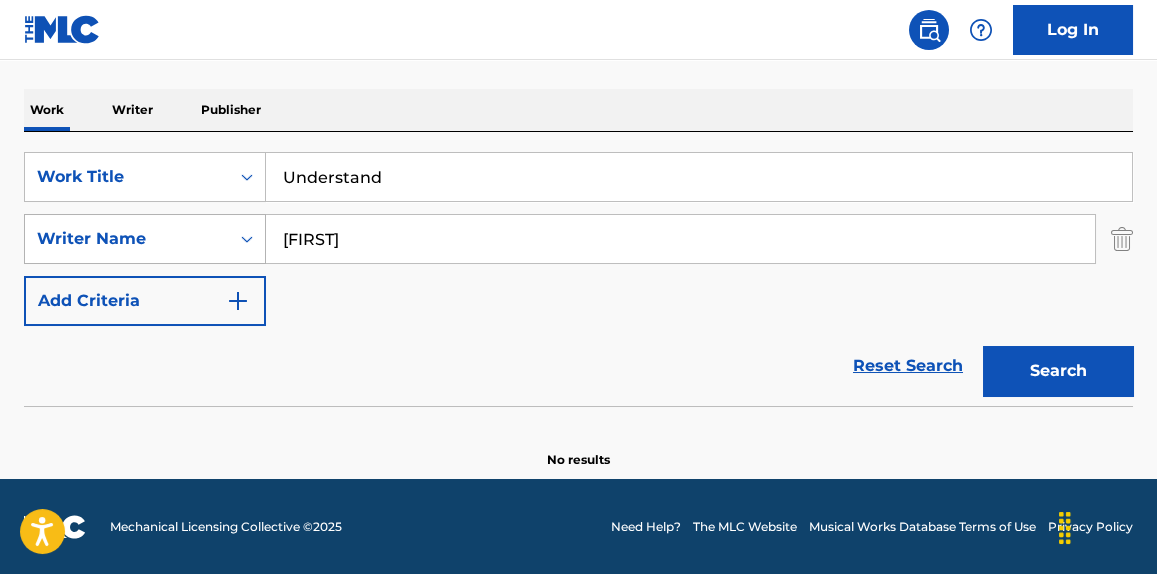 drag, startPoint x: 483, startPoint y: 239, endPoint x: 102, endPoint y: 220, distance: 381.47345 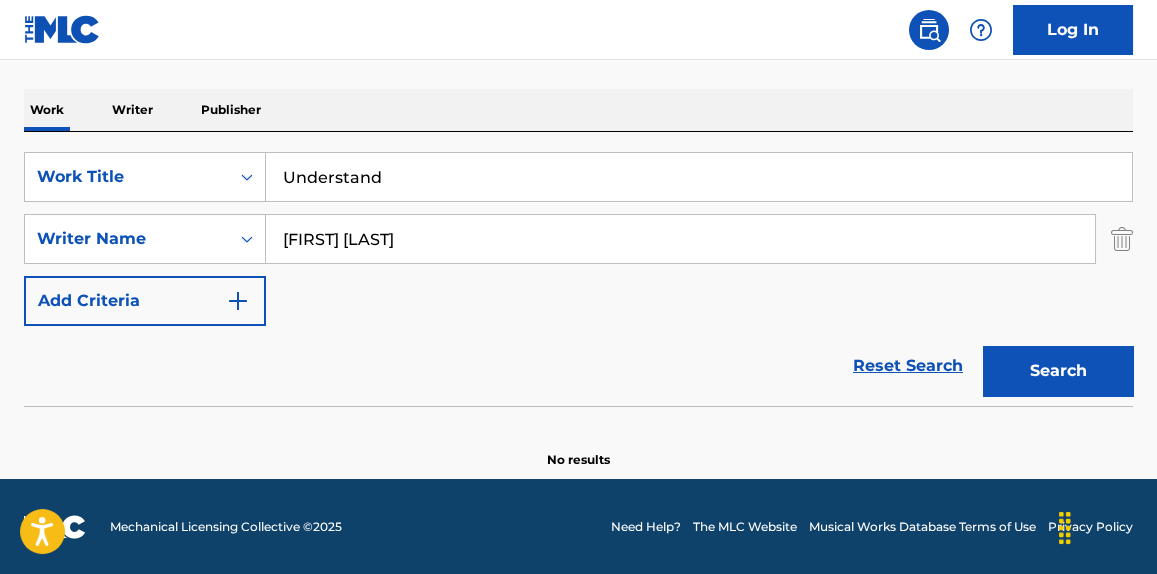 click on "Search" at bounding box center (1058, 371) 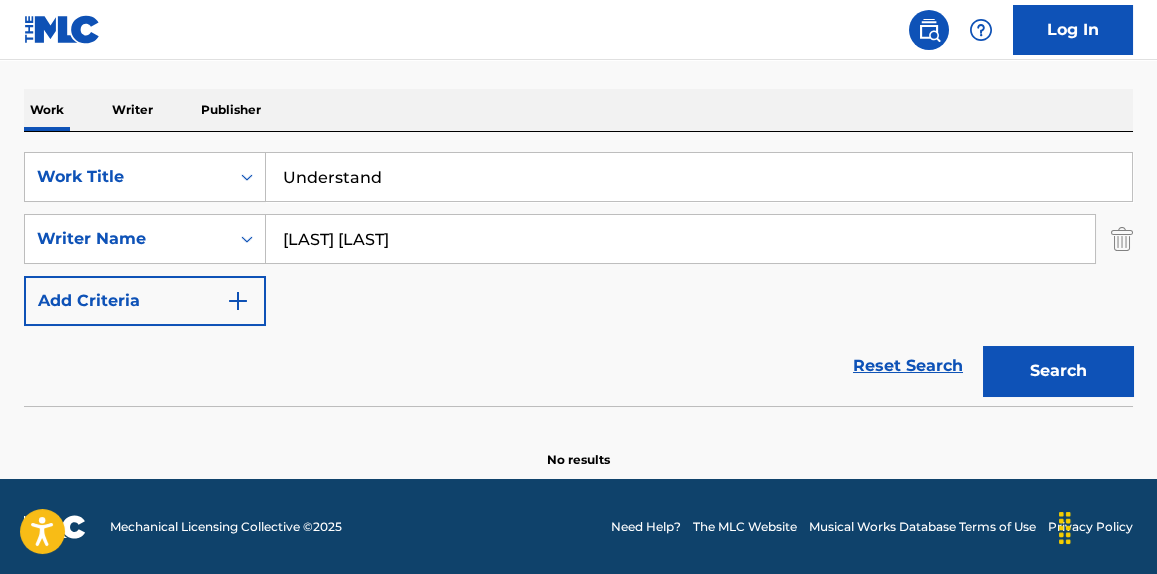 drag, startPoint x: 458, startPoint y: 252, endPoint x: 85, endPoint y: 265, distance: 373.22647 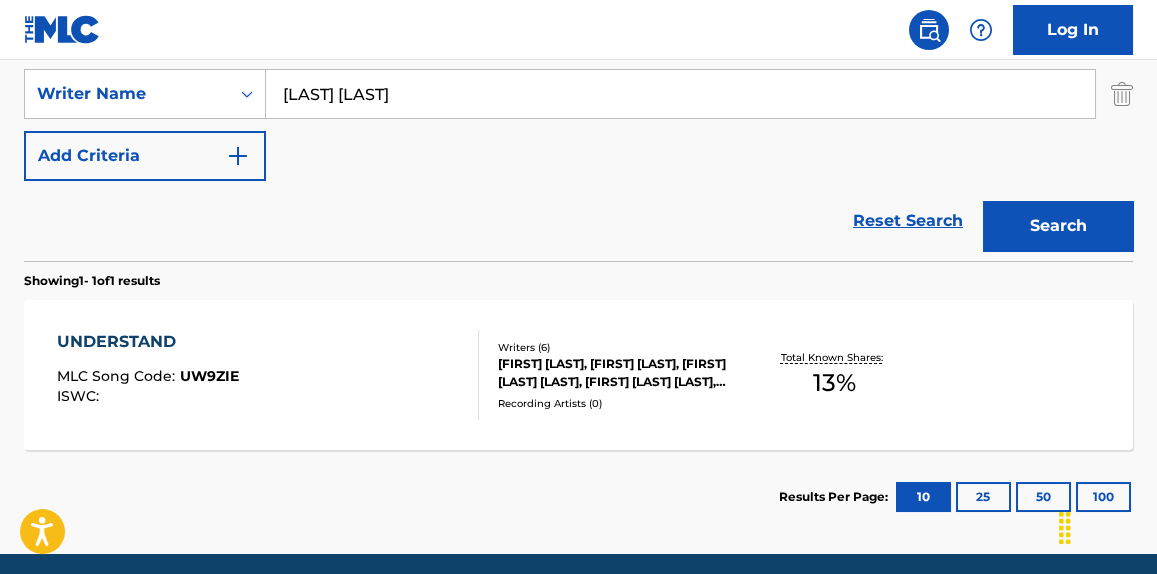 scroll, scrollTop: 513, scrollLeft: 0, axis: vertical 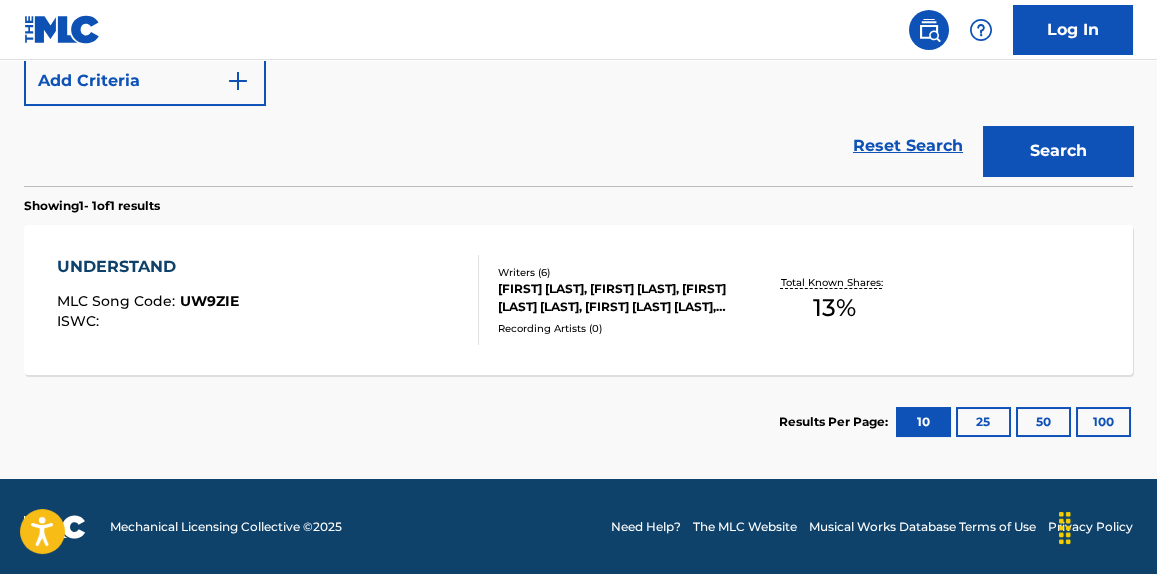 click on "UNDERSTAND MLC Song Code : UW9ZIE ISWC :" at bounding box center (267, 300) 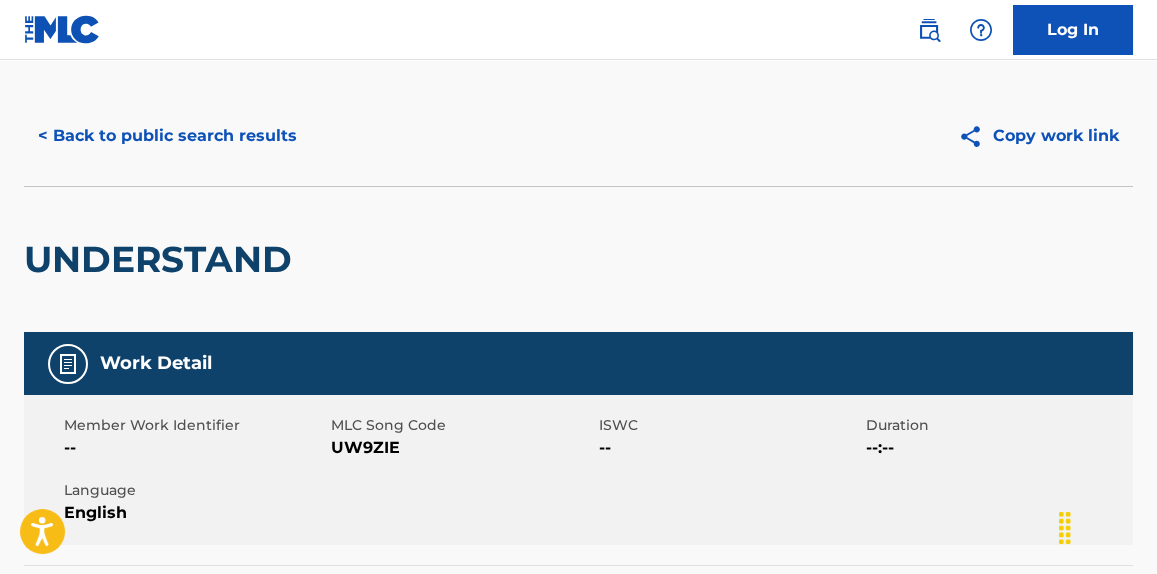 scroll, scrollTop: 0, scrollLeft: 0, axis: both 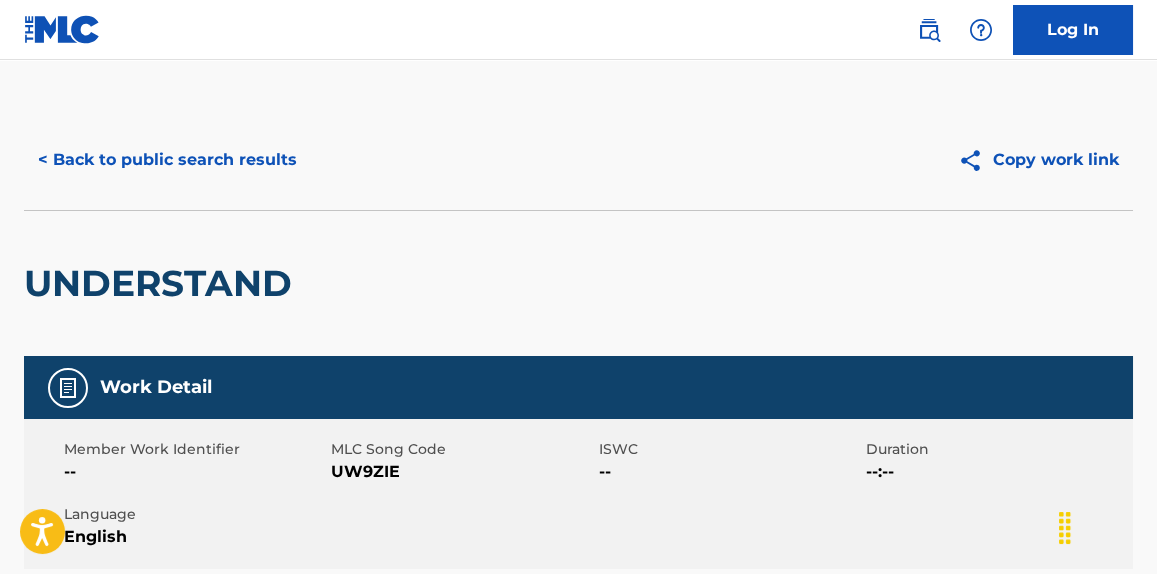 click on "< Back to public search results" at bounding box center (167, 160) 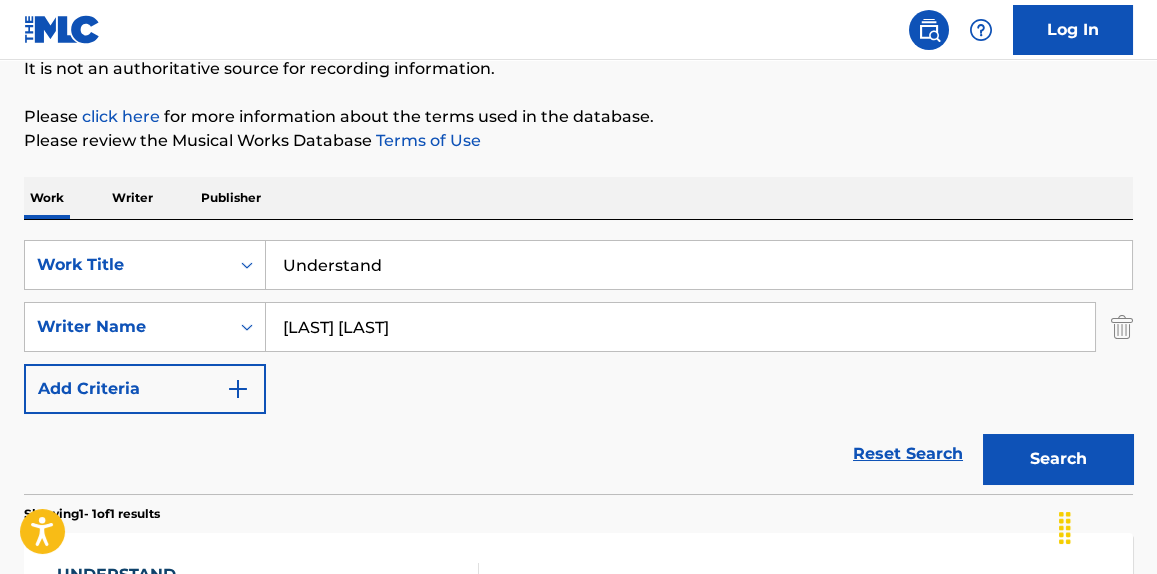 scroll, scrollTop: 0, scrollLeft: 0, axis: both 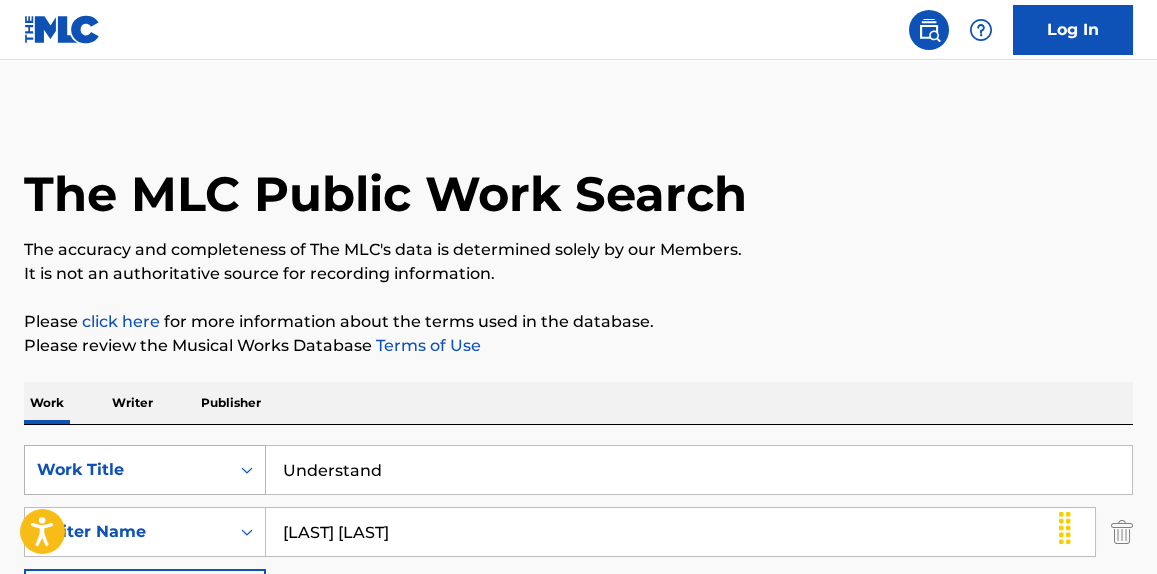 paste on "Got The Juice" 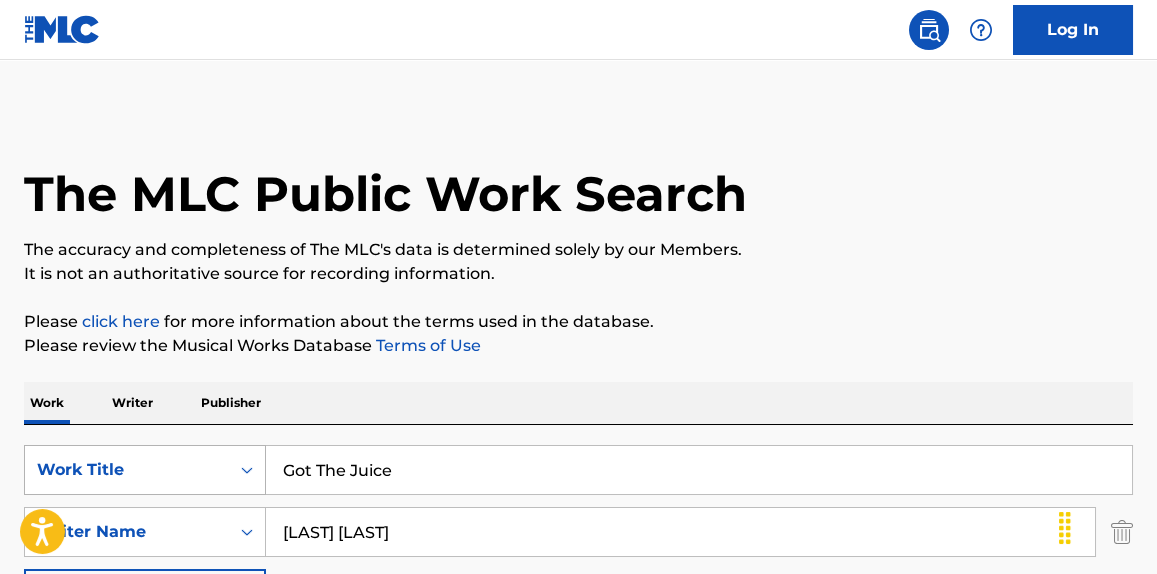 drag, startPoint x: 420, startPoint y: 480, endPoint x: 159, endPoint y: 453, distance: 262.39282 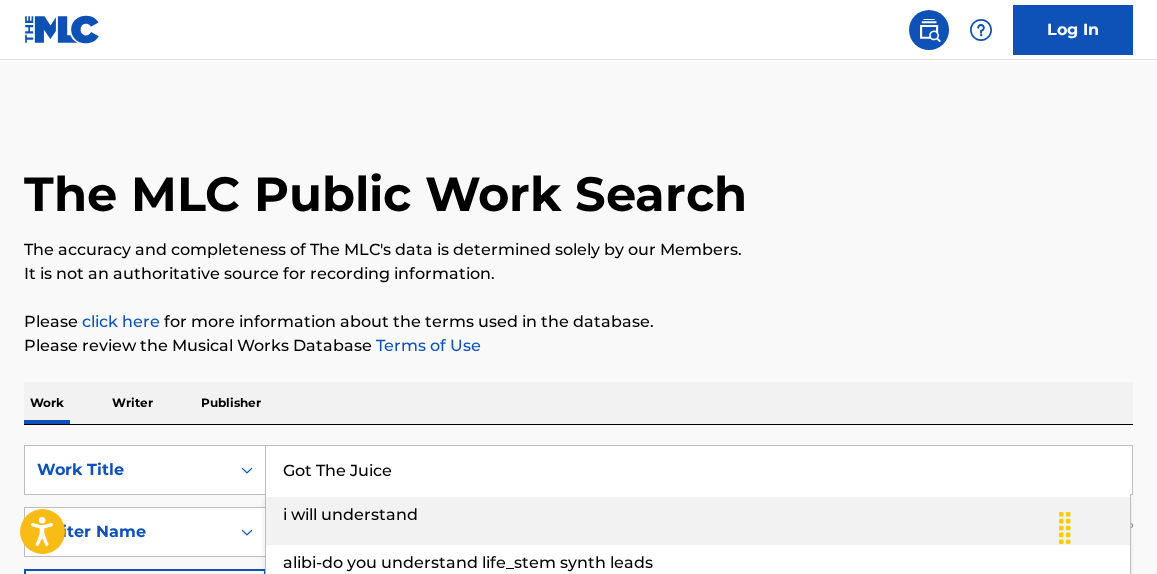 type on "Got The Juice" 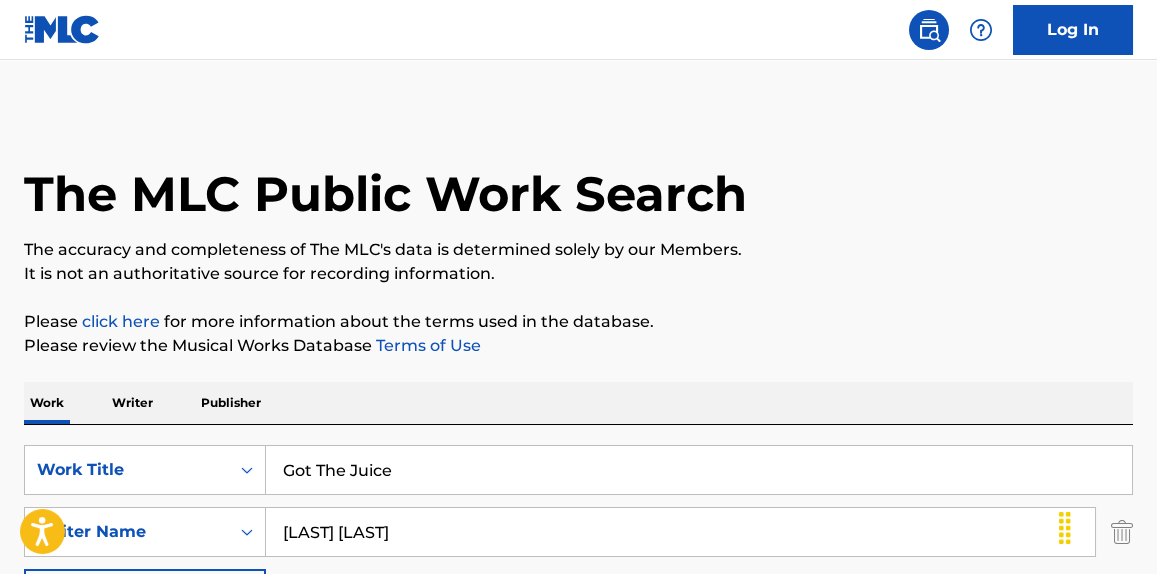 click on "It is not an authoritative source for recording information." at bounding box center [578, 274] 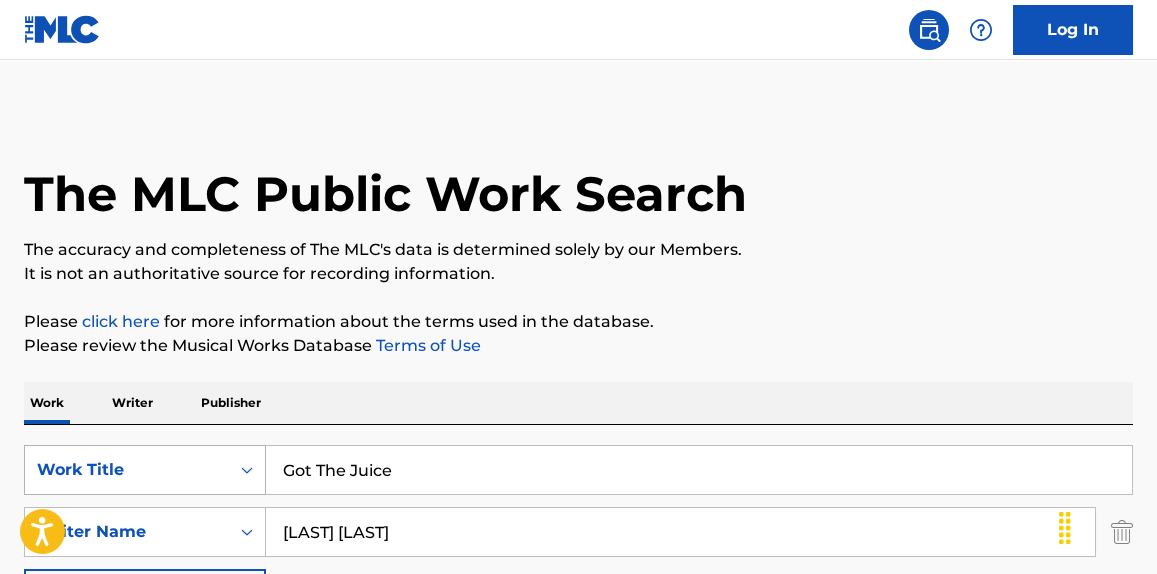 drag, startPoint x: 493, startPoint y: 537, endPoint x: 151, endPoint y: 480, distance: 346.71747 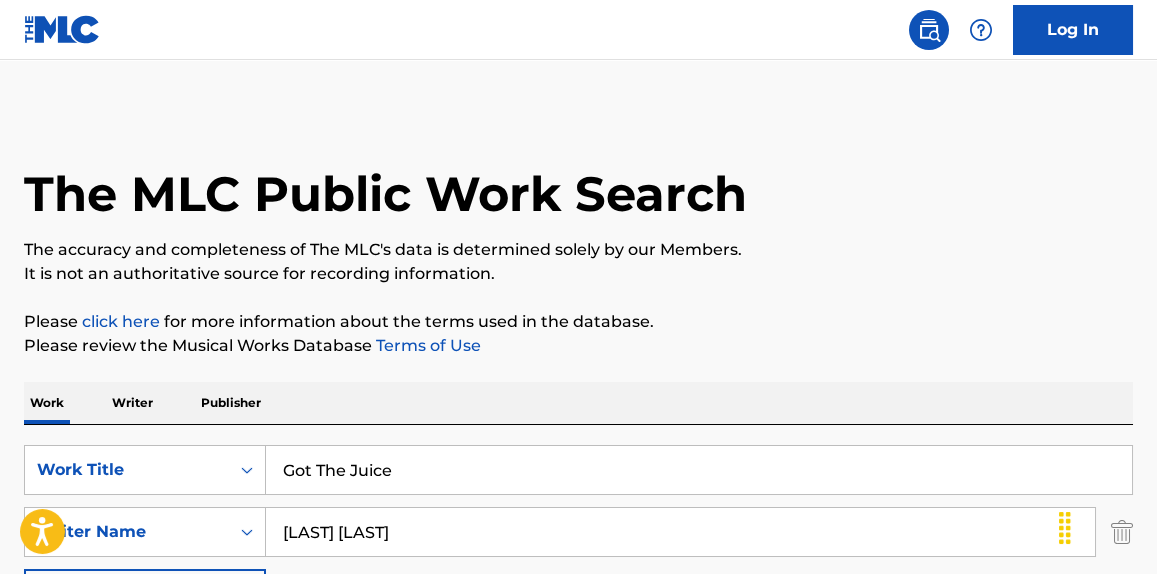 click on "[LAST] [LAST]" at bounding box center (680, 532) 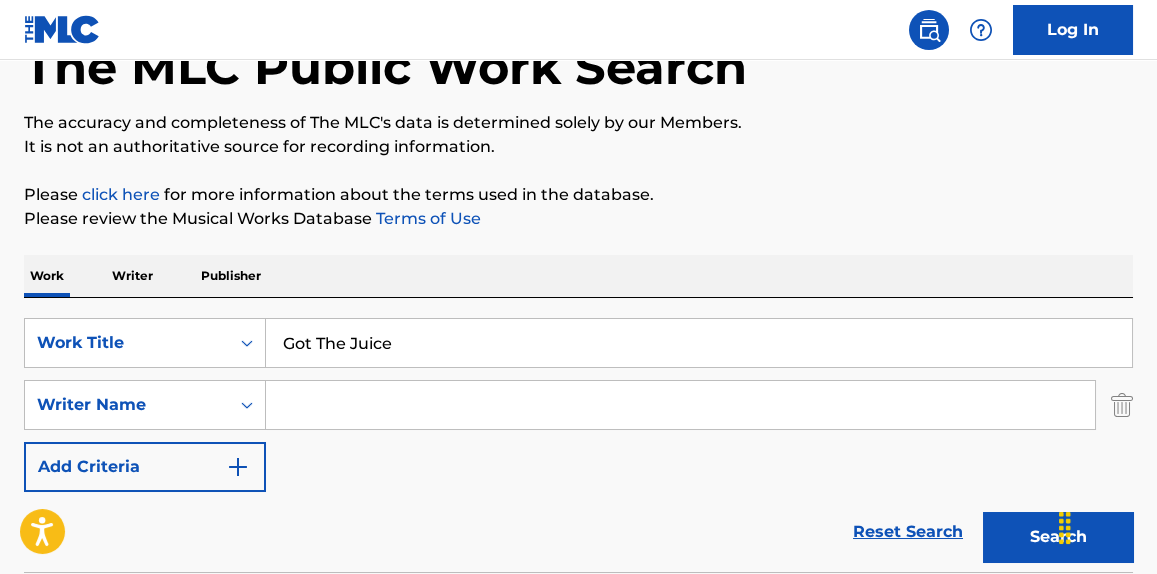 scroll, scrollTop: 151, scrollLeft: 0, axis: vertical 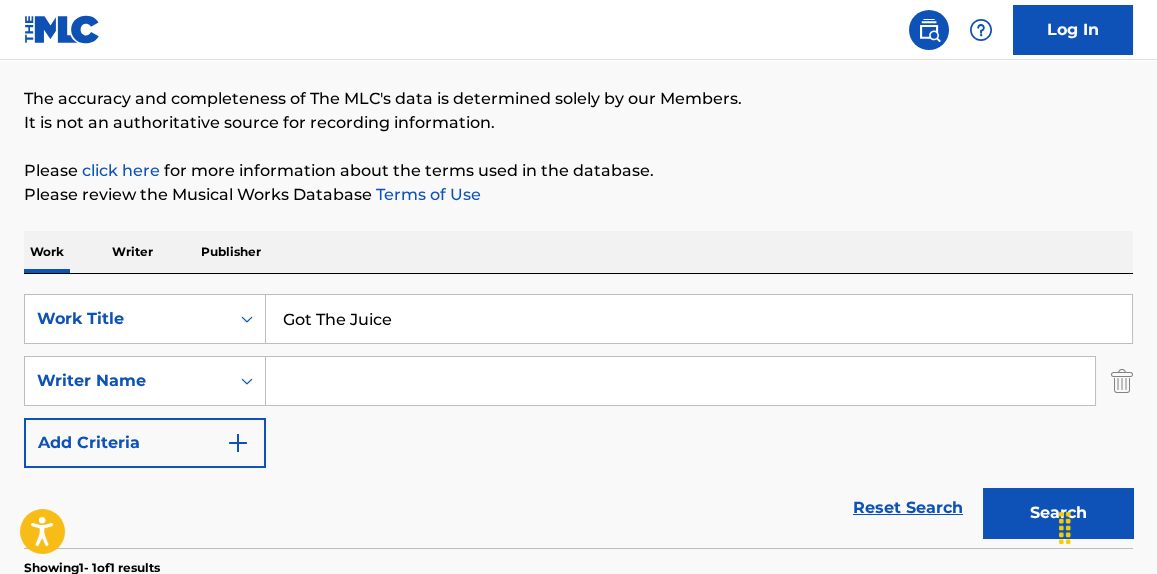 click at bounding box center (680, 381) 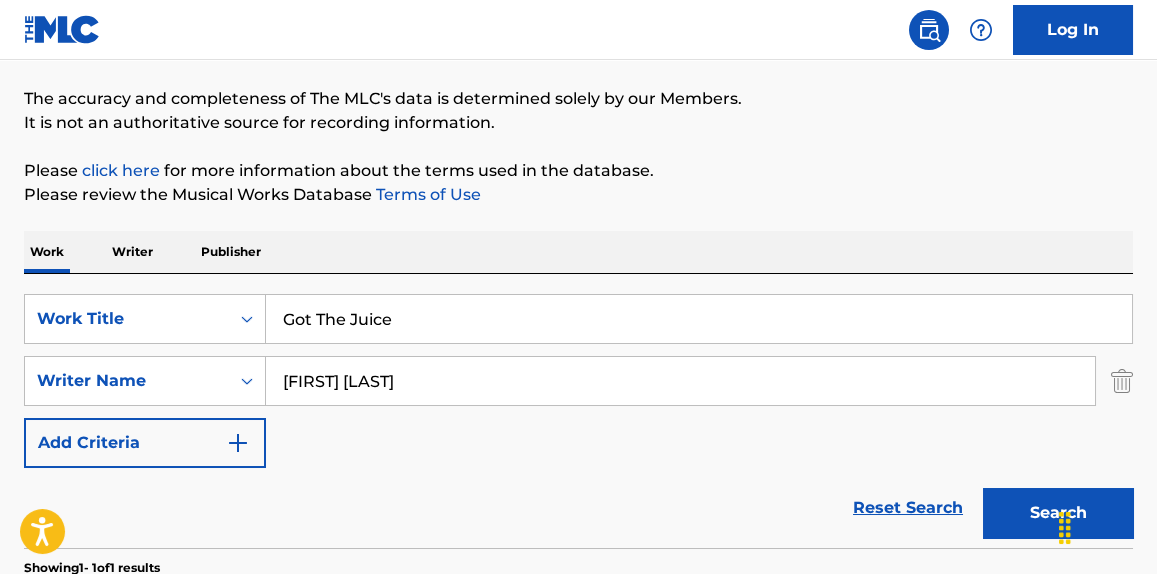 click on "Search" at bounding box center [1058, 513] 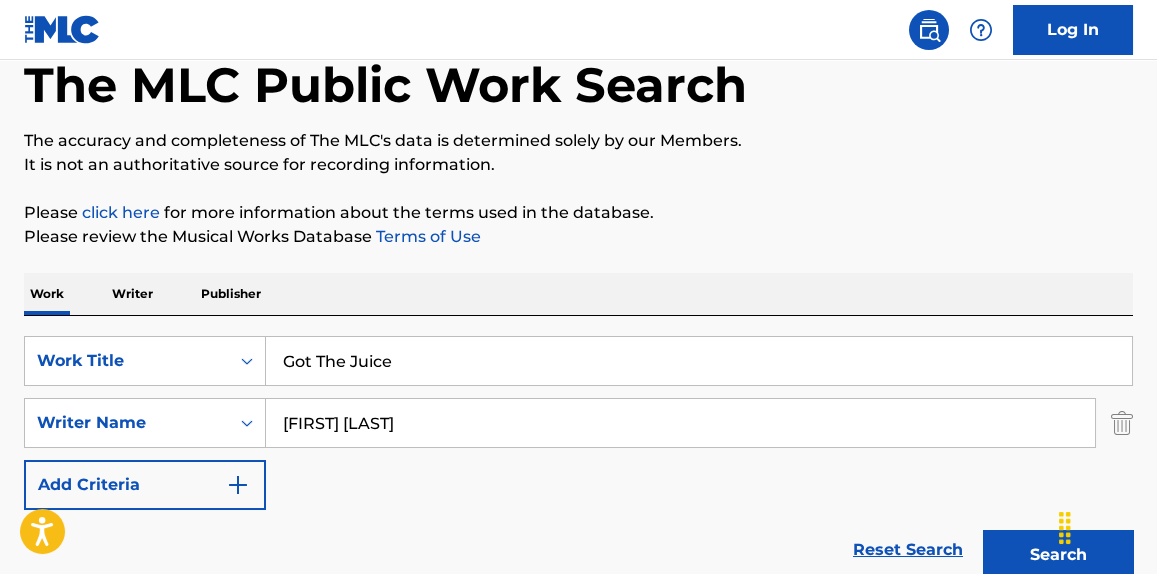 scroll, scrollTop: 0, scrollLeft: 0, axis: both 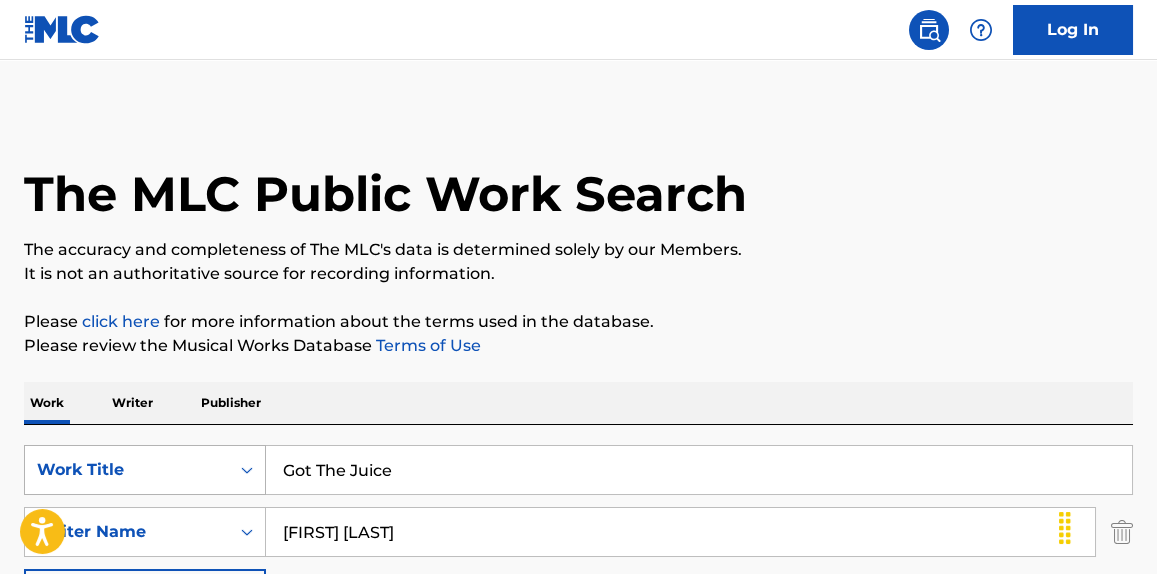paste on "[LAST]" 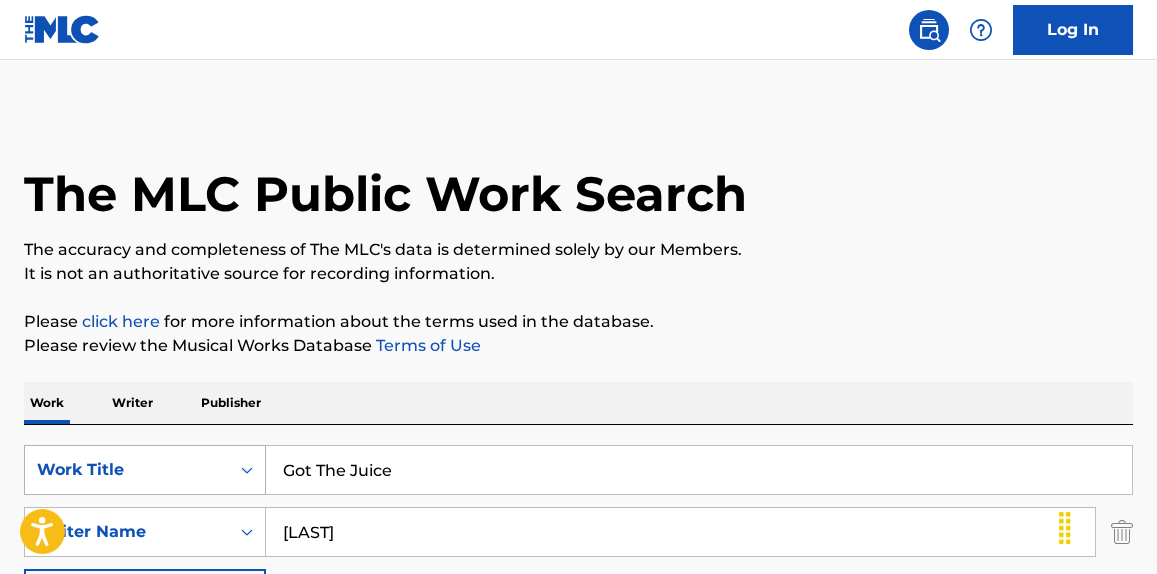 drag, startPoint x: 450, startPoint y: 518, endPoint x: 183, endPoint y: 471, distance: 271.10513 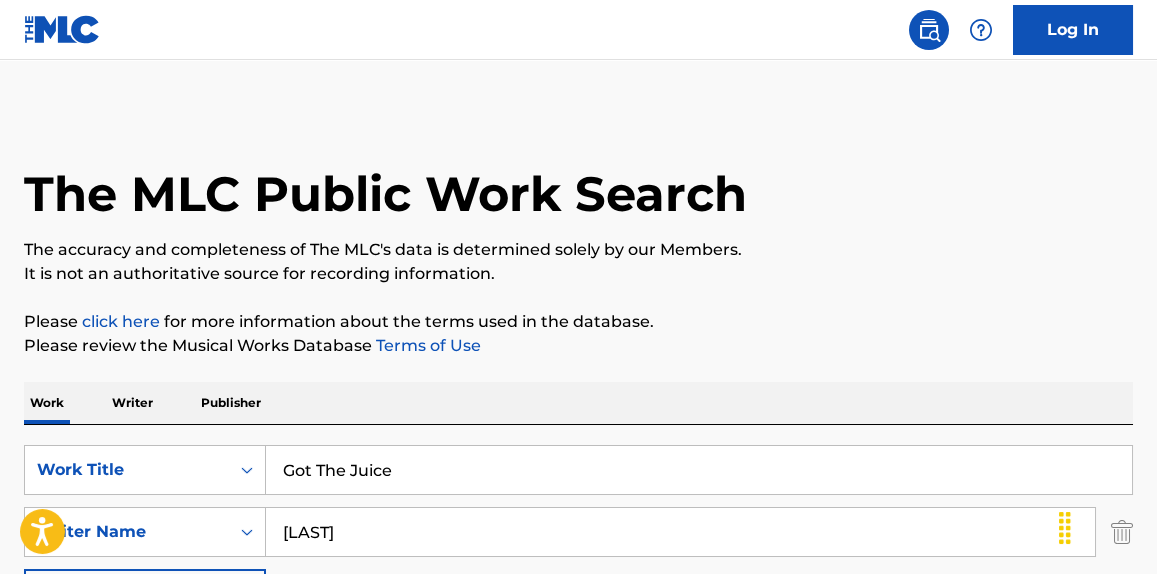 type on "[LAST]" 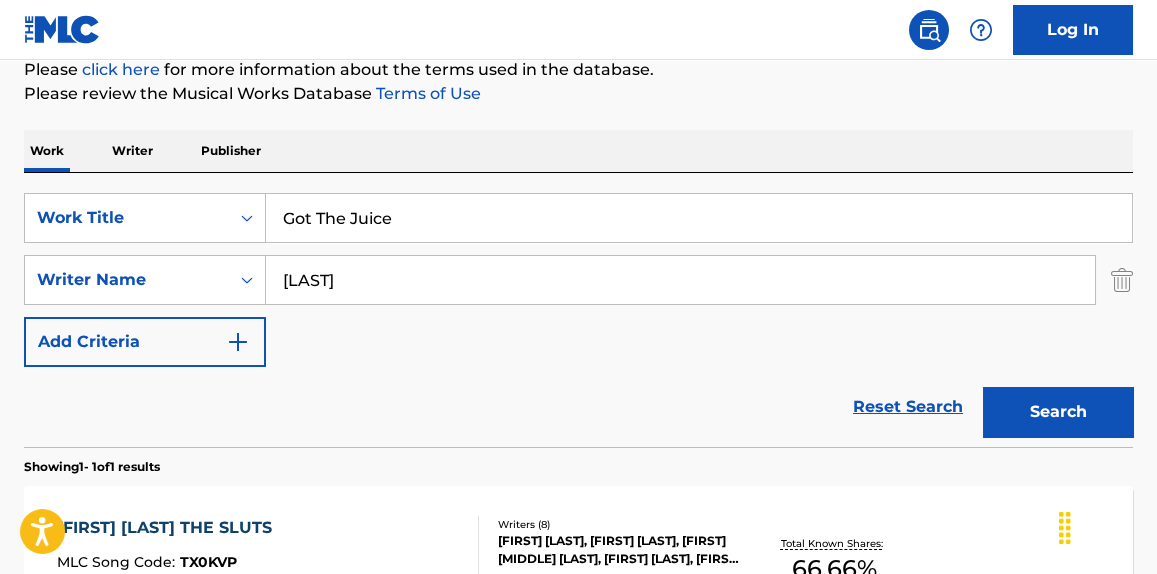 scroll, scrollTop: 303, scrollLeft: 0, axis: vertical 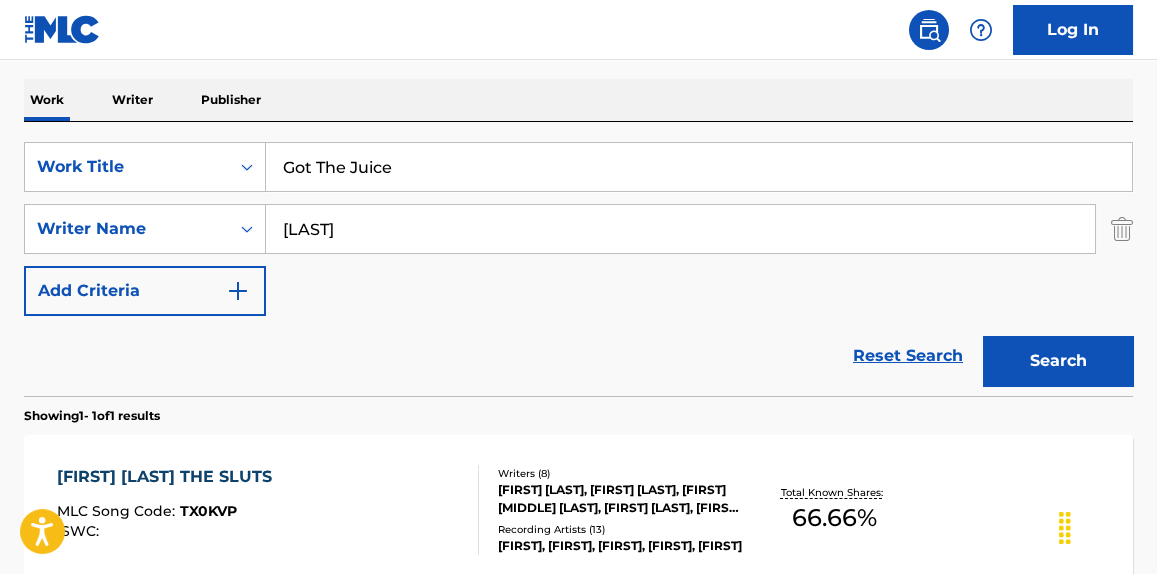 click on "Search" at bounding box center [1058, 361] 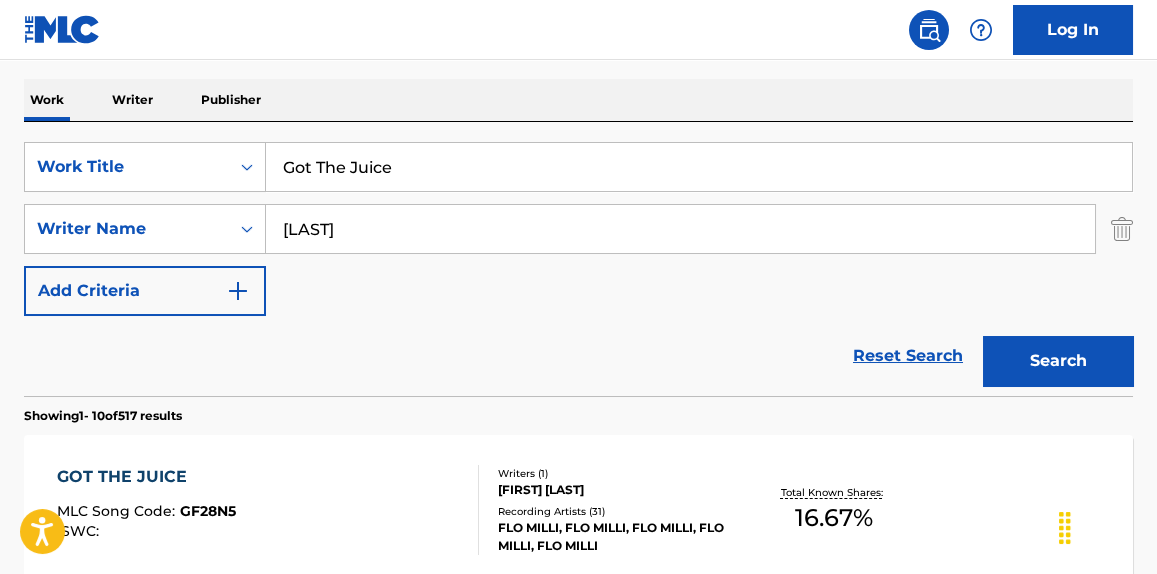 scroll, scrollTop: 454, scrollLeft: 0, axis: vertical 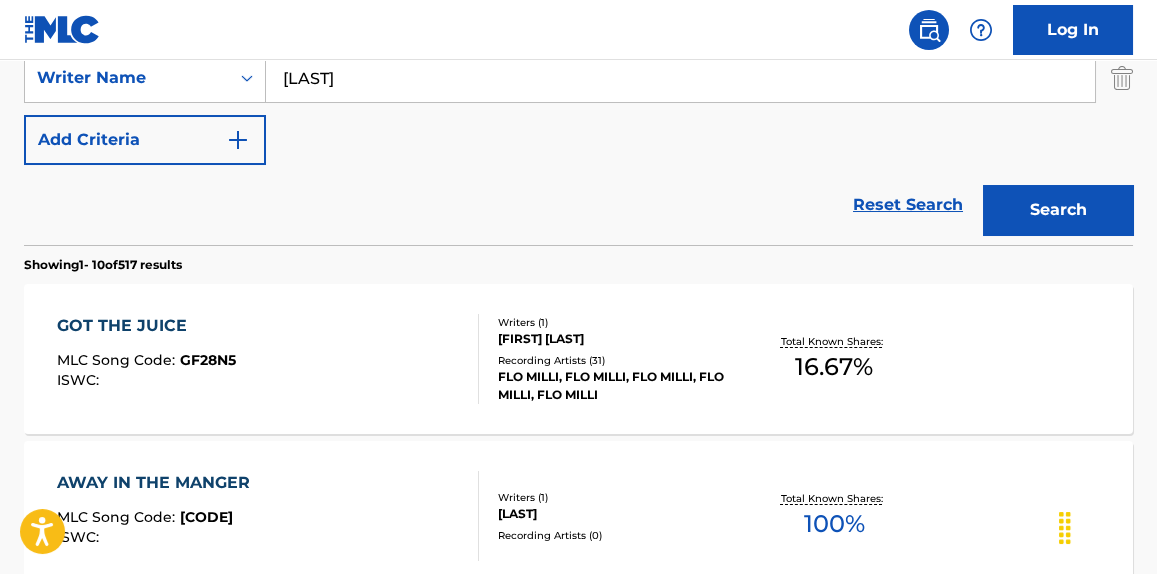 click on "GOT THE JUICE MLC Song Code : GF28N5 ISWC : Writers ( 1 ) [FIRST] [LAST] Recording Artists ( 31 ) [FIRST] [LAST], [FIRST] [LAST], [FIRST] [LAST], [FIRST] [LAST], [FIRST] [LAST] Total Known Shares: 16.67 %" at bounding box center [578, 359] 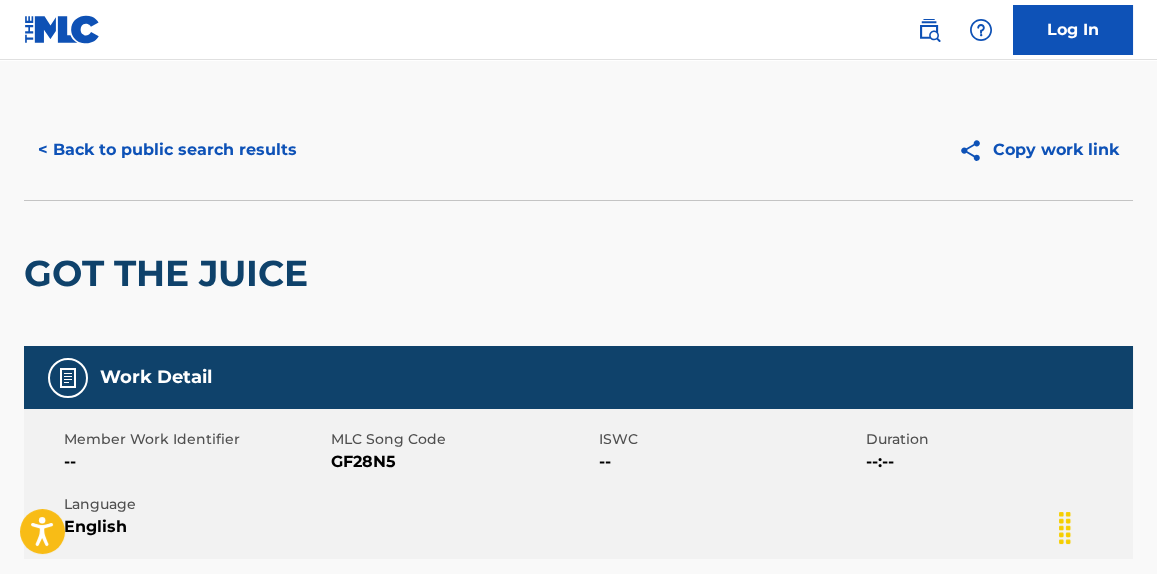 scroll, scrollTop: 0, scrollLeft: 0, axis: both 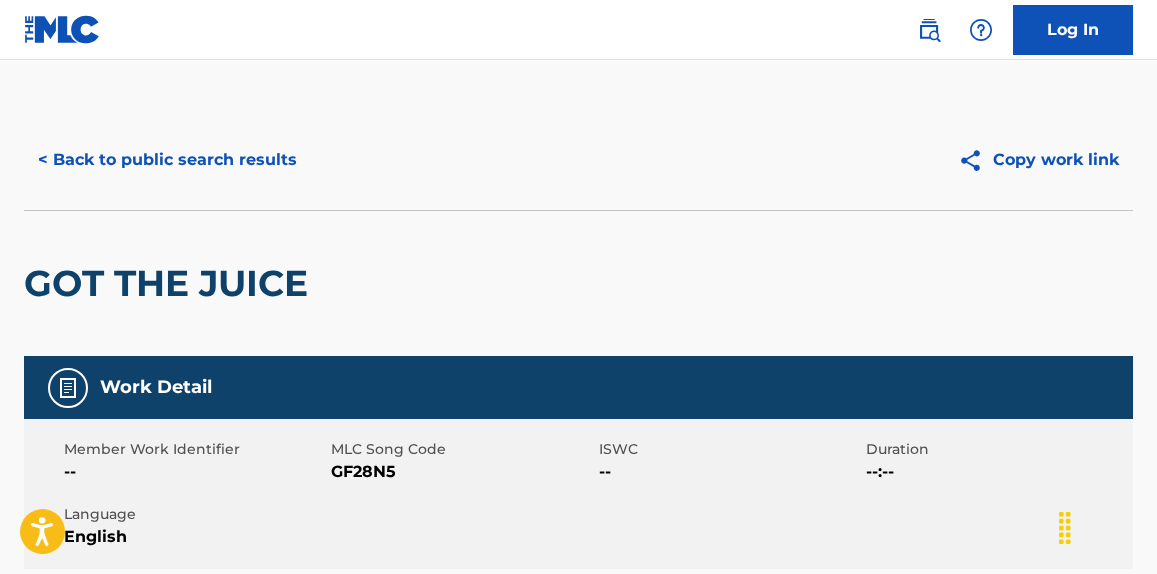 click on "< Back to public search results" at bounding box center [167, 160] 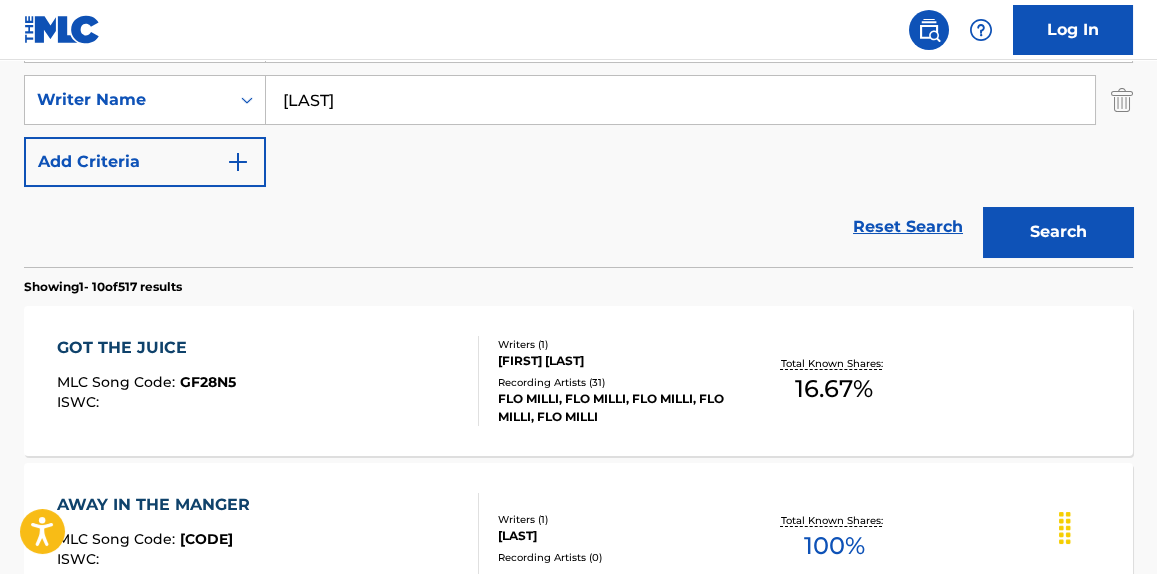 scroll, scrollTop: 141, scrollLeft: 0, axis: vertical 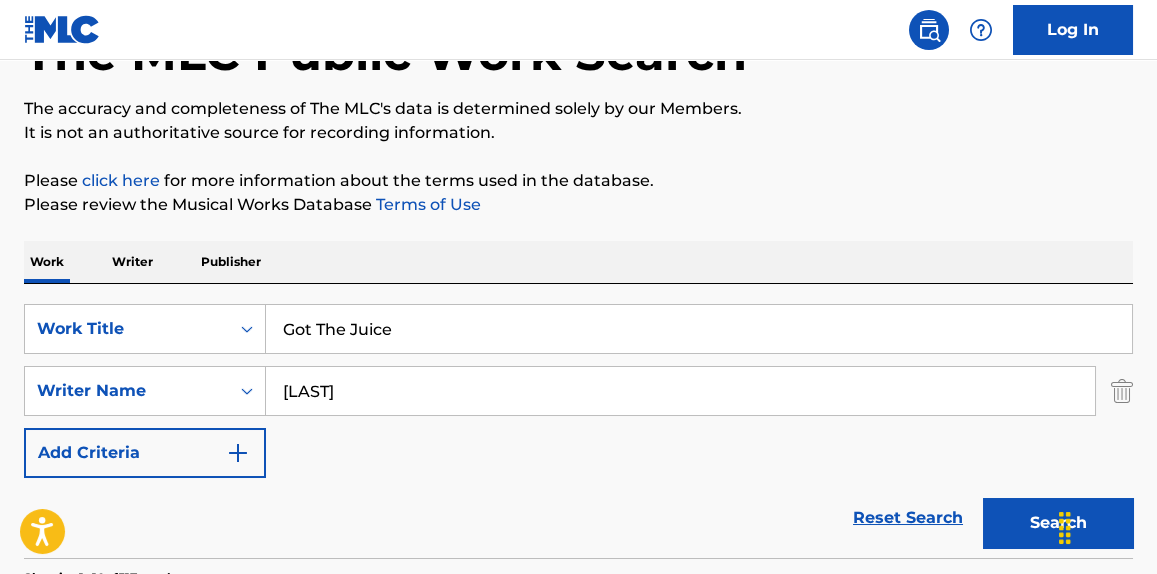 drag, startPoint x: 432, startPoint y: 316, endPoint x: 96, endPoint y: 285, distance: 337.42703 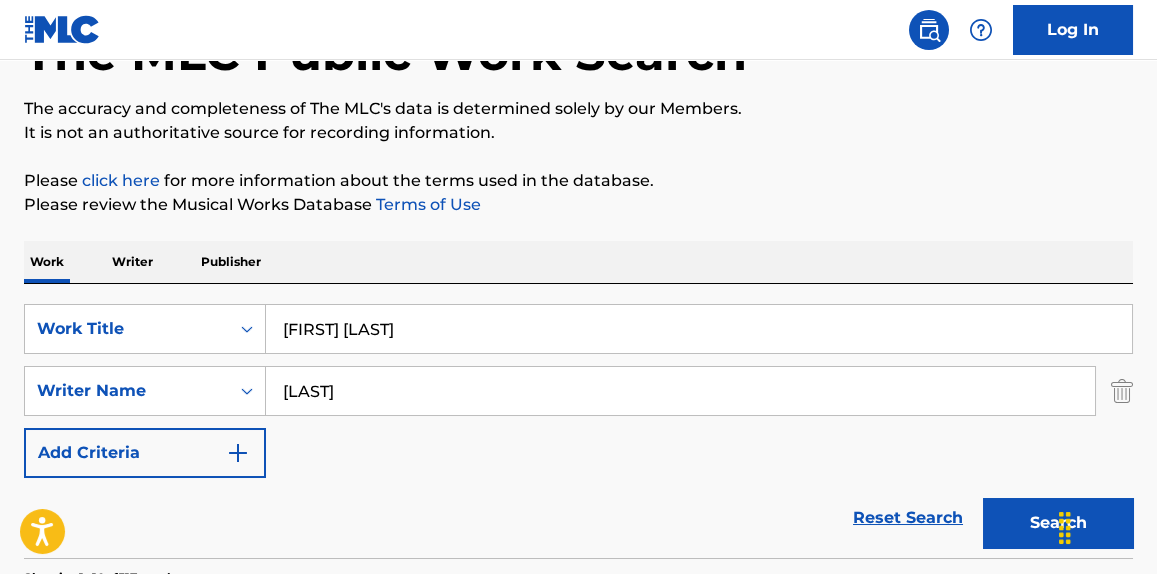 type on "[FIRST] [LAST]" 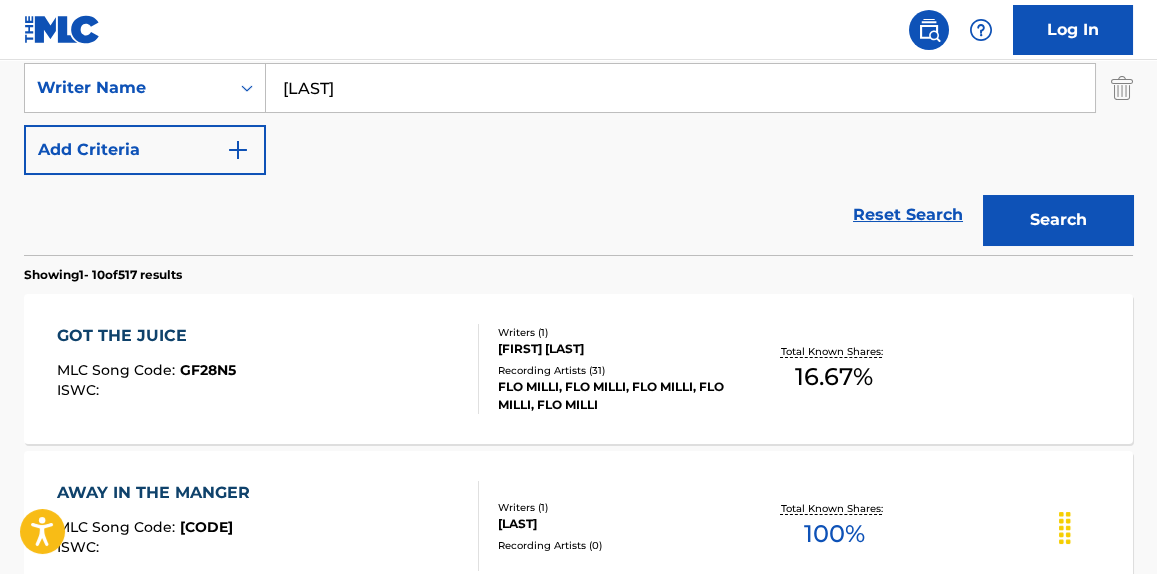 click on "Search" at bounding box center (1058, 220) 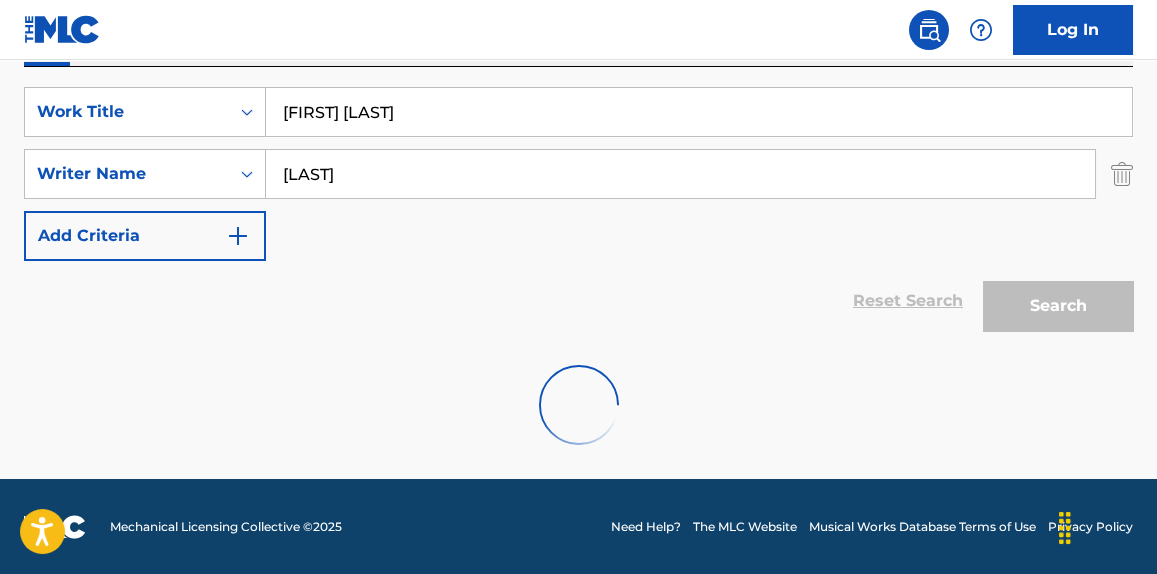 scroll, scrollTop: 293, scrollLeft: 0, axis: vertical 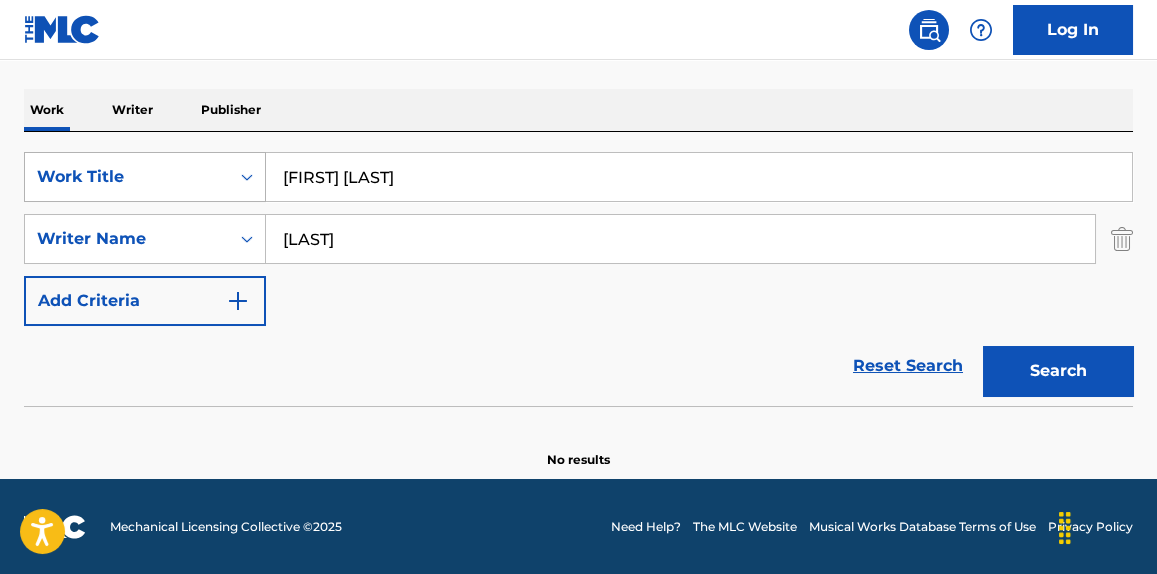 paste on "[FIRST] [LAST]" 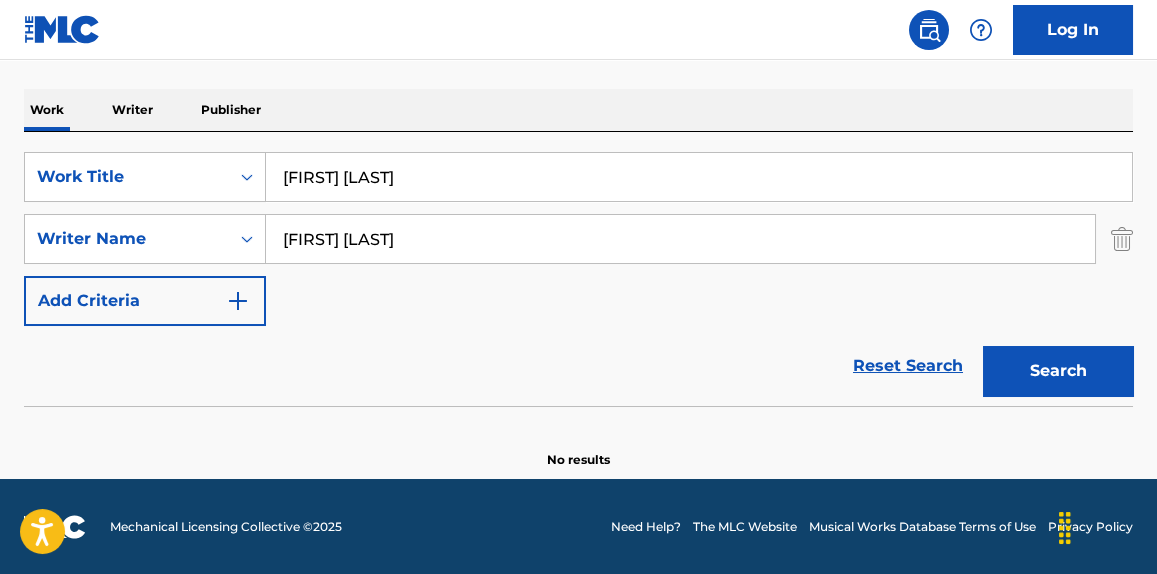 type on "[FIRST] [LAST]" 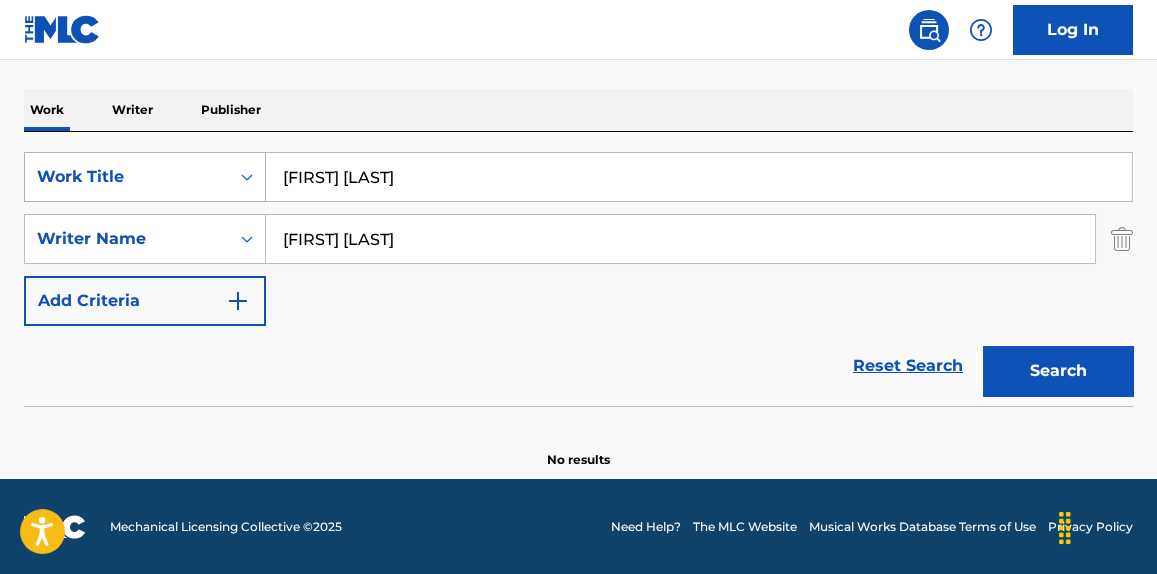 drag, startPoint x: 447, startPoint y: 169, endPoint x: 114, endPoint y: 159, distance: 333.15012 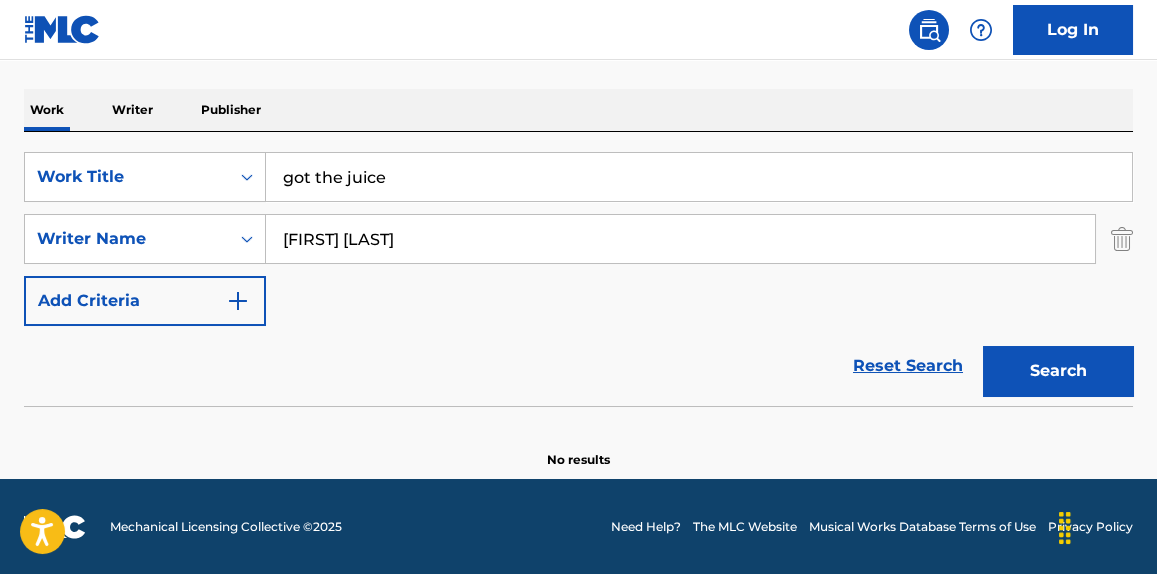 type on "got the juice" 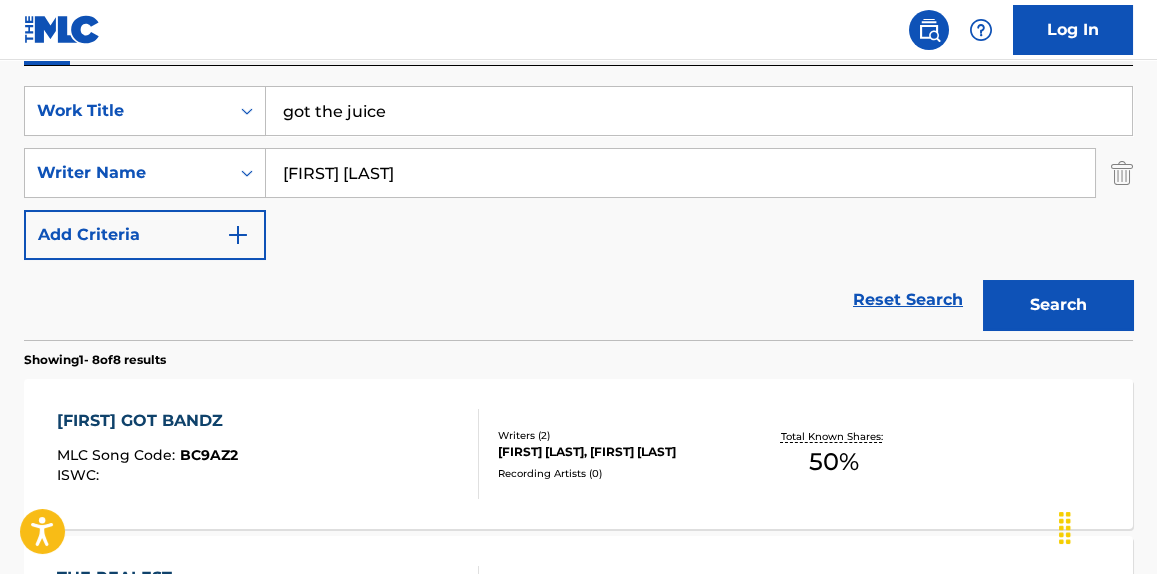 scroll, scrollTop: 141, scrollLeft: 0, axis: vertical 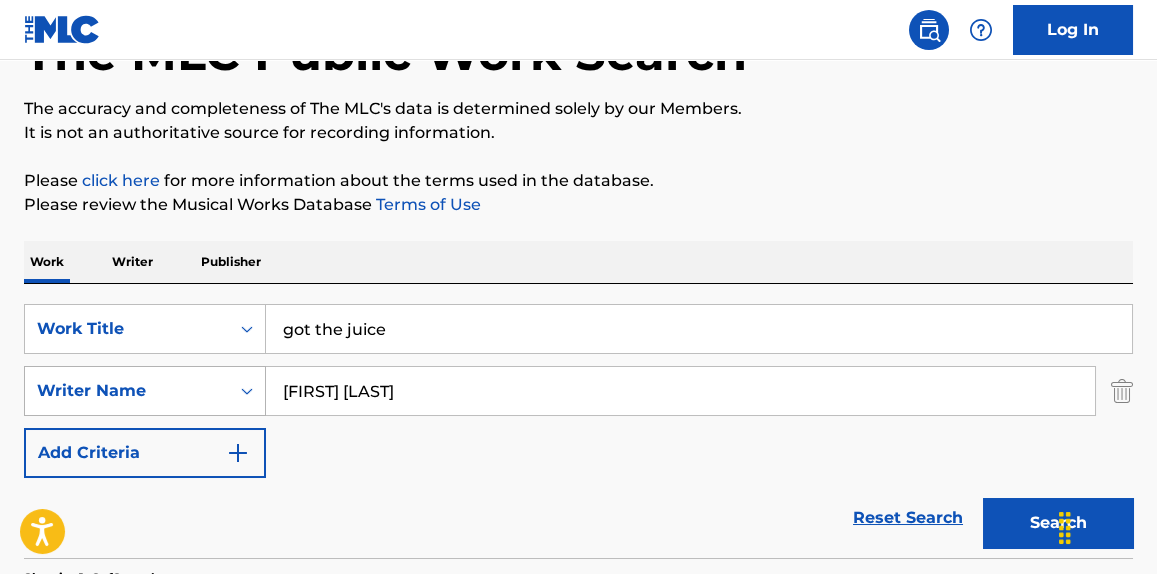 drag, startPoint x: 433, startPoint y: 401, endPoint x: 53, endPoint y: 394, distance: 380.06445 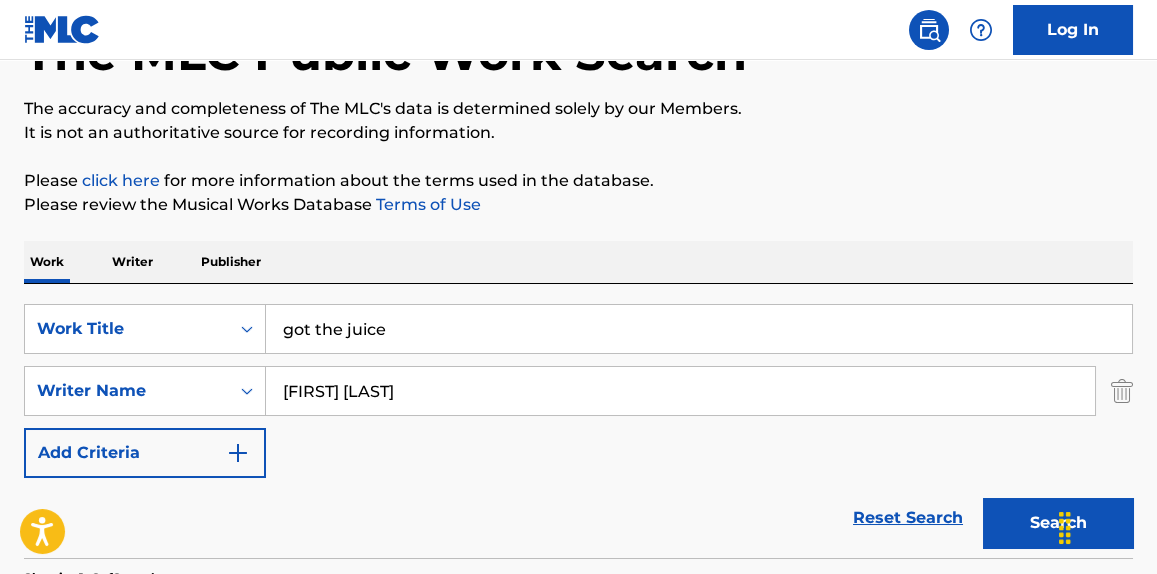 click on "Showing  1  -   8  of  8   results   MLC Song Code : BC9AZ2 ISWC : Writers ( 2 ) [FIRST] [LAST], [FIRST] [LAST] Recording Artists ( 0 ) Total Known Shares: 50 % MLC Song Code : T45EIZ ISWC : Writers ( 5 ) [FIRST] [LAST], [FIRST] [LAST], [FIRST] [LAST], [FIRST] [LAST], [FIRST] [LAST] Recording Artists ( 0 ) Total Known Shares: 16.66 % MLC Song Code : OC10HM ISWC : T9311678930 Writers ( 3 ) [FIRST] [MIDDLE] [LAST], [FIRST] [LAST], [FIRST] [LAST] 18 ) 100 %" at bounding box center (578, 954) 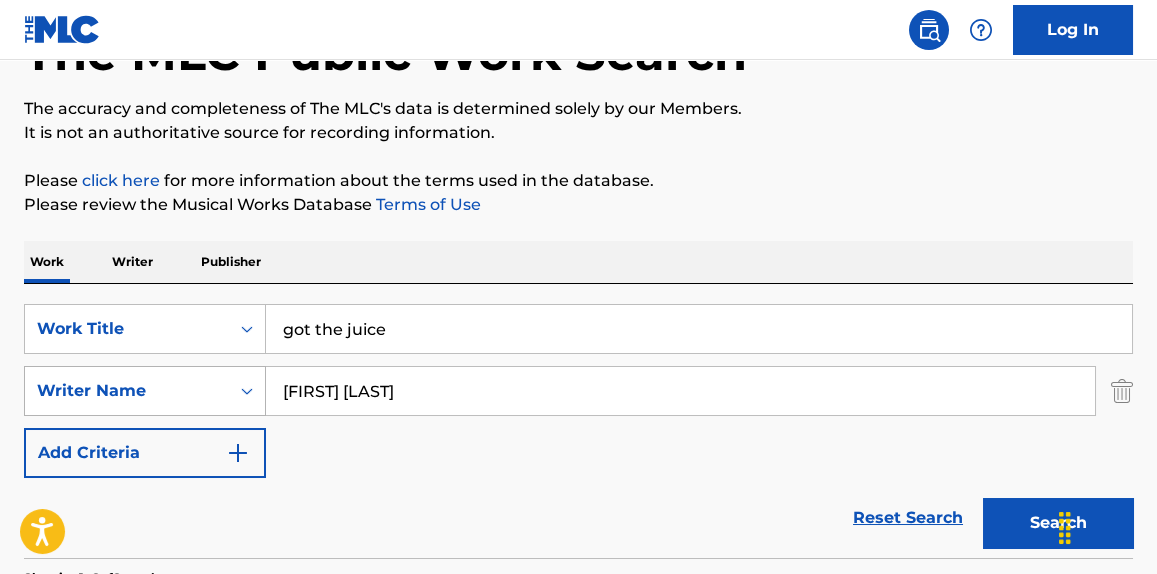 drag, startPoint x: 438, startPoint y: 393, endPoint x: 196, endPoint y: 394, distance: 242.00206 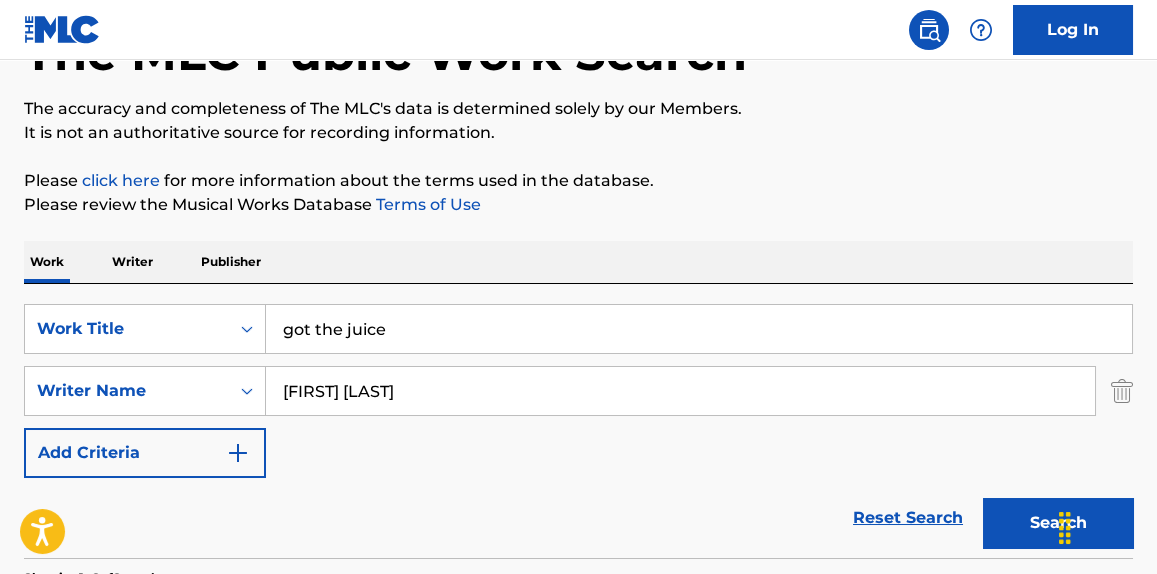 type on "[FIRST] [LAST]" 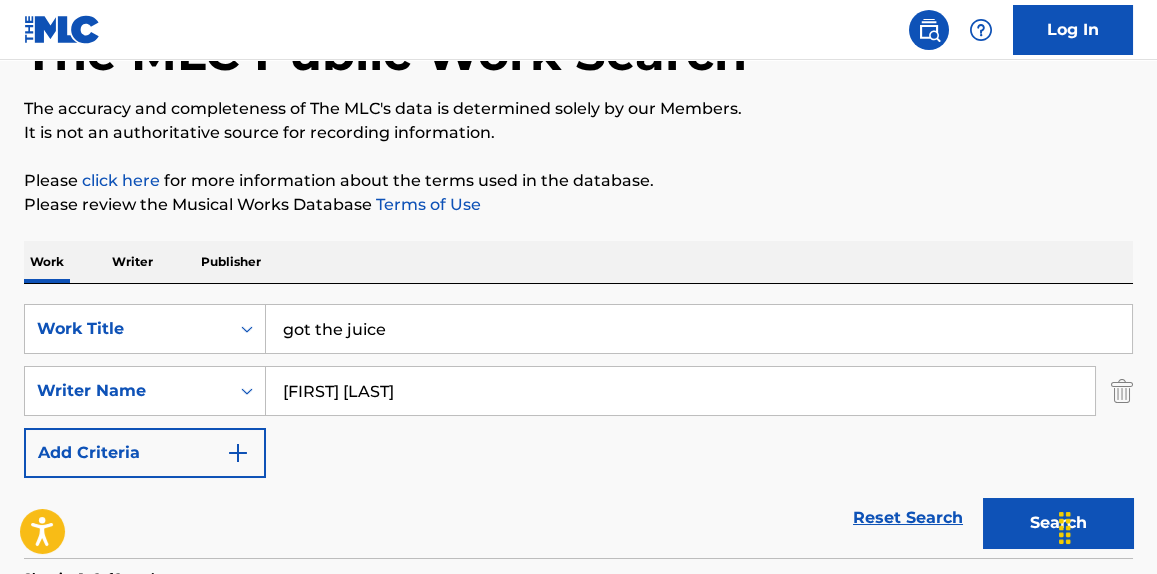 scroll, scrollTop: 444, scrollLeft: 0, axis: vertical 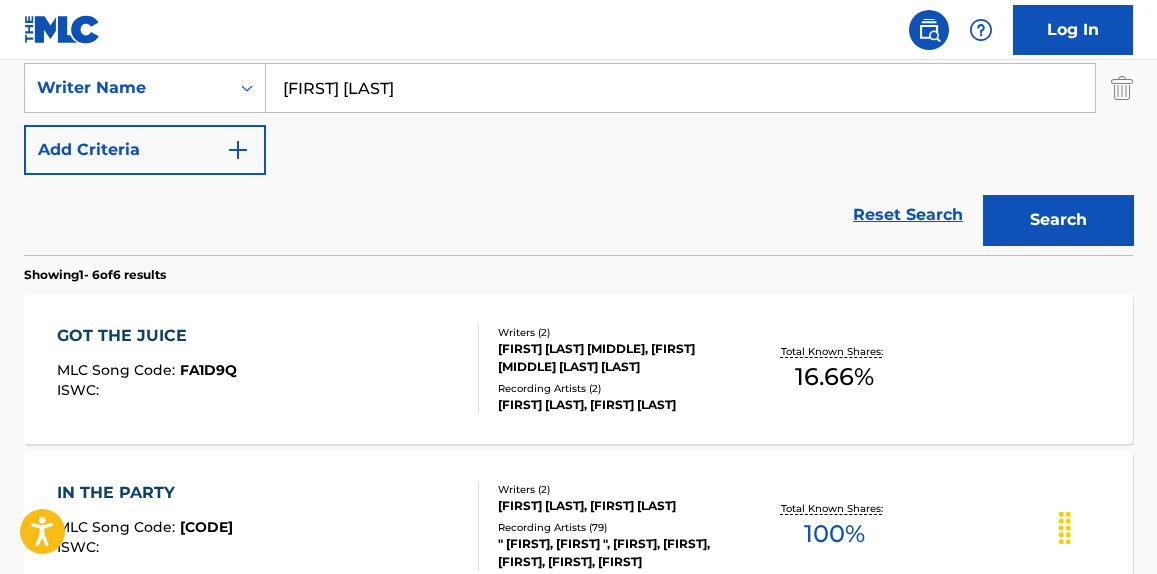 click on "MLC Song Code : FA1D9Q ISWC :" at bounding box center (267, 369) 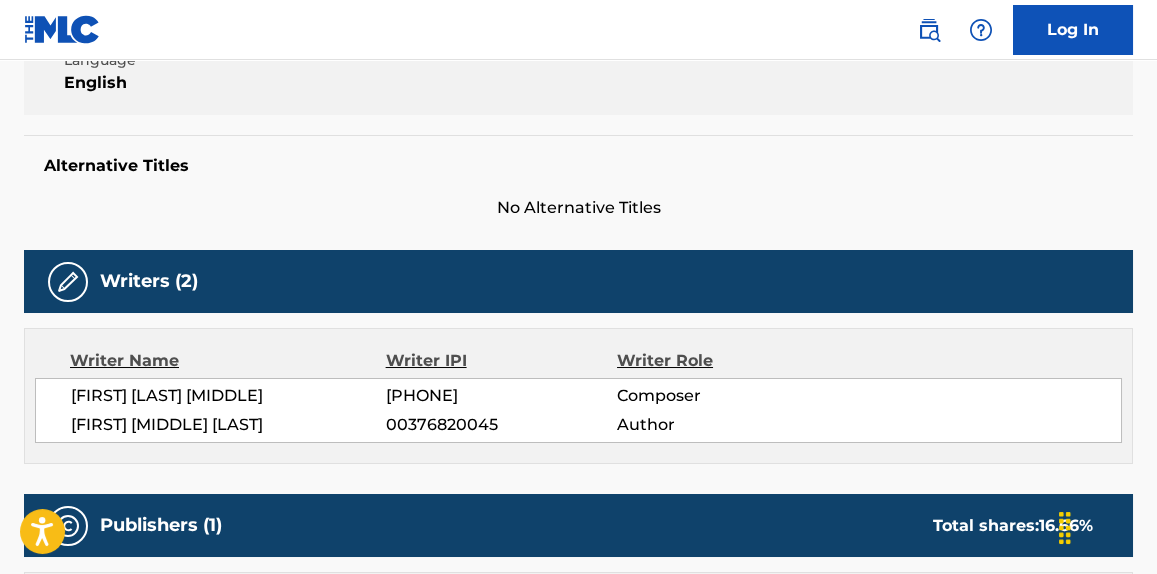 scroll, scrollTop: 0, scrollLeft: 0, axis: both 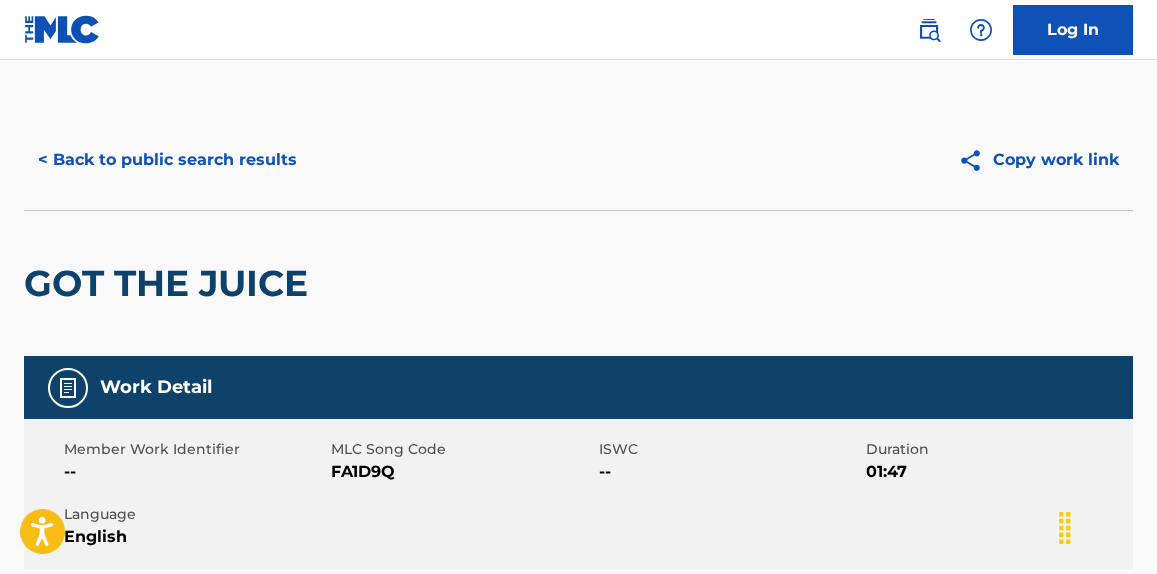 click on "< Back to public search results" at bounding box center (167, 160) 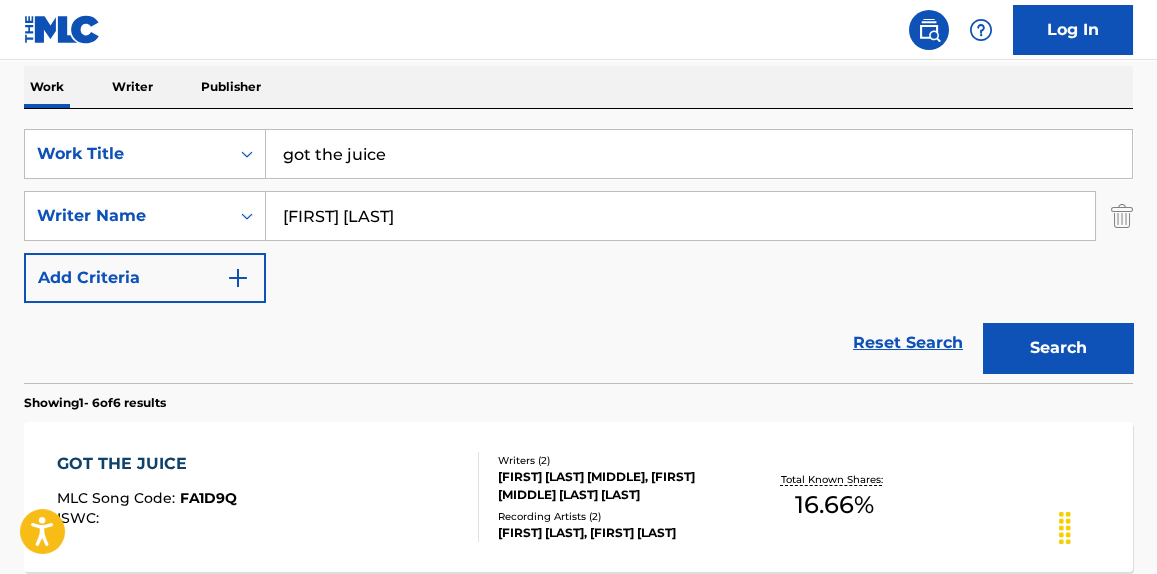 scroll, scrollTop: 283, scrollLeft: 0, axis: vertical 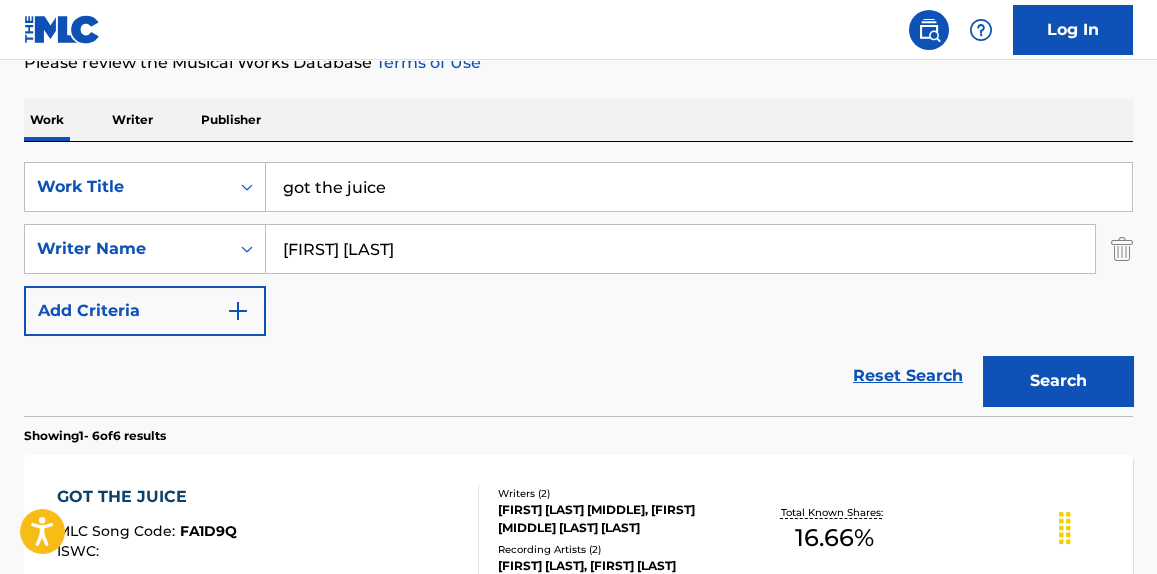 click on "Search" at bounding box center [1058, 381] 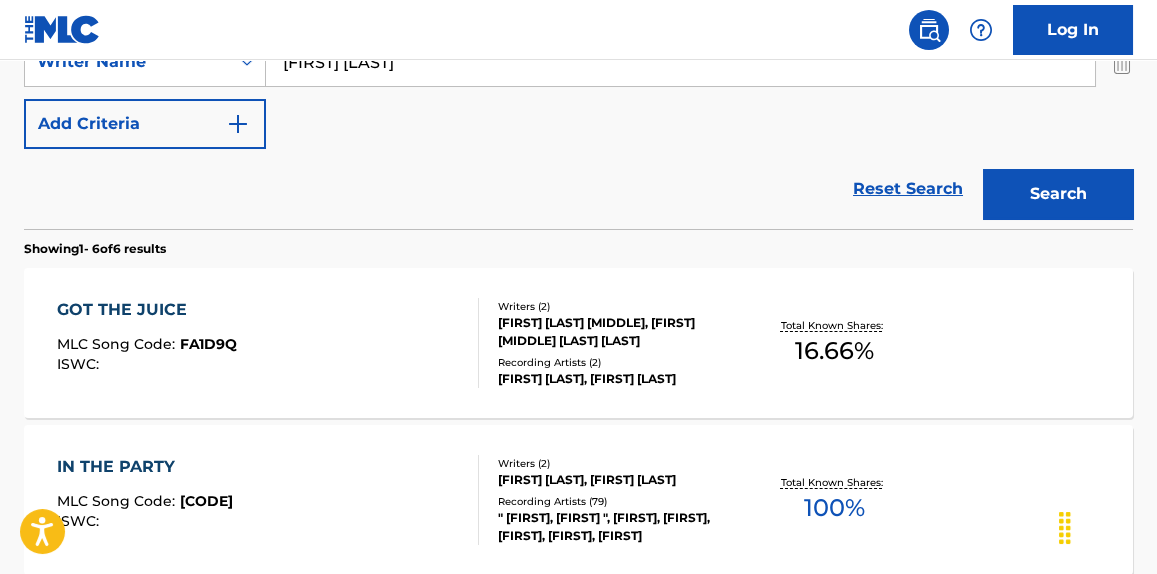 scroll, scrollTop: 586, scrollLeft: 0, axis: vertical 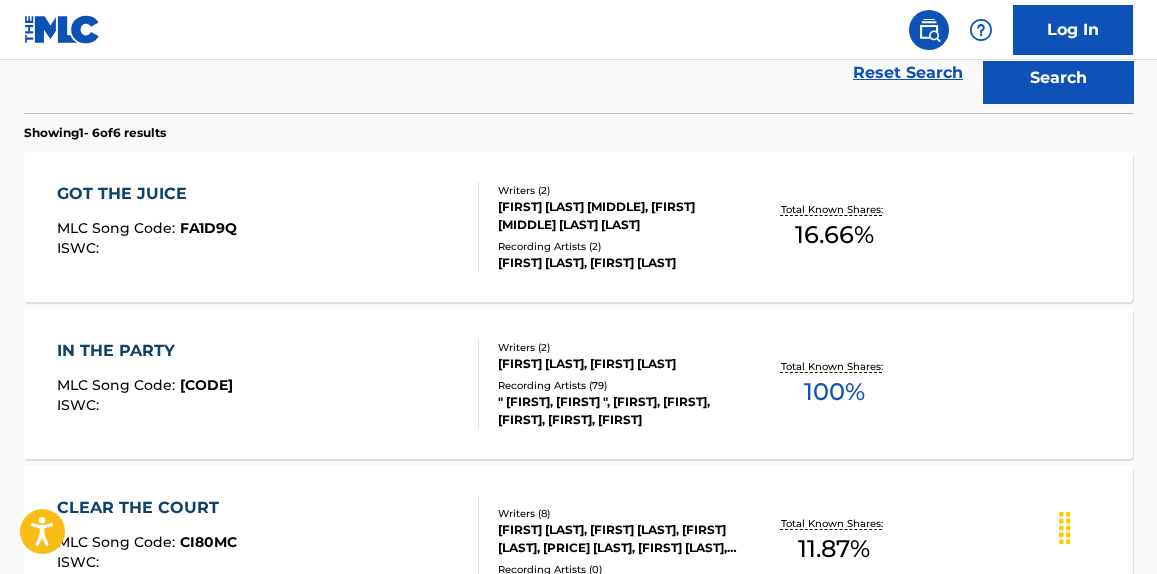 click on "MLC Song Code : FA1D9Q ISWC :" at bounding box center (267, 227) 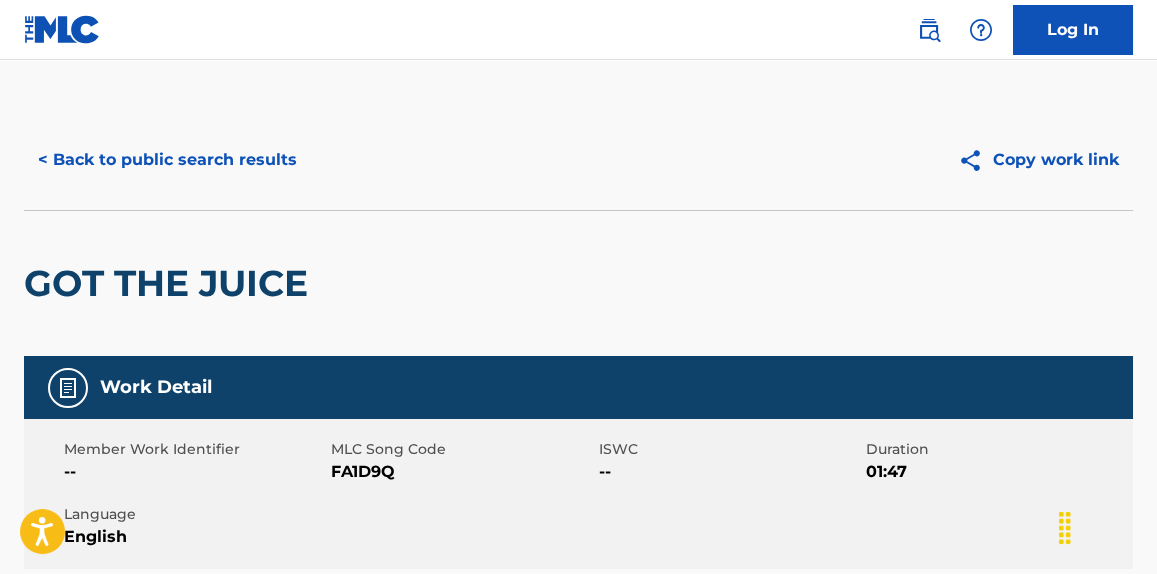 click on "< Back to public search results" at bounding box center (167, 160) 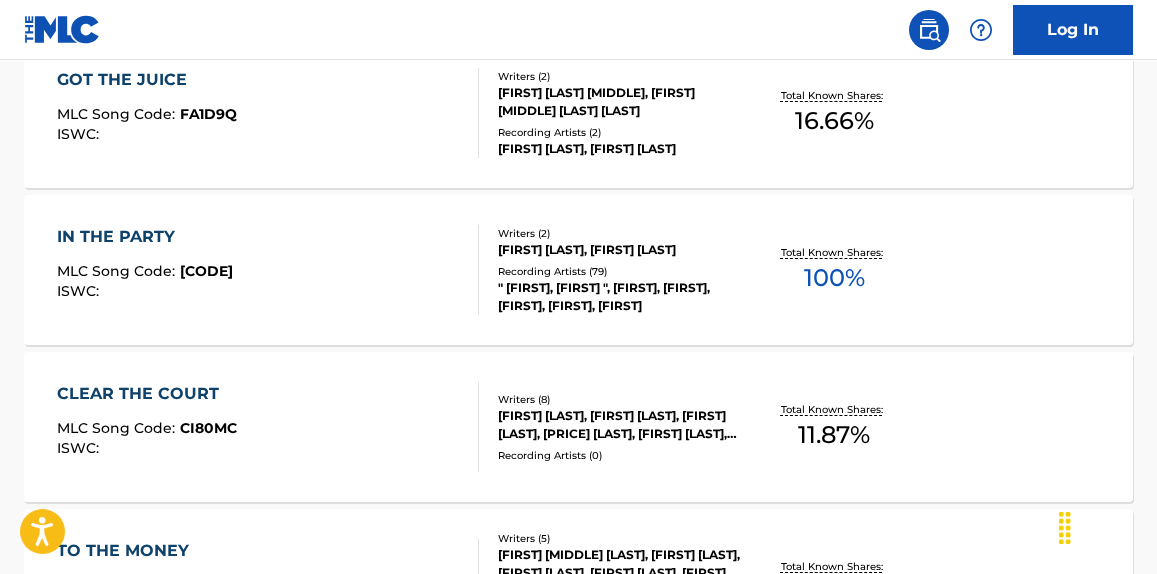 click on "GOT THE JUICE MLC Song Code : FA1D9Q ISWC : Writers ( 2 ) [FIRST] [LAST], [FIRST] [LAST] Recording Artists ( 2 ) [FIRST] [LAST], [FIRST] [LAST] Total Known Shares: 16.66 %" at bounding box center (578, 113) 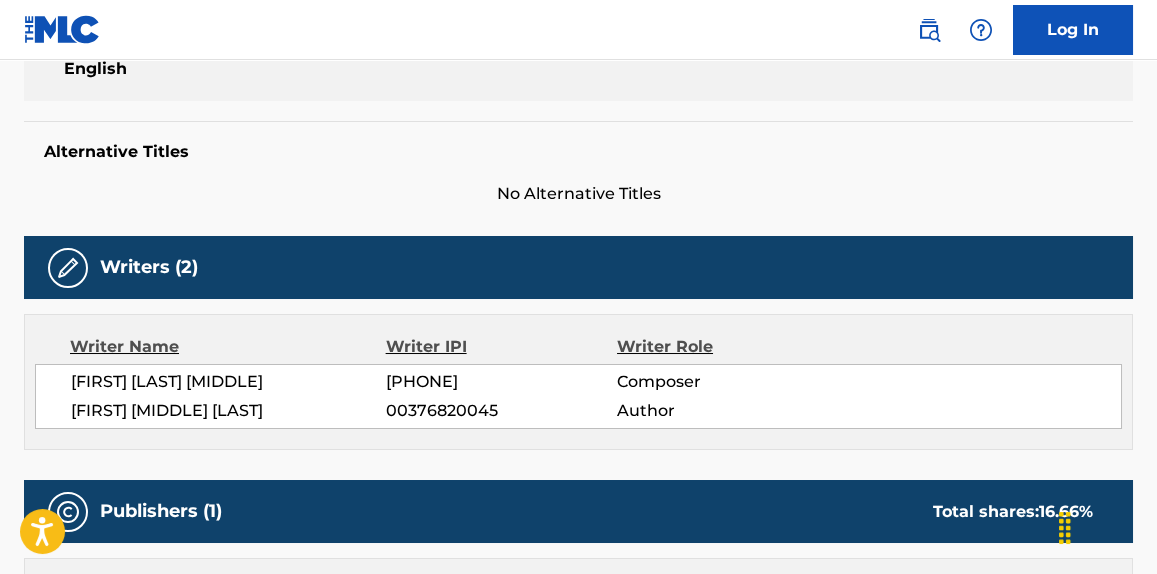 scroll, scrollTop: 454, scrollLeft: 0, axis: vertical 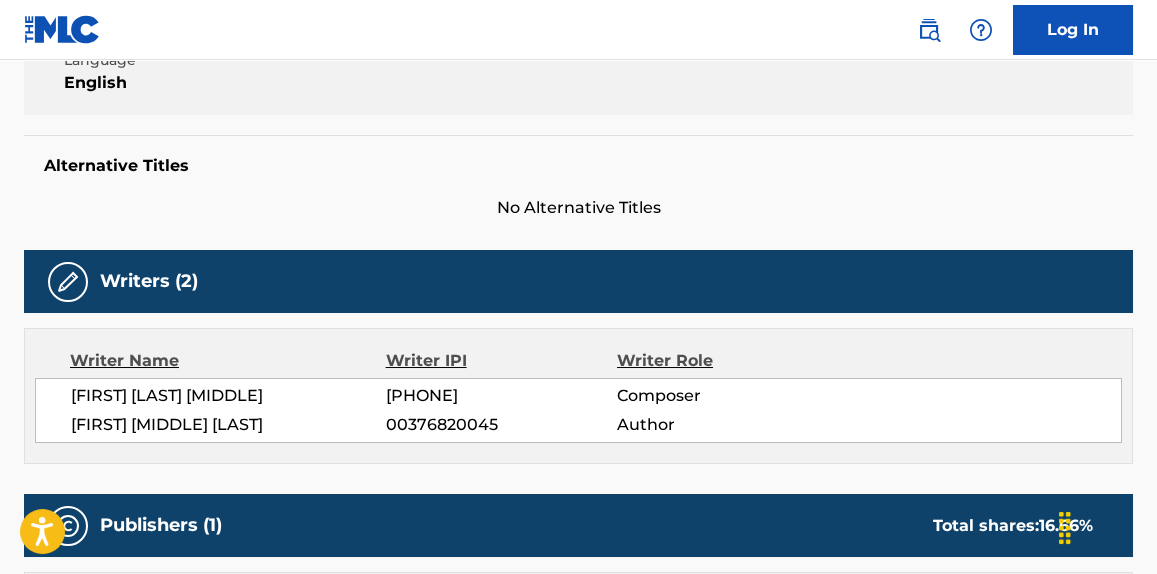 click on "[FIRST] [LAST] [MIDDLE]" at bounding box center [228, 396] 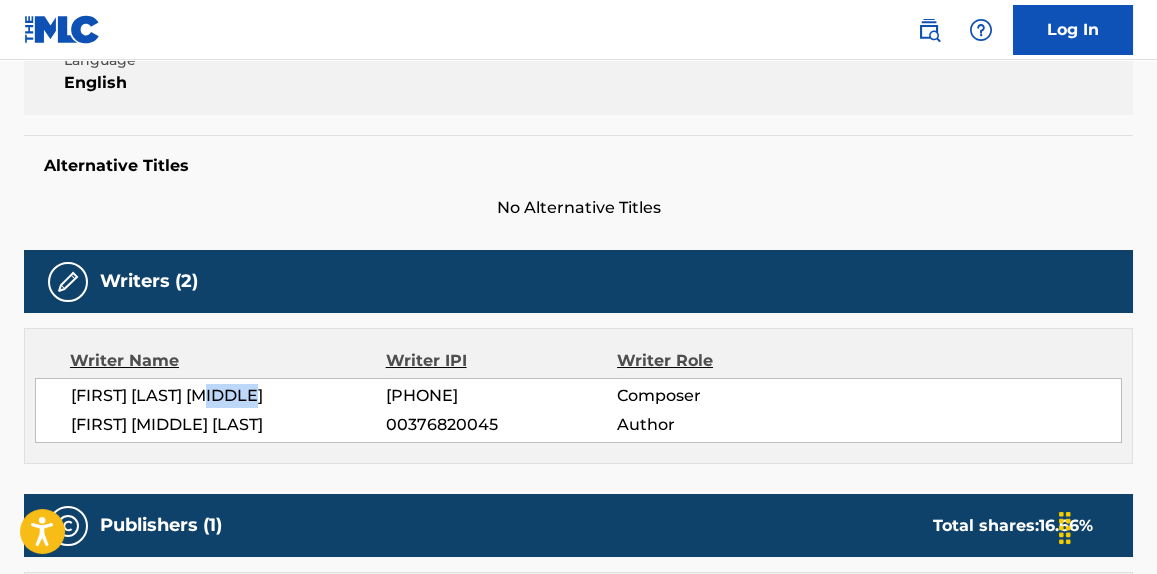 click on "[FIRST] [LAST] [MIDDLE]" at bounding box center [228, 396] 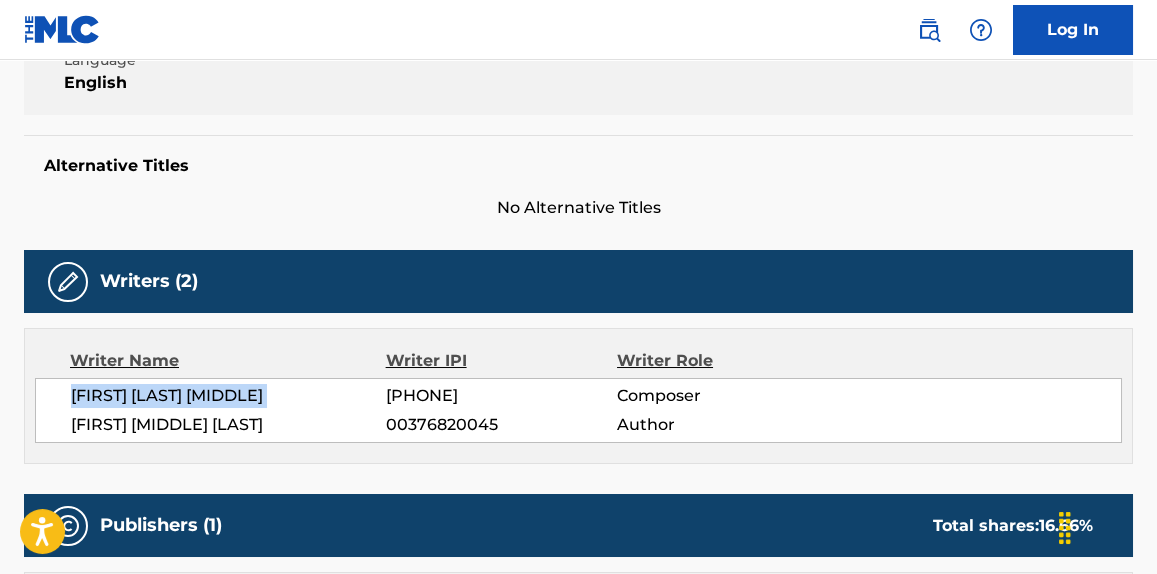 click on "[FIRST] [LAST] [MIDDLE]" at bounding box center [228, 396] 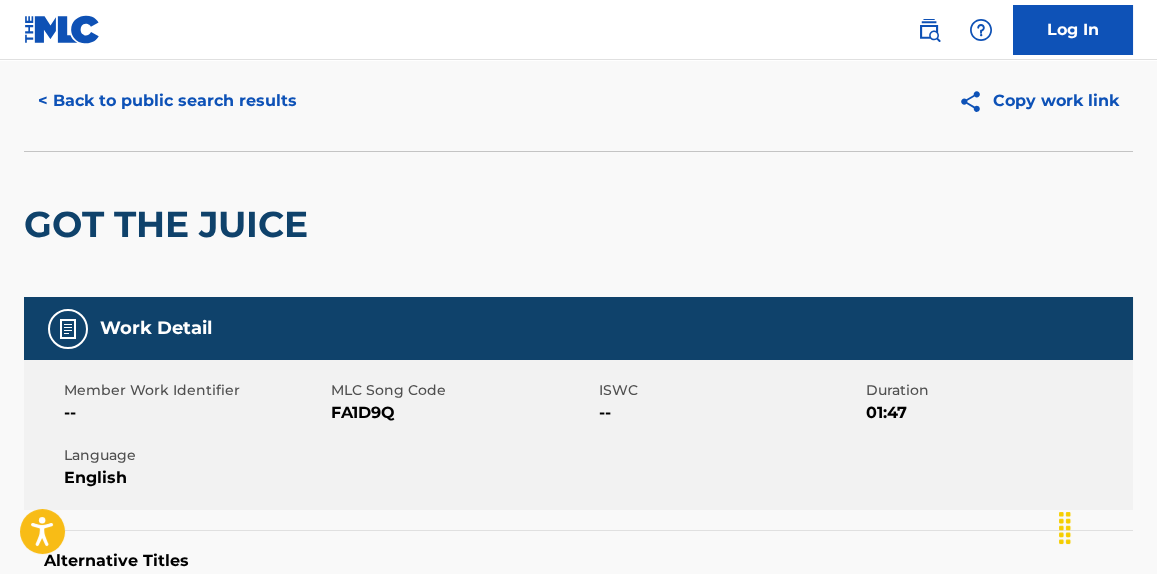 scroll, scrollTop: 0, scrollLeft: 0, axis: both 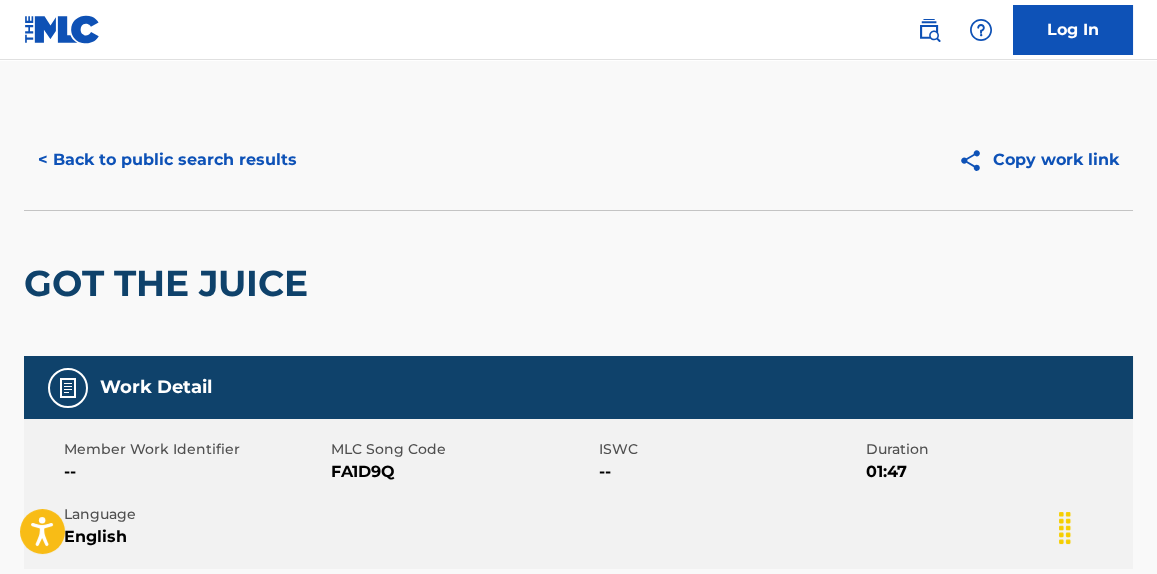 click on "< Back to public search results" at bounding box center [167, 160] 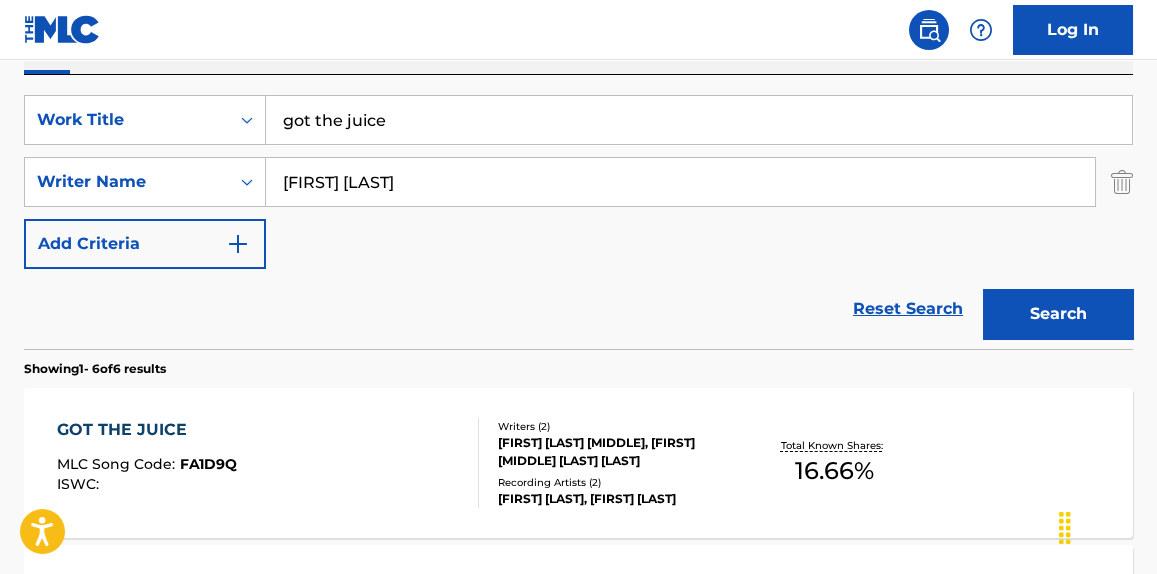 scroll, scrollTop: 208, scrollLeft: 0, axis: vertical 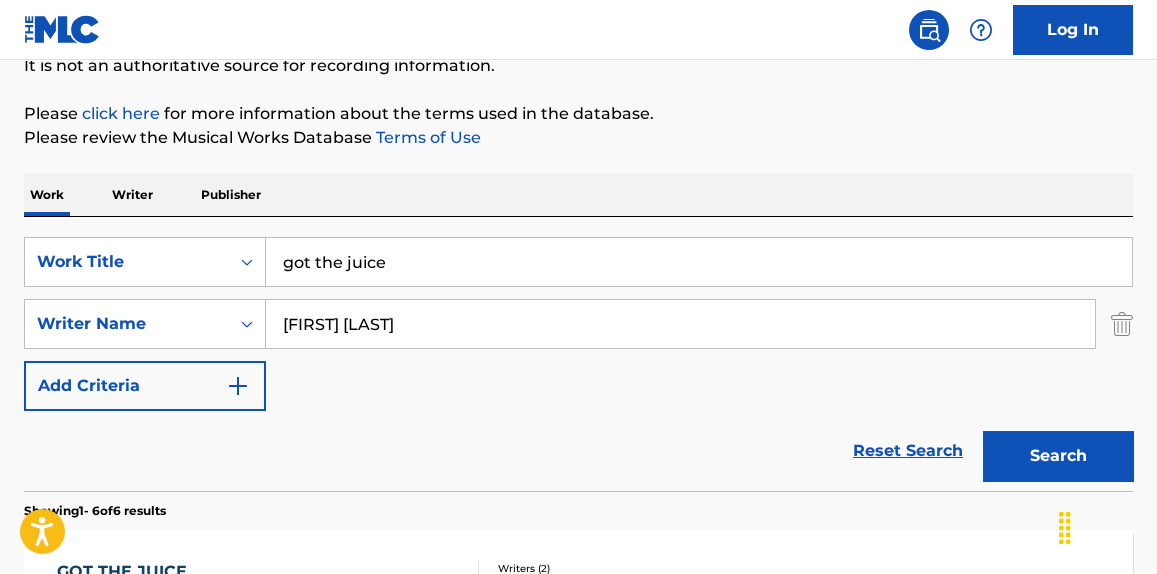 drag, startPoint x: 424, startPoint y: 328, endPoint x: 0, endPoint y: 372, distance: 426.27692 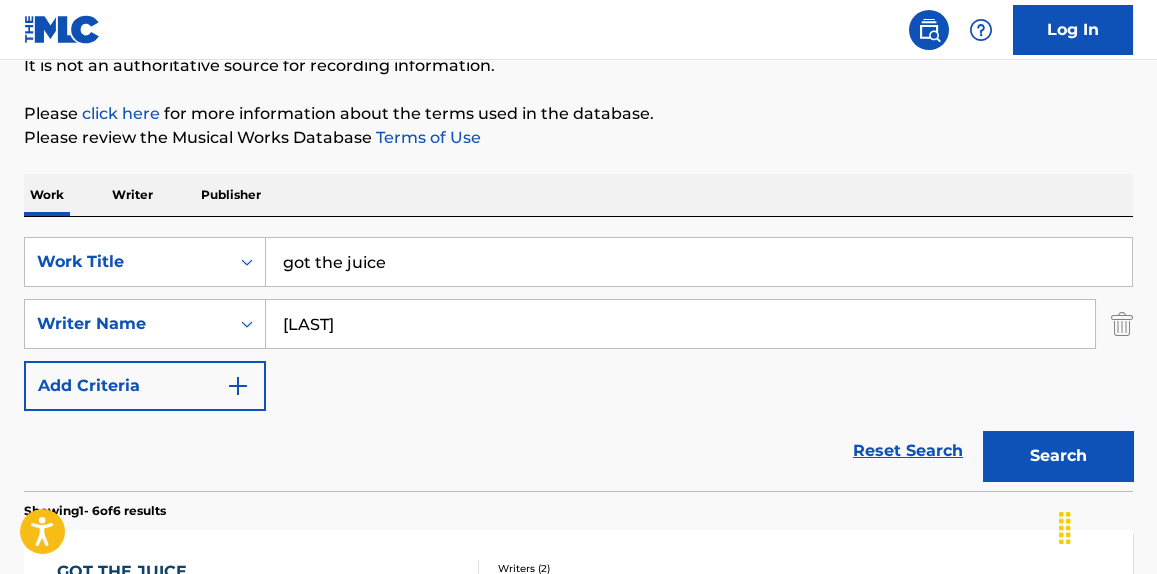 type on "[LAST]" 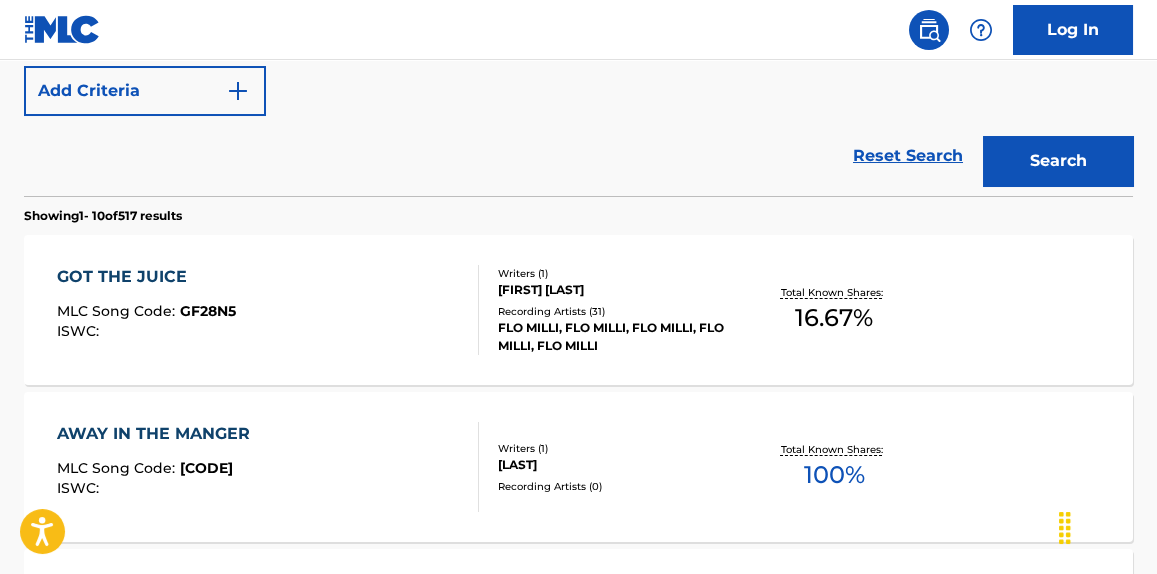 scroll, scrollTop: 511, scrollLeft: 0, axis: vertical 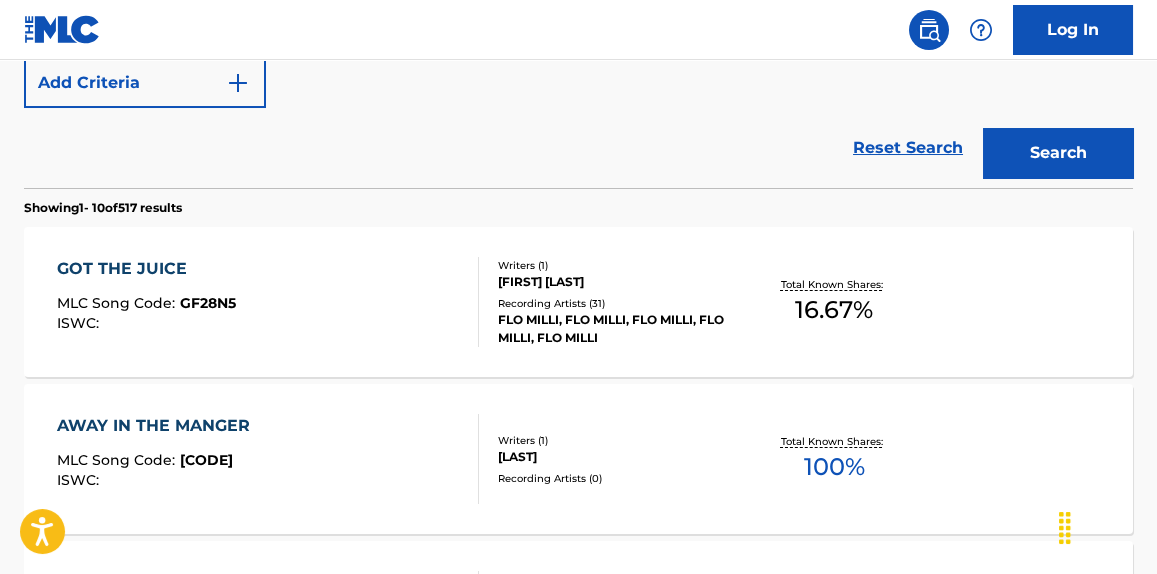 click on "GOT THE JUICE MLC Song Code : GF28N5 ISWC :" at bounding box center (267, 302) 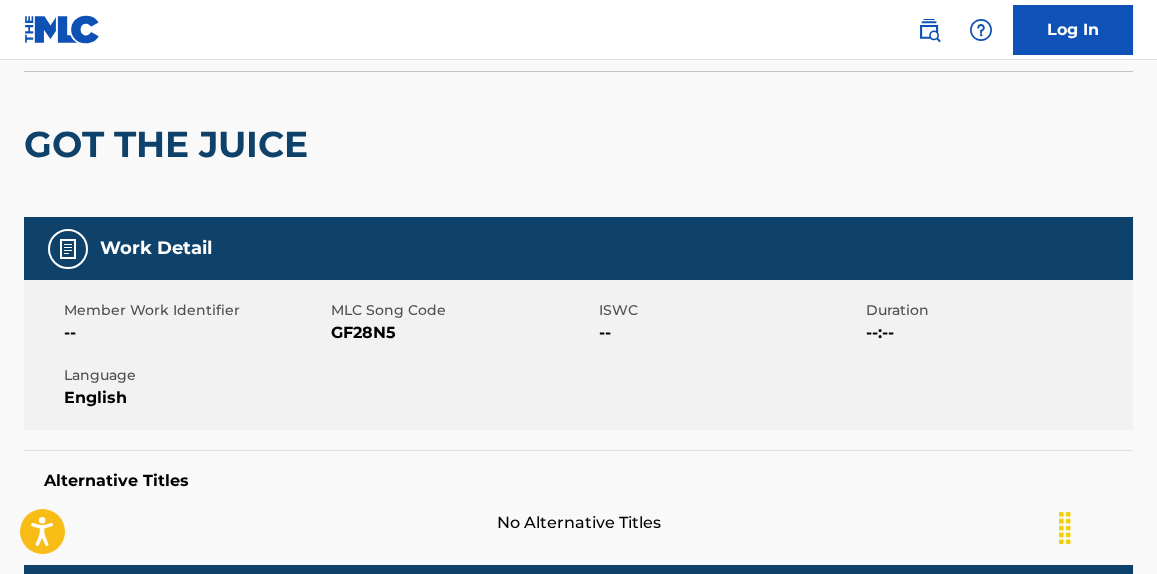 scroll, scrollTop: 0, scrollLeft: 0, axis: both 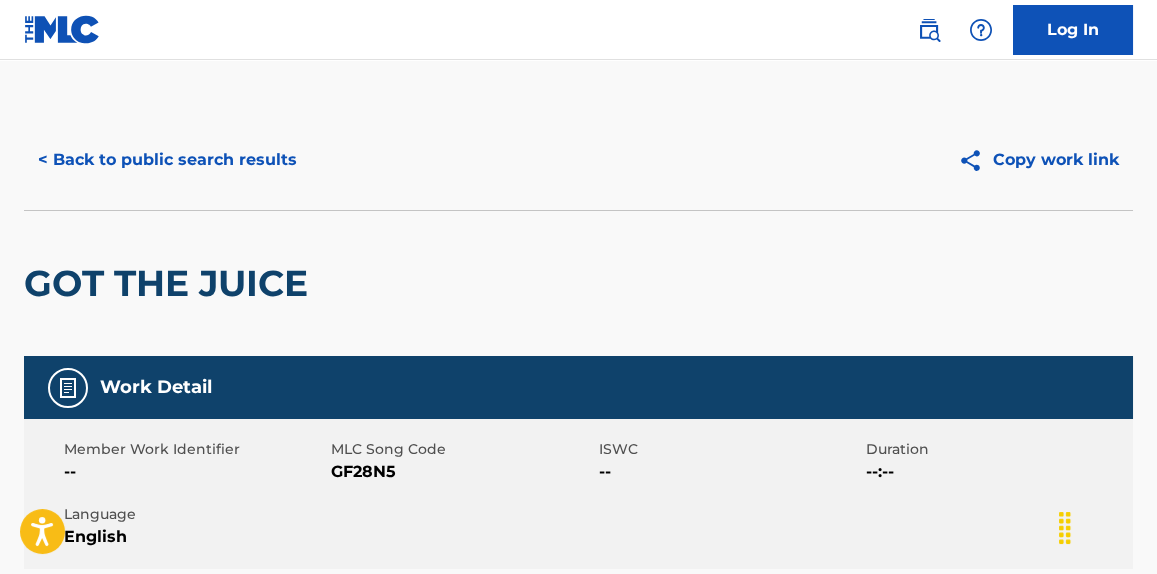 click on "< Back to public search results" at bounding box center [167, 160] 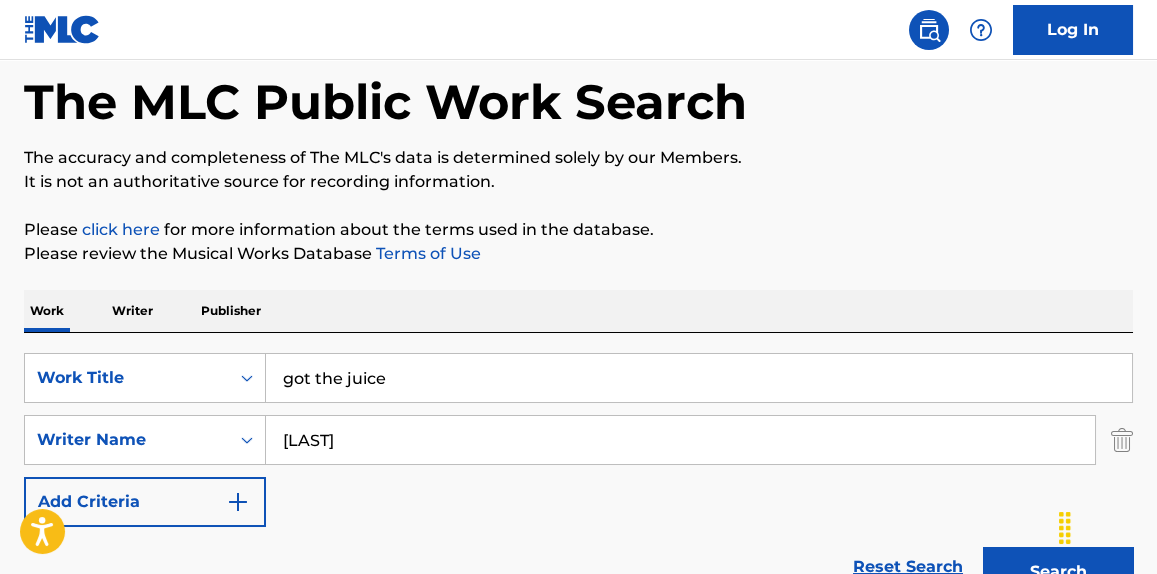 scroll, scrollTop: 0, scrollLeft: 0, axis: both 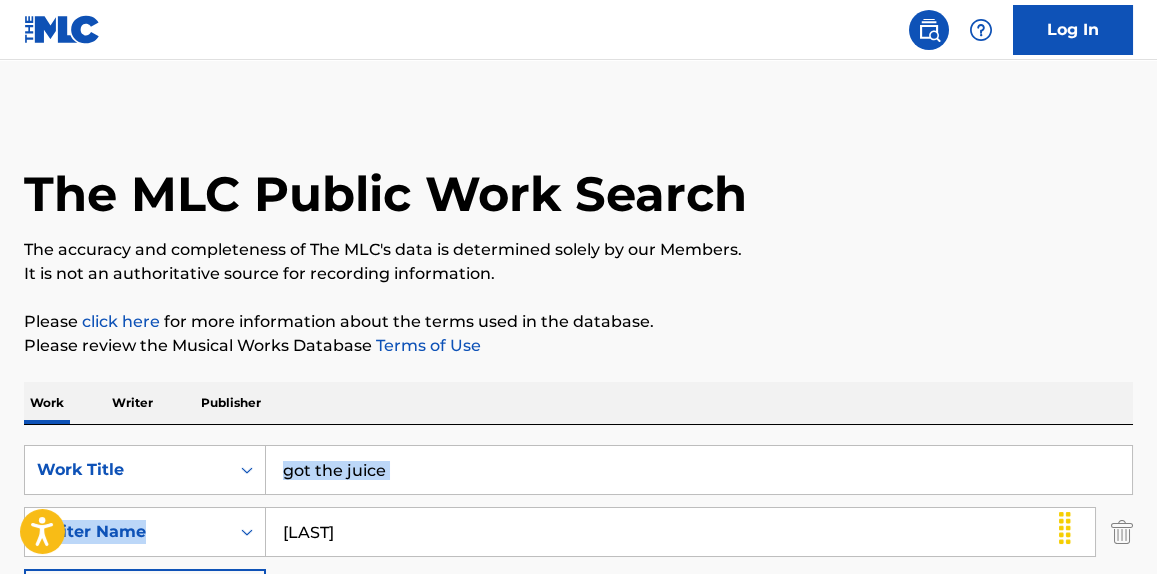 drag, startPoint x: 401, startPoint y: 495, endPoint x: 398, endPoint y: 479, distance: 16.27882 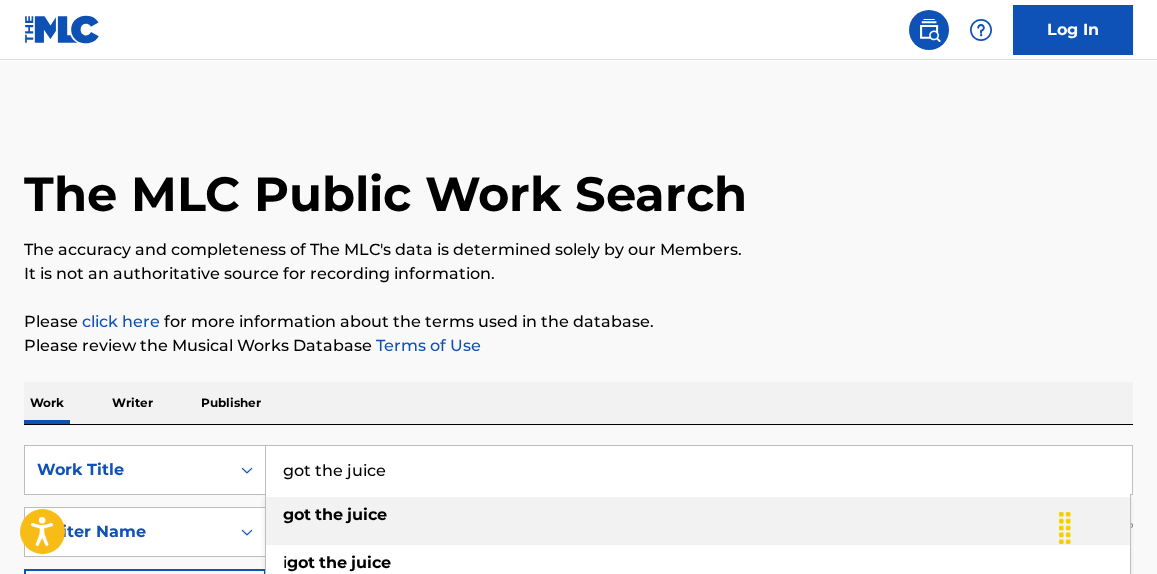 paste on "Edible feat. Gunna" 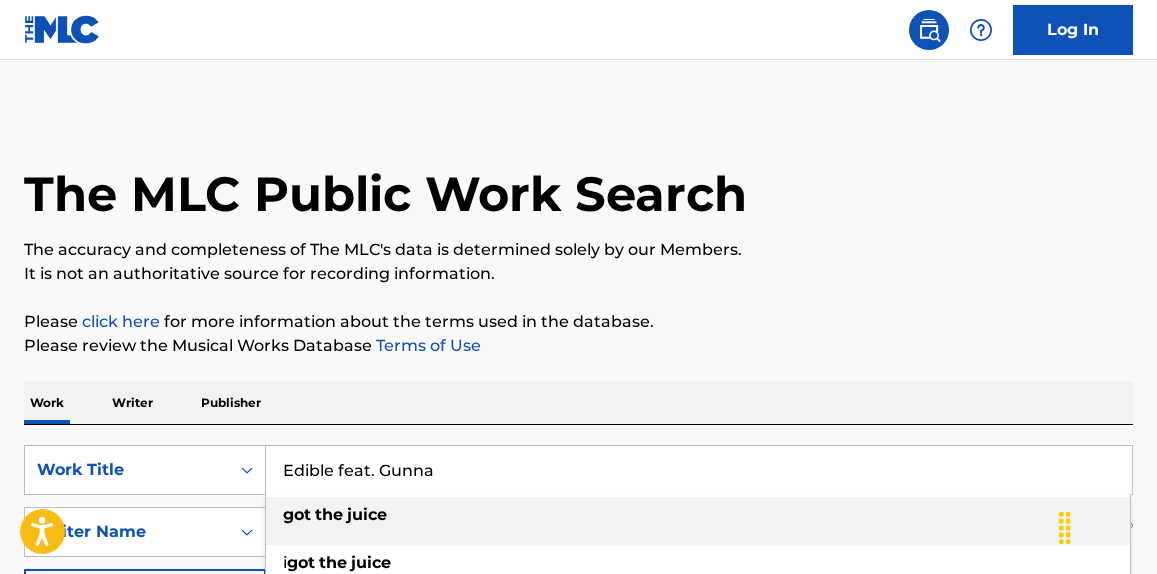 drag, startPoint x: 407, startPoint y: 471, endPoint x: 185, endPoint y: 421, distance: 227.56097 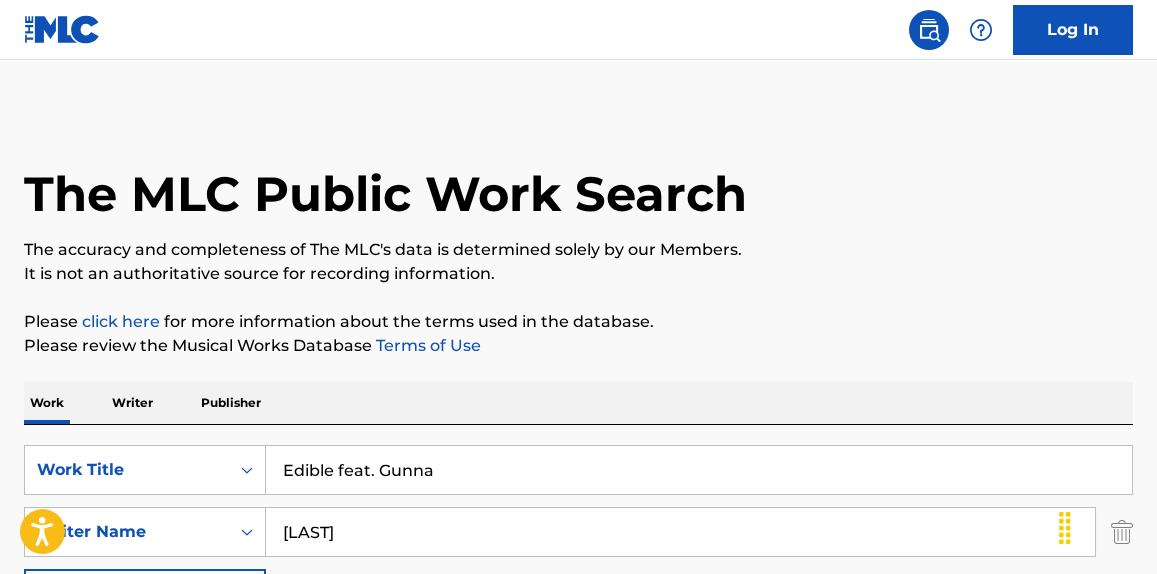 type on "Edible feat. Gunna" 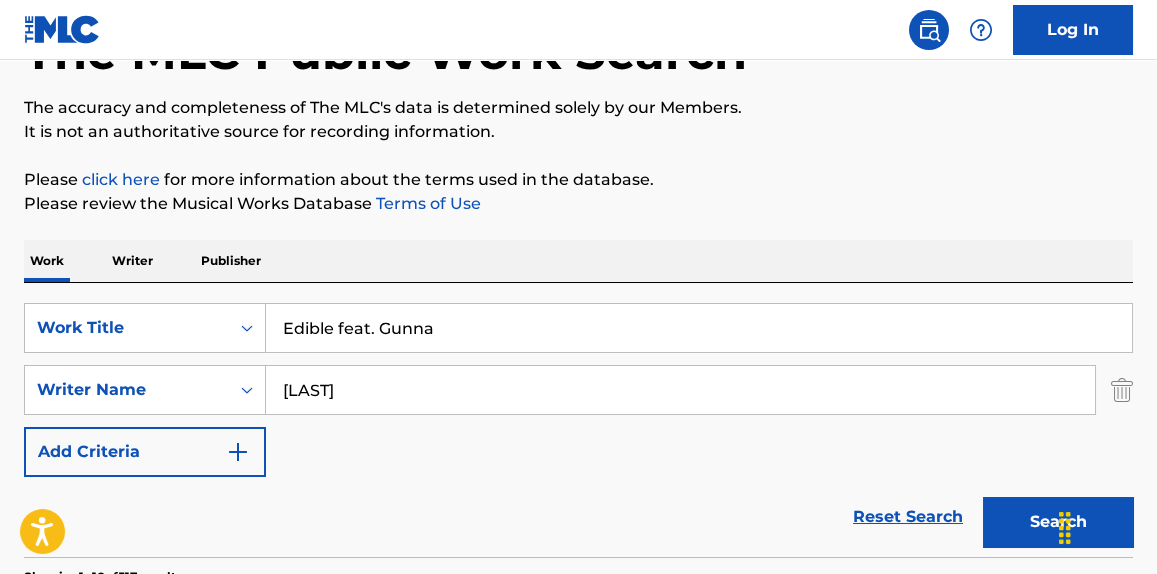 scroll, scrollTop: 454, scrollLeft: 0, axis: vertical 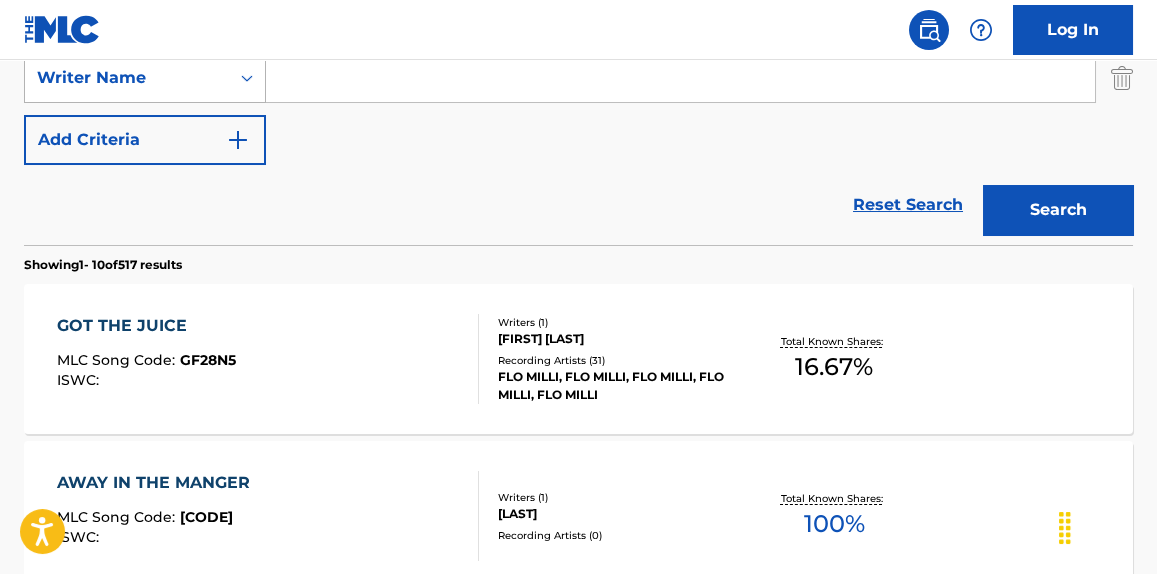 drag, startPoint x: 361, startPoint y: 87, endPoint x: 197, endPoint y: 90, distance: 164.02744 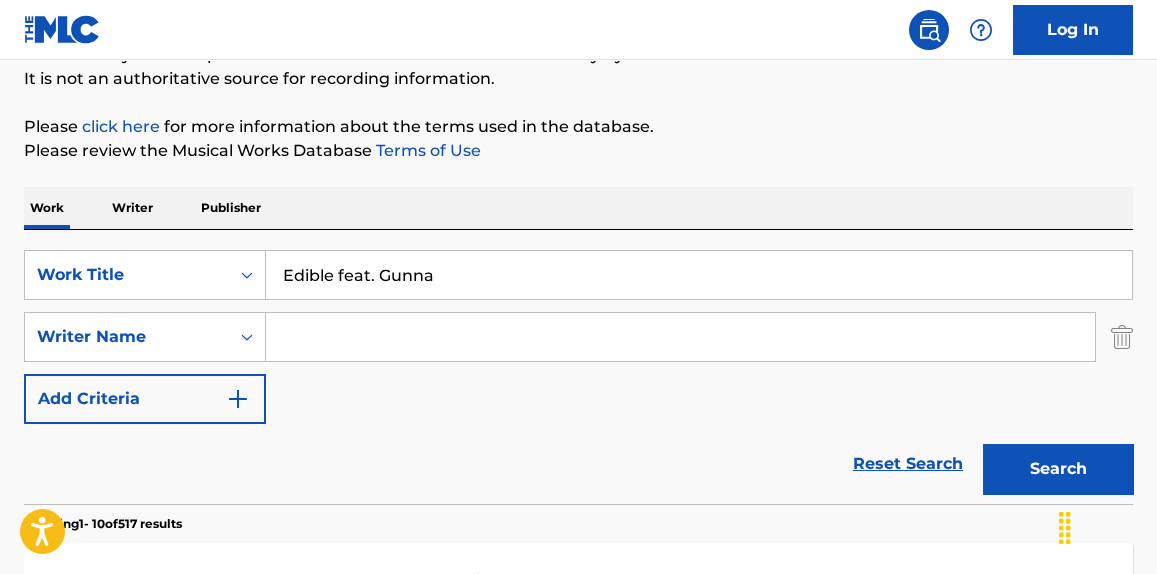 scroll, scrollTop: 151, scrollLeft: 0, axis: vertical 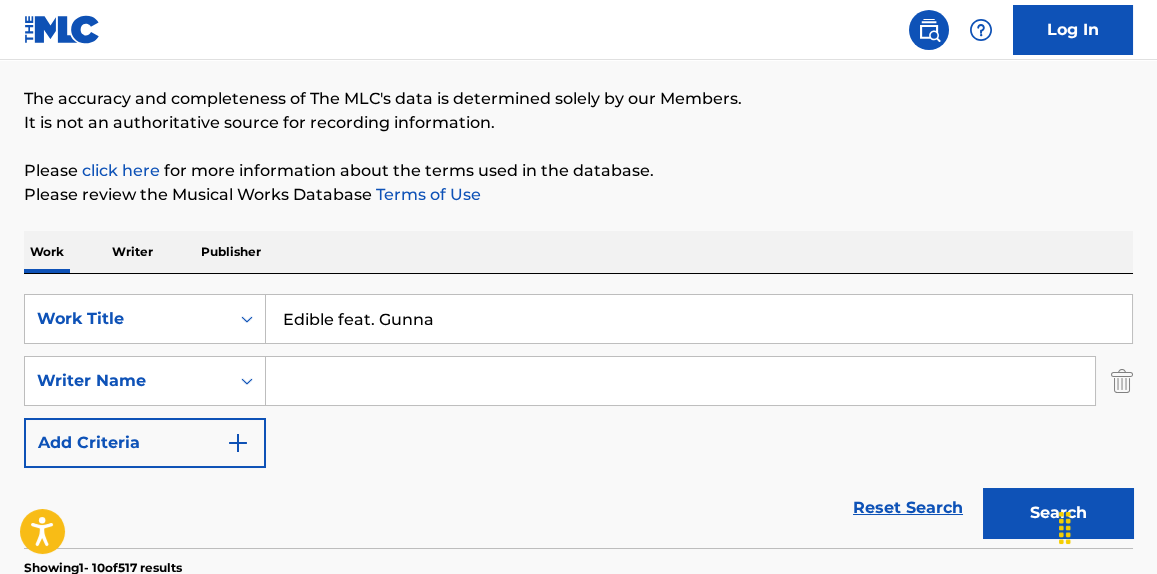click at bounding box center (680, 381) 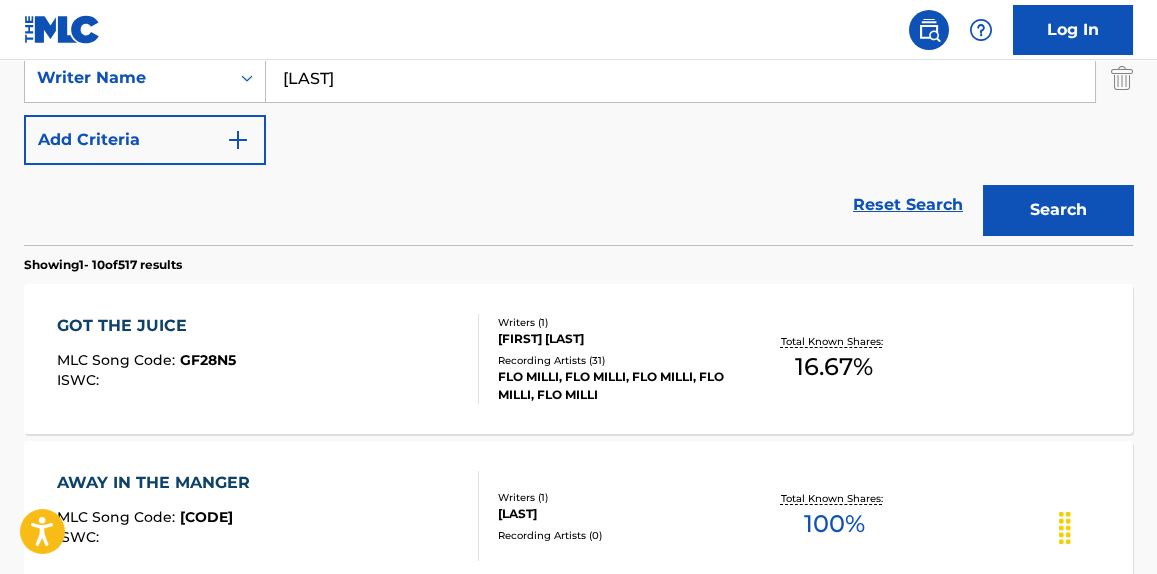 type on "[LAST]" 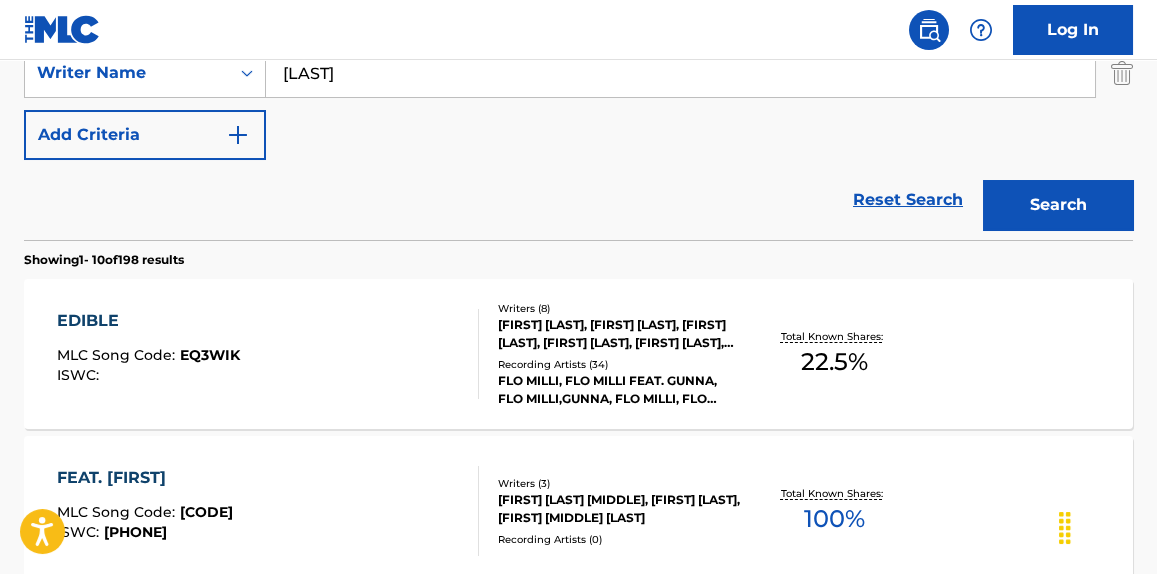 scroll, scrollTop: 606, scrollLeft: 0, axis: vertical 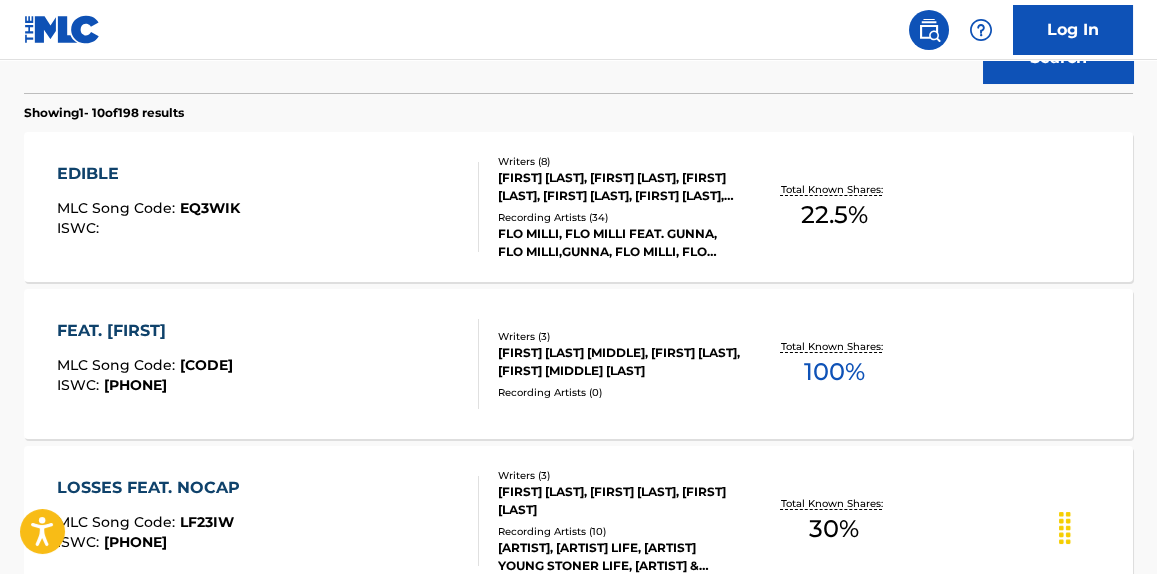 click on "EDIBLE MLC Song Code : EQ3WIK ISWC :" at bounding box center [267, 207] 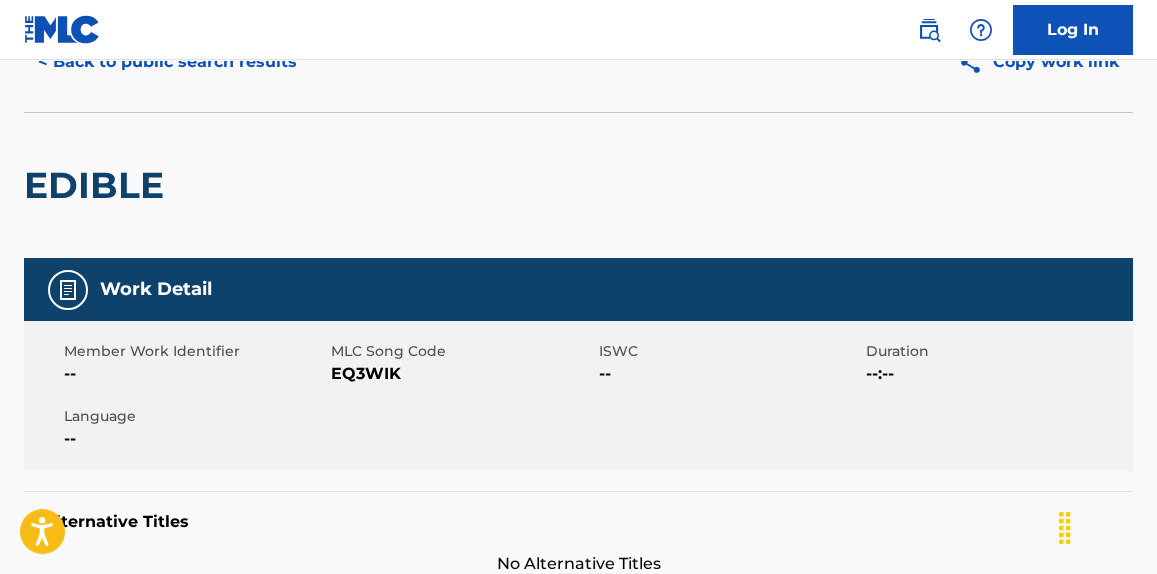 scroll, scrollTop: 0, scrollLeft: 0, axis: both 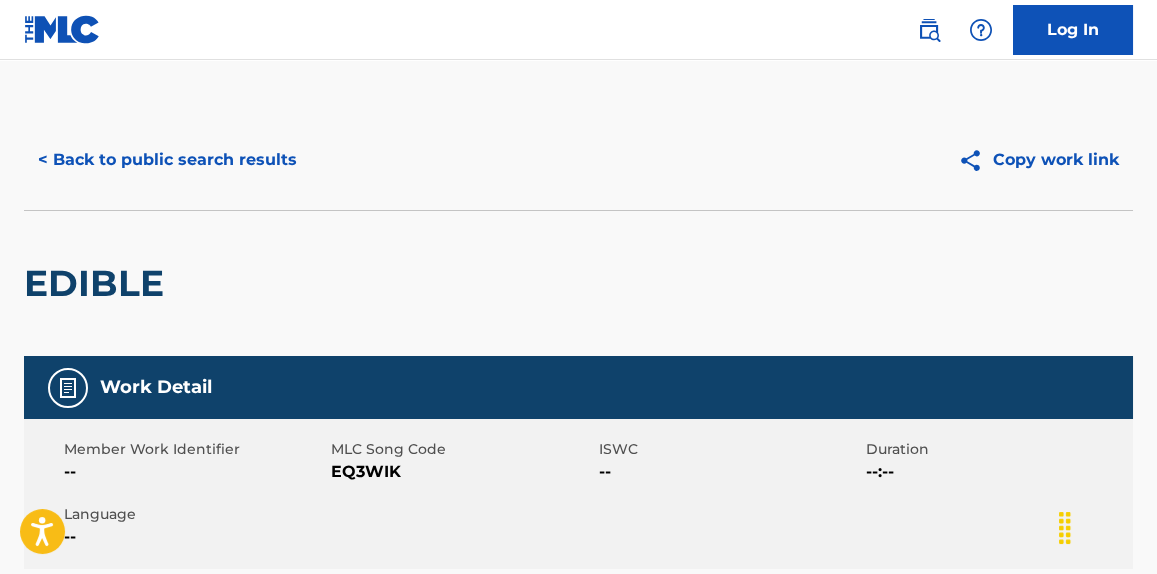 click on "< Back to public search results" at bounding box center [167, 160] 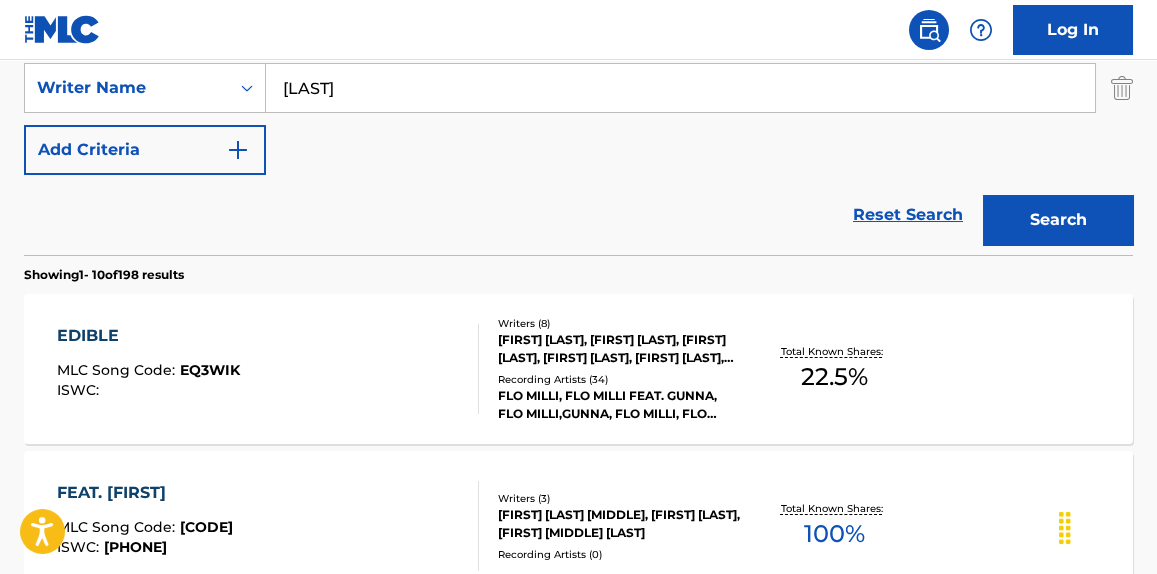 scroll, scrollTop: 0, scrollLeft: 0, axis: both 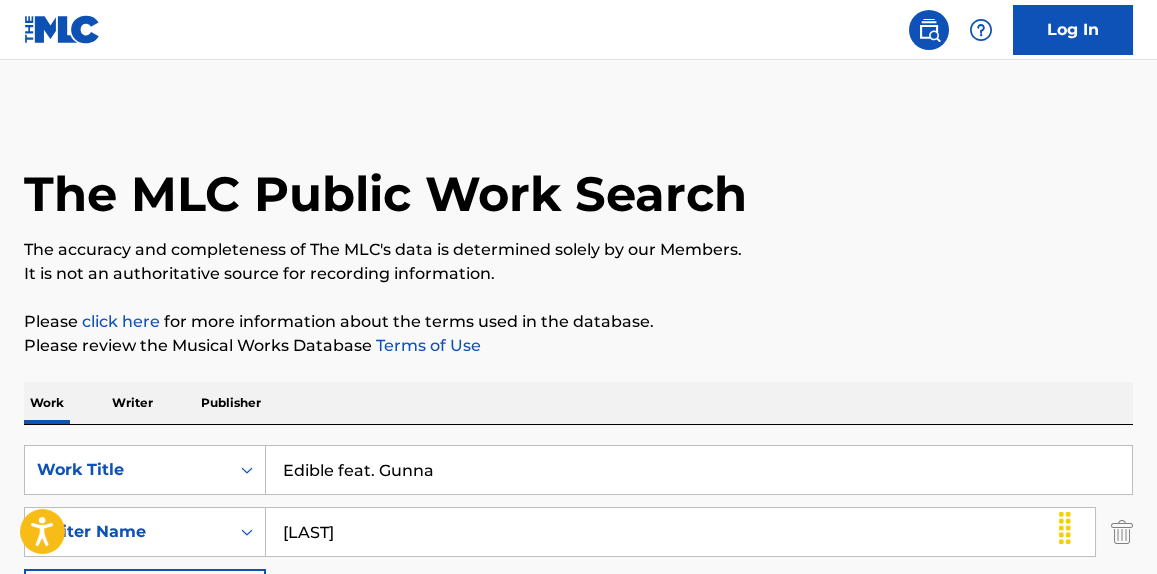 drag, startPoint x: 429, startPoint y: 468, endPoint x: 129, endPoint y: 431, distance: 302.27304 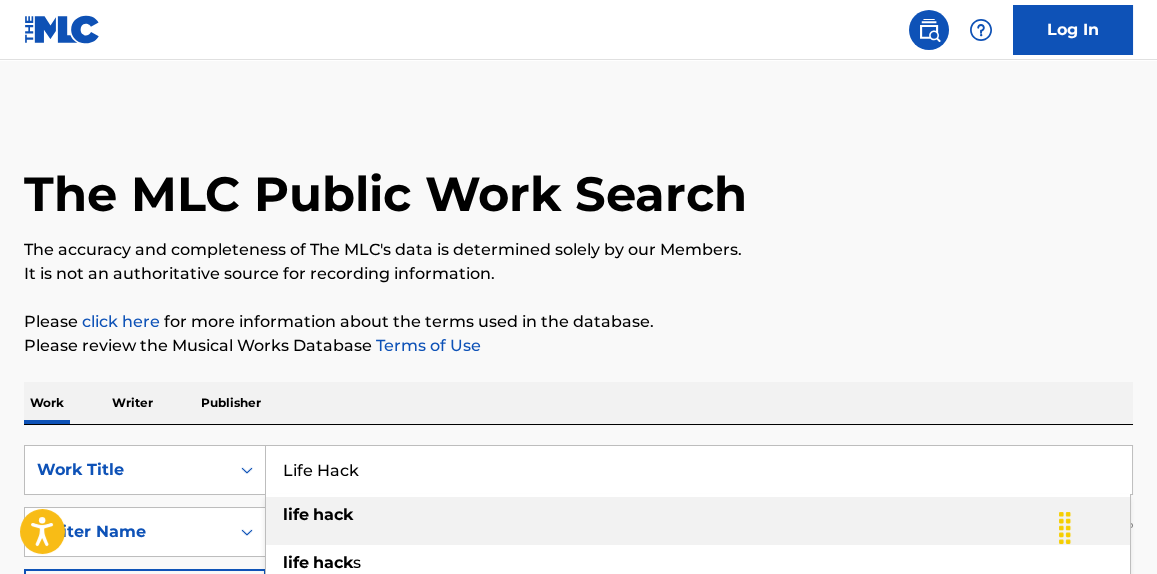 type on "Life Hack" 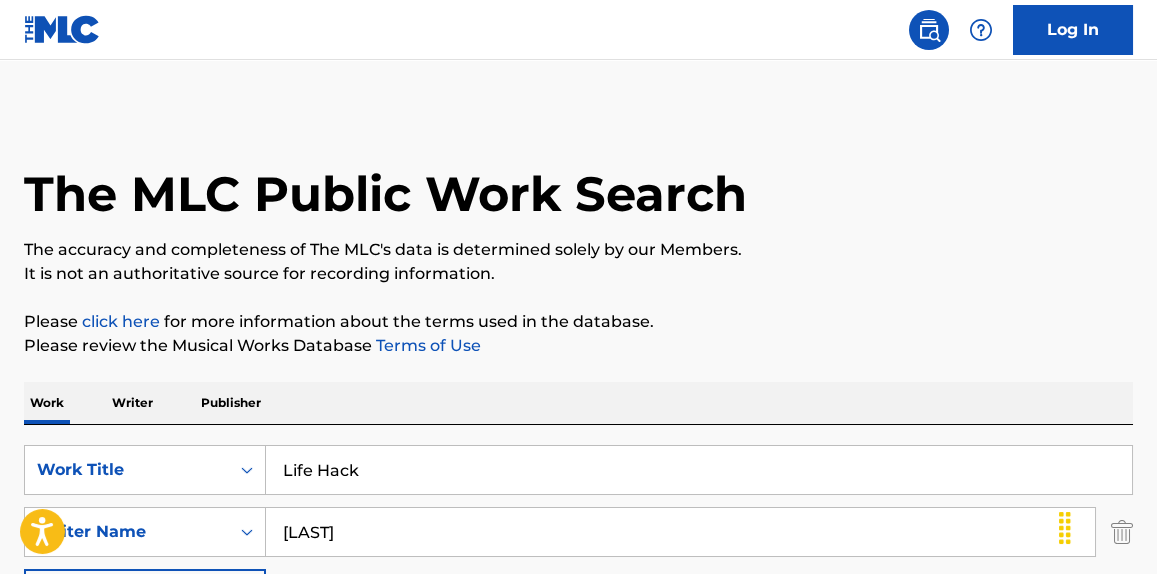 drag, startPoint x: 432, startPoint y: 525, endPoint x: 53, endPoint y: 496, distance: 380.10788 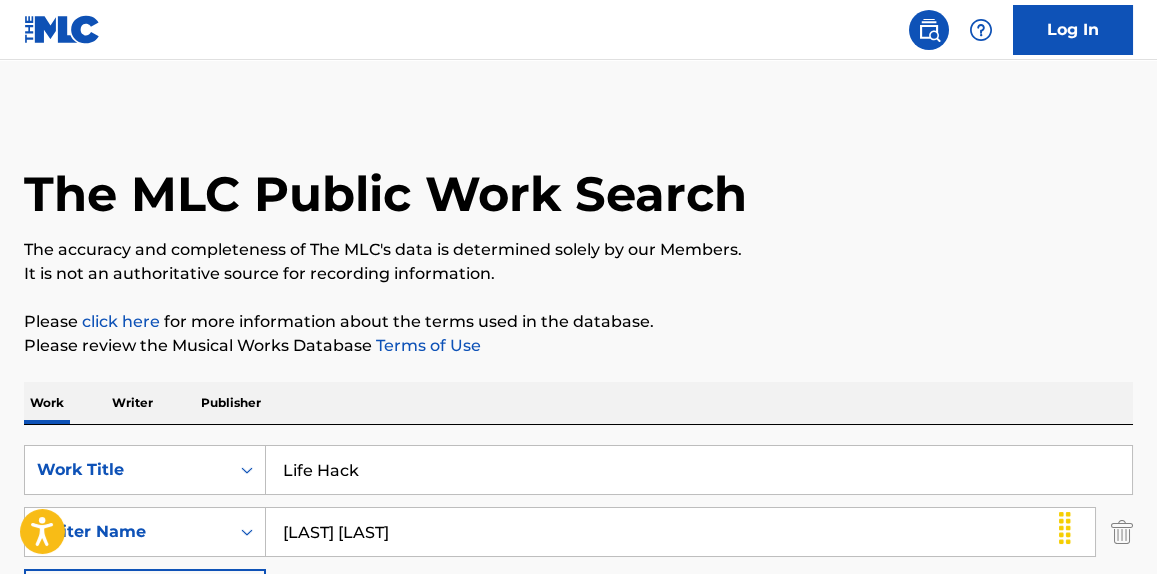 type on "[LAST] [LAST]" 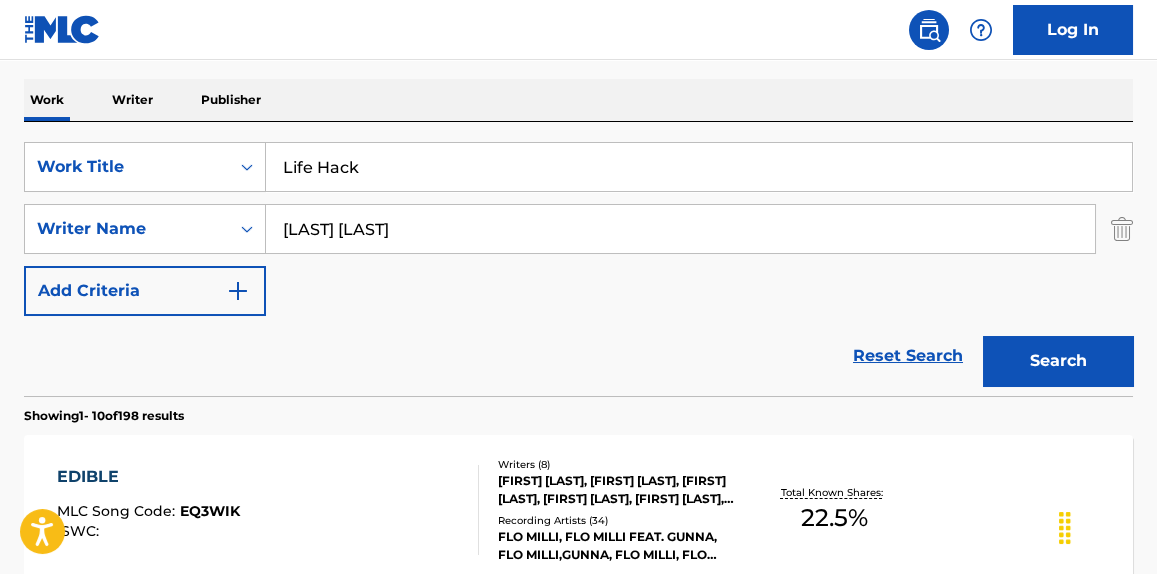 click on "Search" at bounding box center [1058, 361] 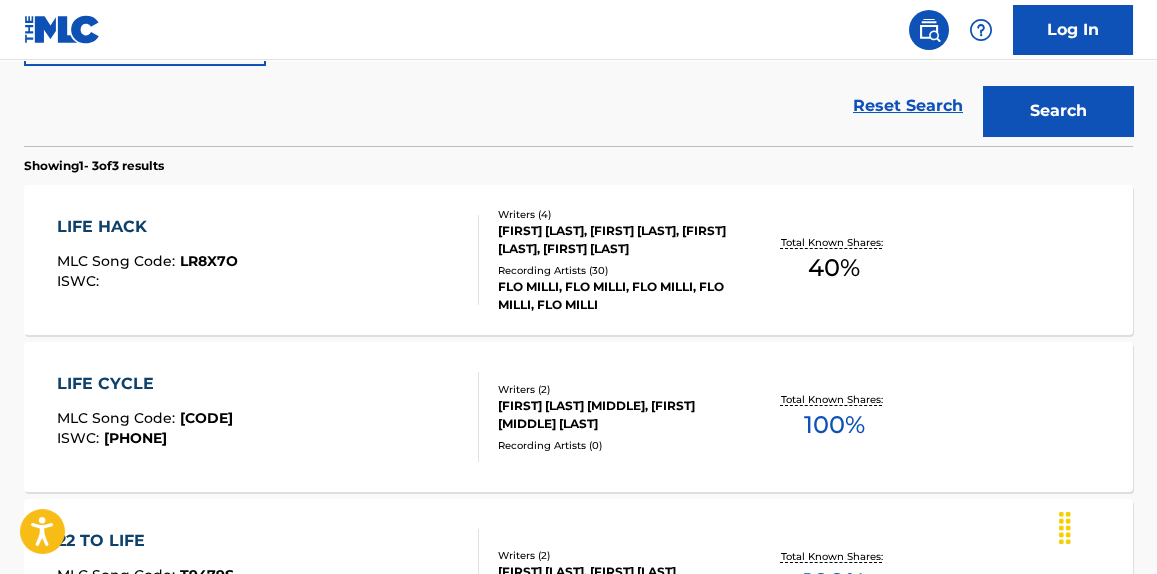 scroll, scrollTop: 454, scrollLeft: 0, axis: vertical 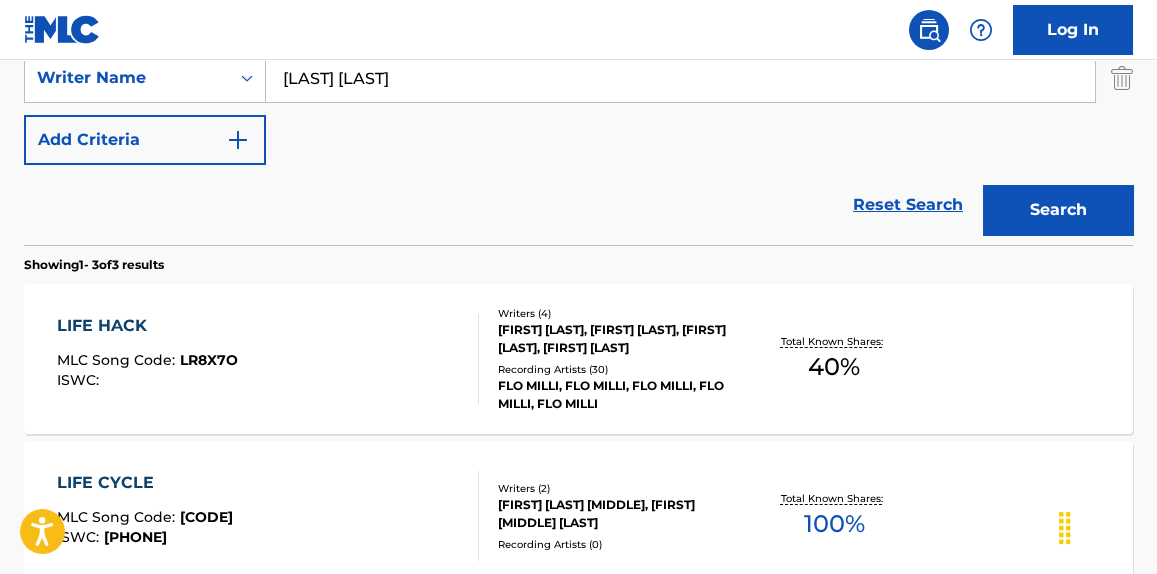 click on "MLC Song Code : LR8X7O ISWC :" at bounding box center [267, 359] 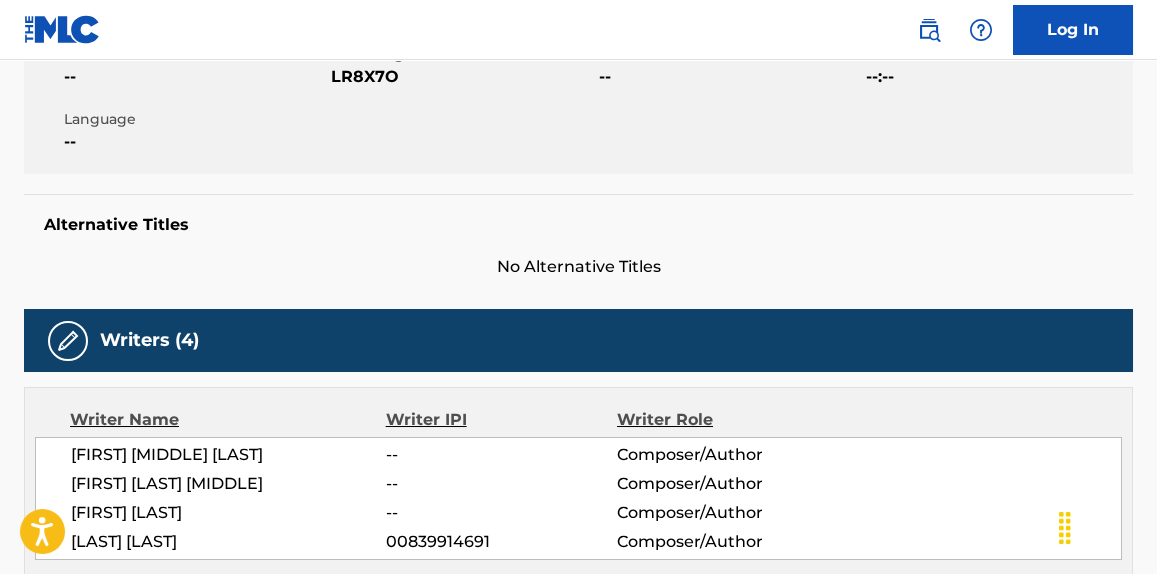 scroll, scrollTop: 454, scrollLeft: 0, axis: vertical 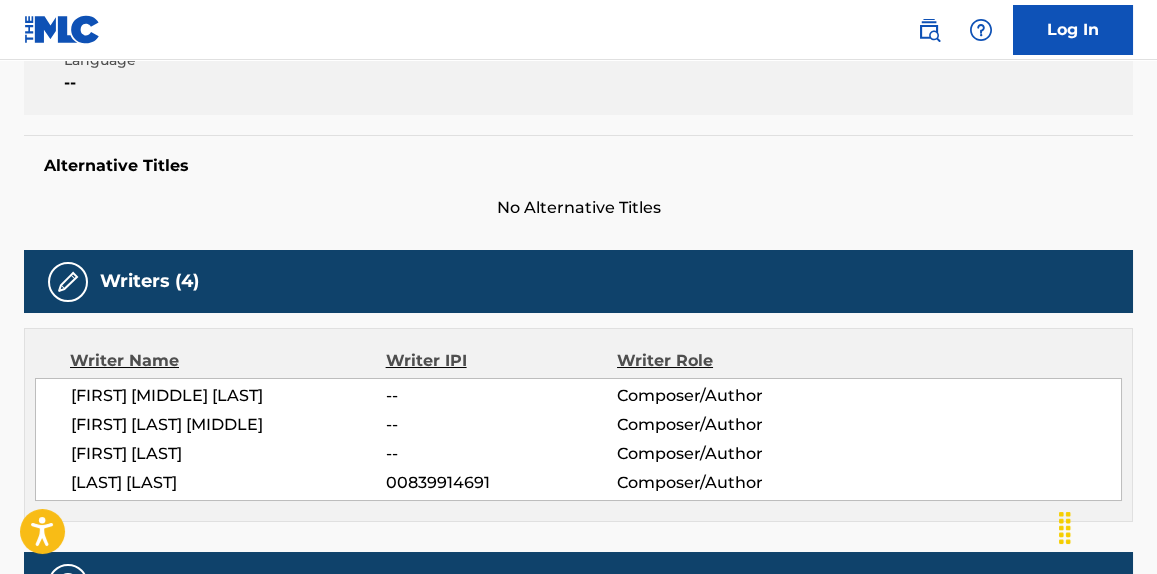click on "[FIRST] [LAST]" at bounding box center (228, 454) 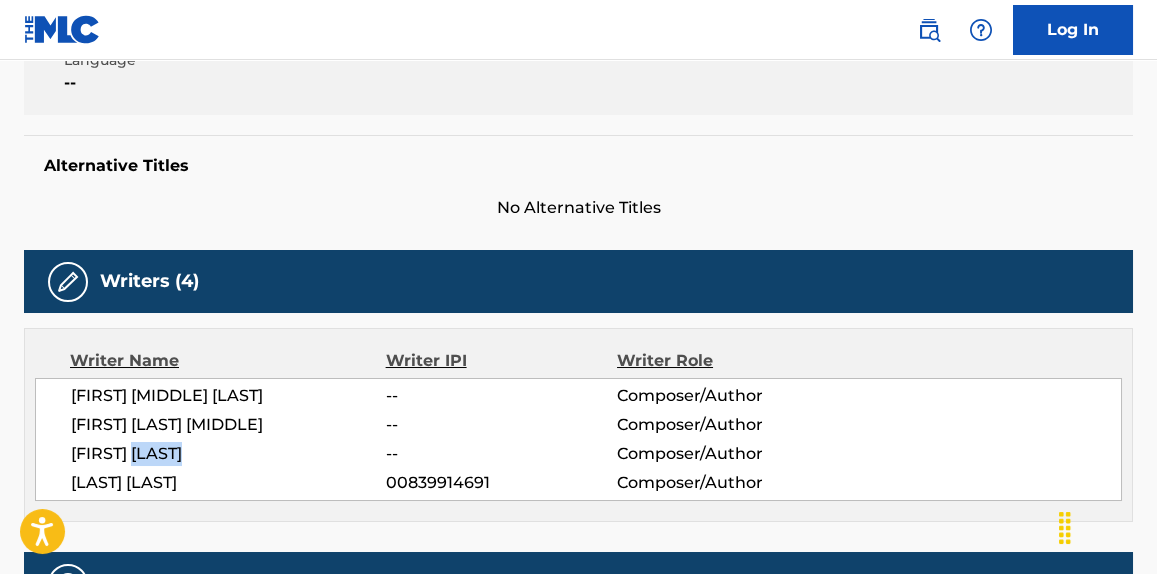 click on "[FIRST] [LAST]" at bounding box center [228, 454] 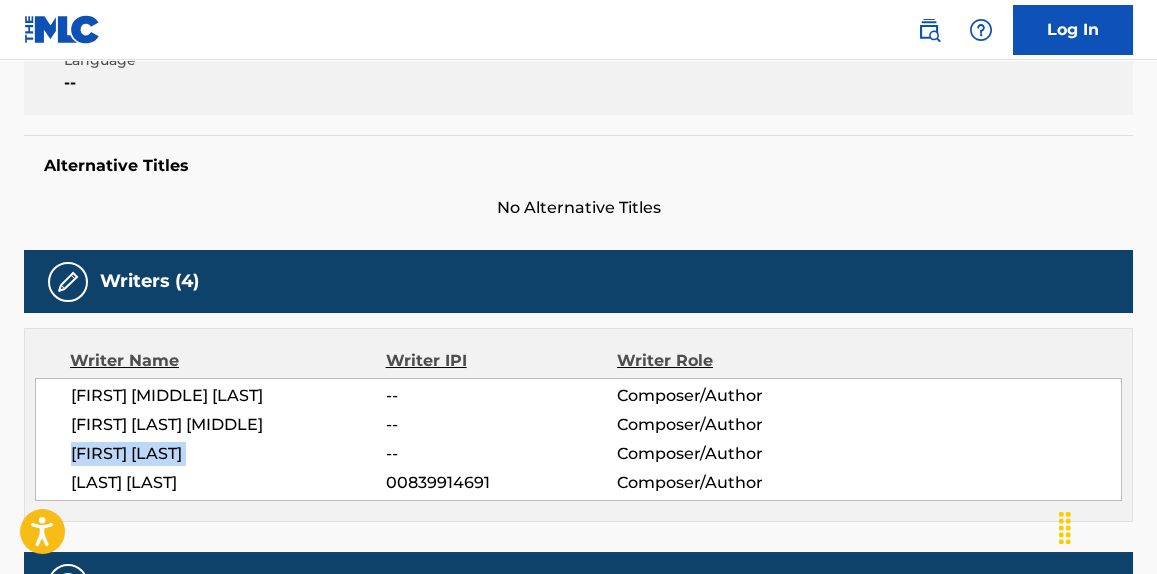 click on "[FIRST] [LAST]" at bounding box center [228, 454] 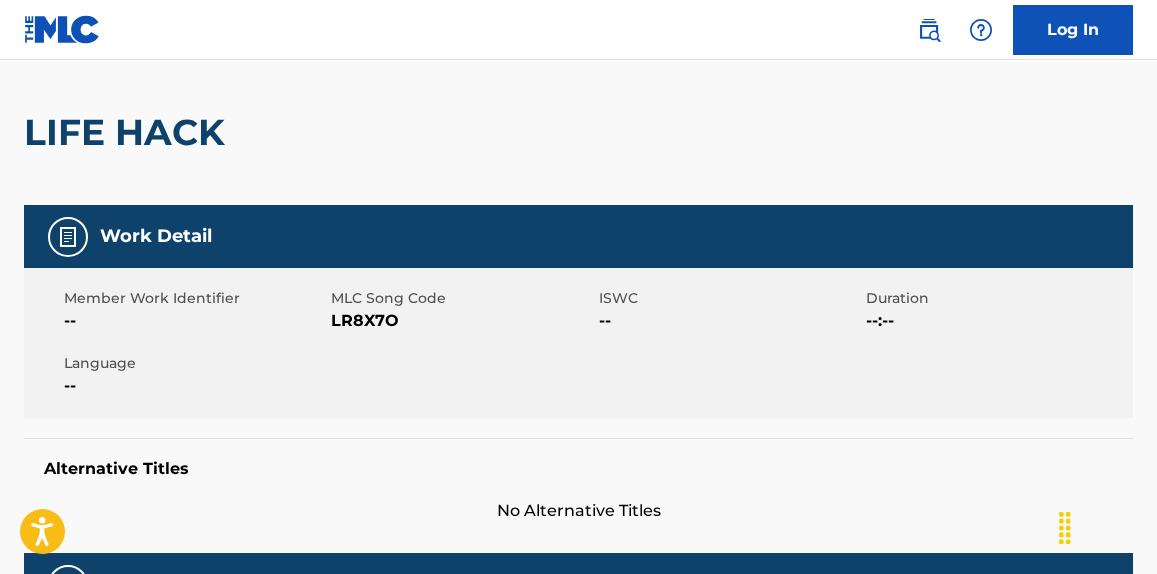 scroll, scrollTop: 0, scrollLeft: 0, axis: both 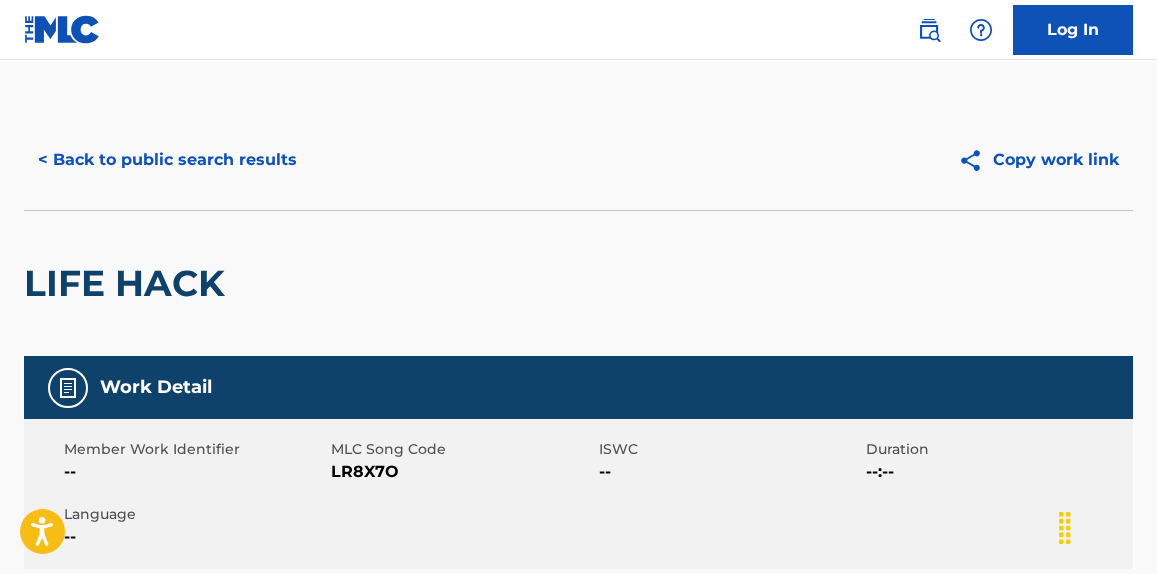 click on "< Back to public search results" at bounding box center (167, 160) 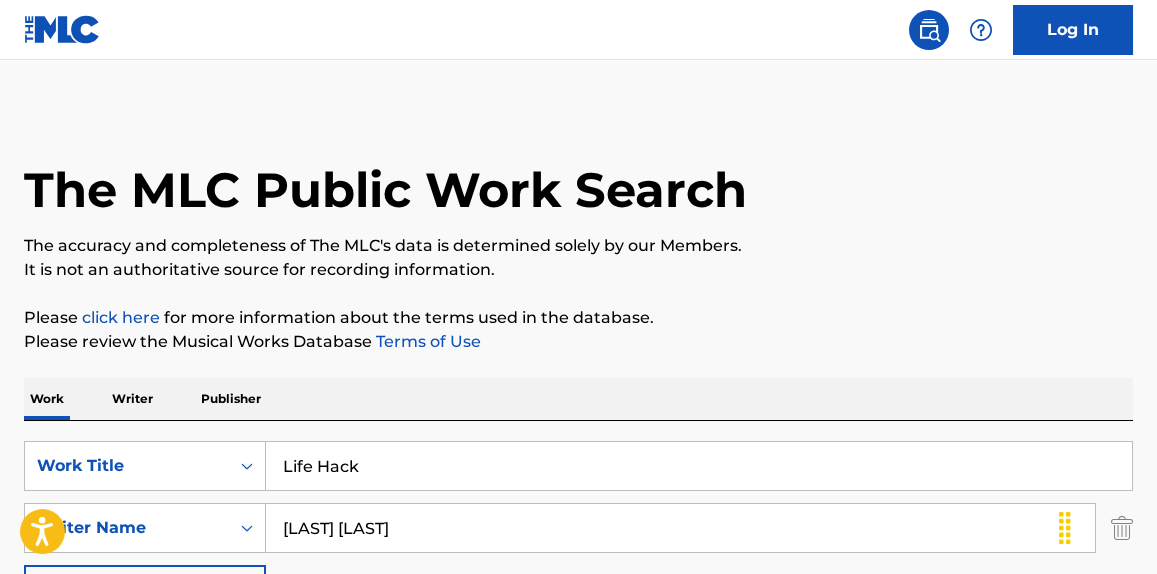 scroll, scrollTop: 0, scrollLeft: 0, axis: both 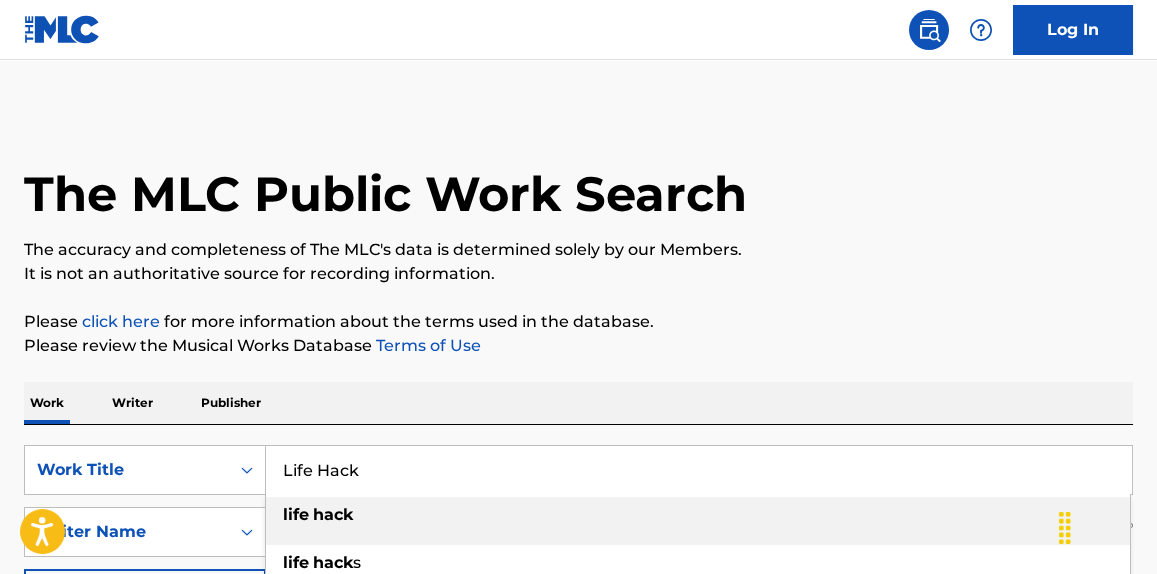 paste on "Neva" 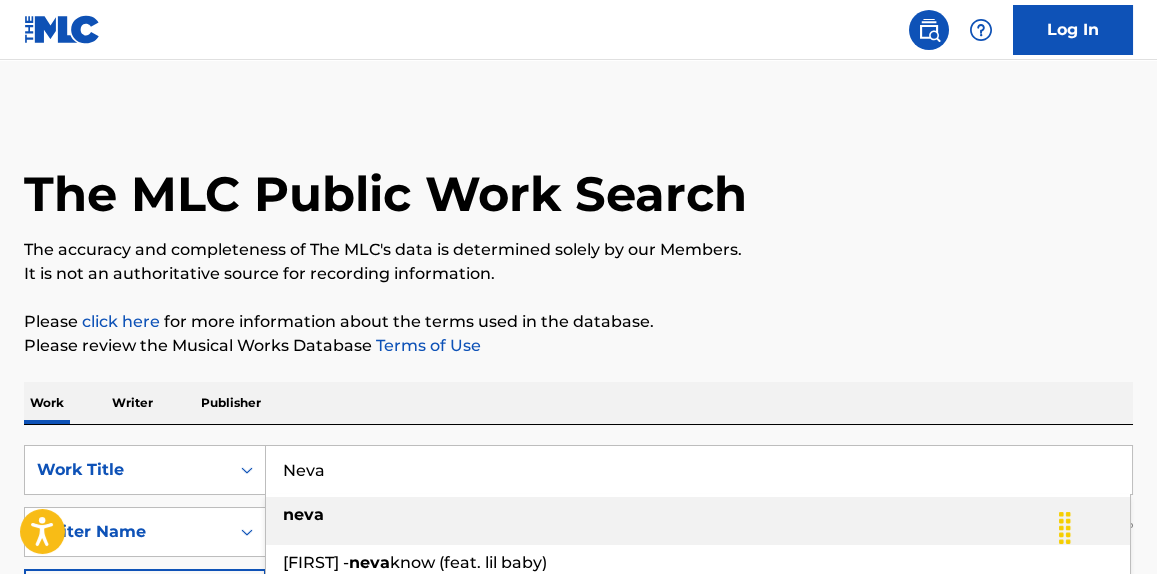 type on "Neva" 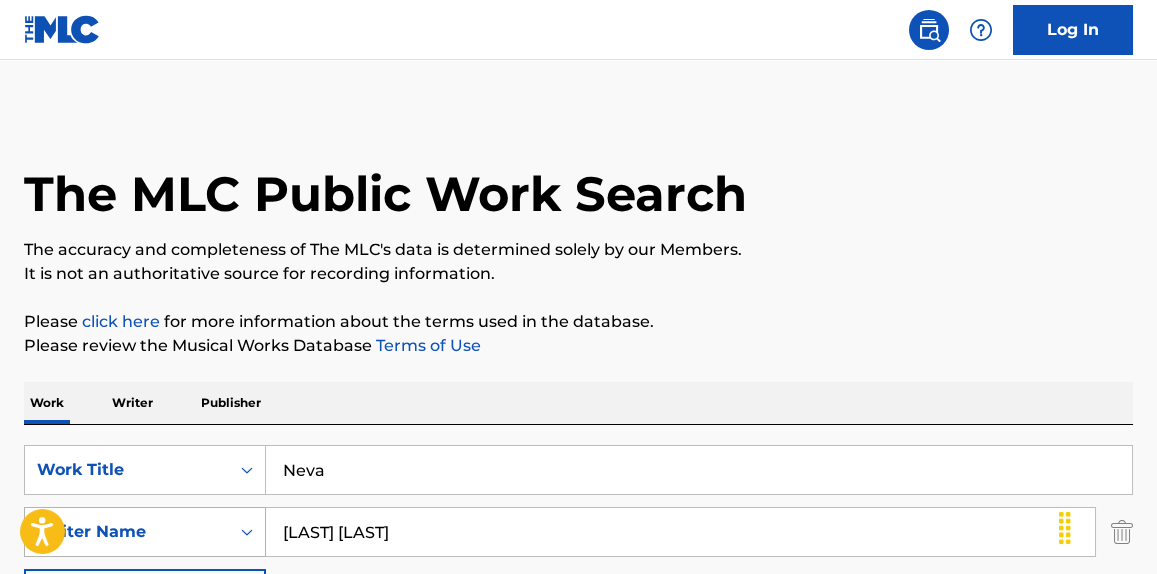 paste on "[LAST]" 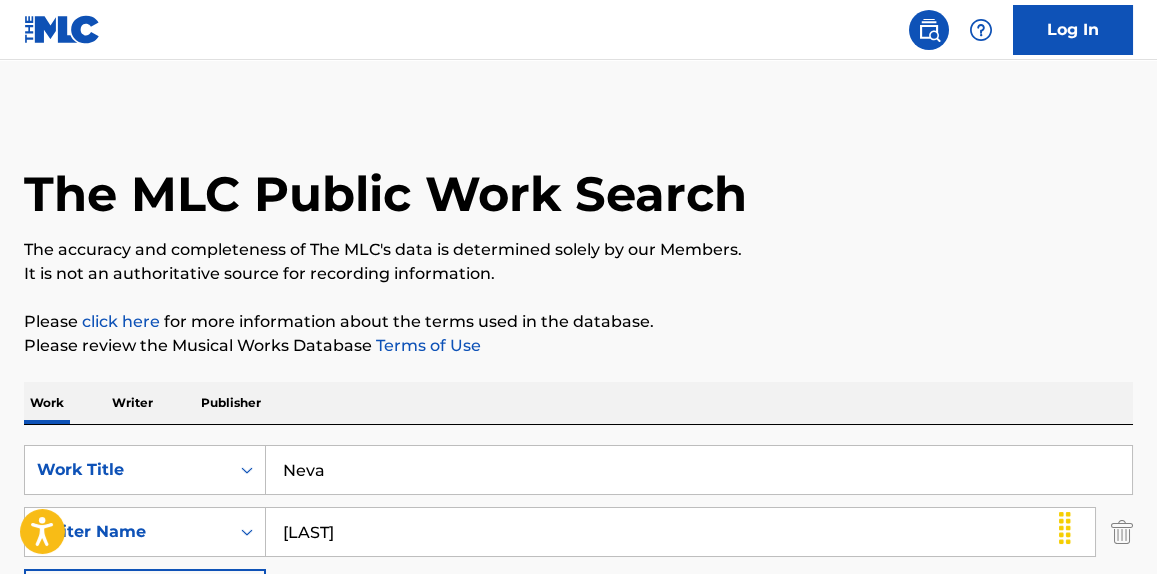 drag, startPoint x: 430, startPoint y: 537, endPoint x: 194, endPoint y: 423, distance: 262.09158 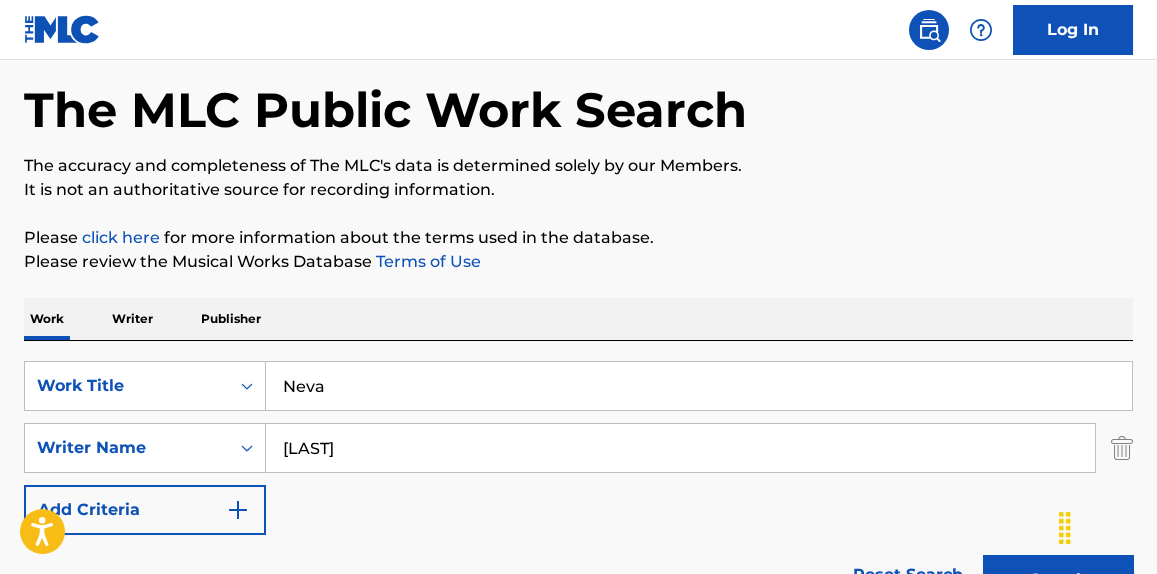 scroll, scrollTop: 151, scrollLeft: 0, axis: vertical 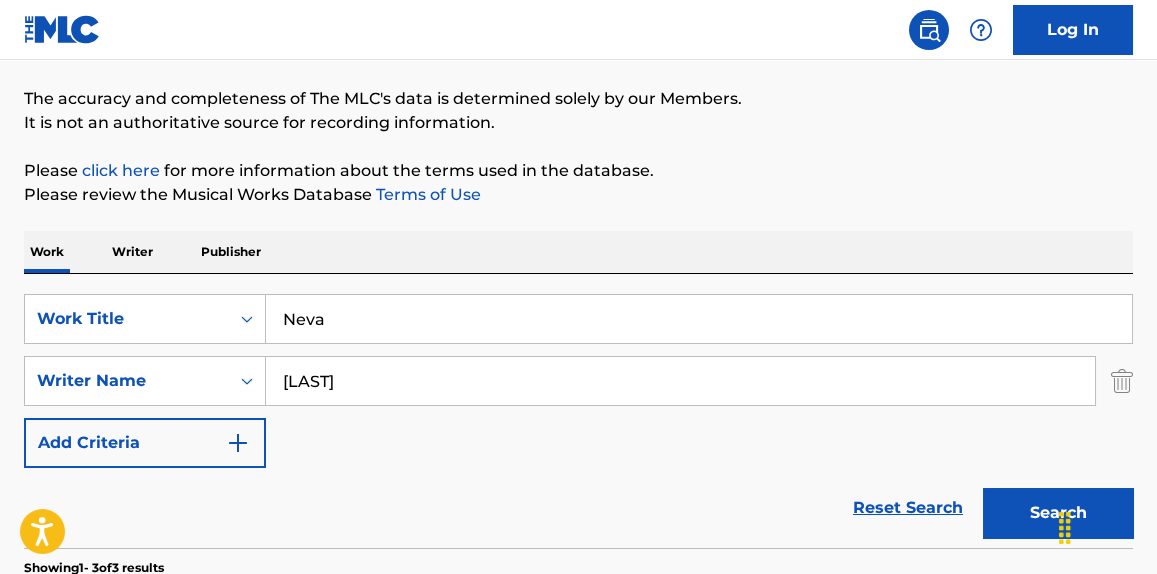 type on "[LAST]" 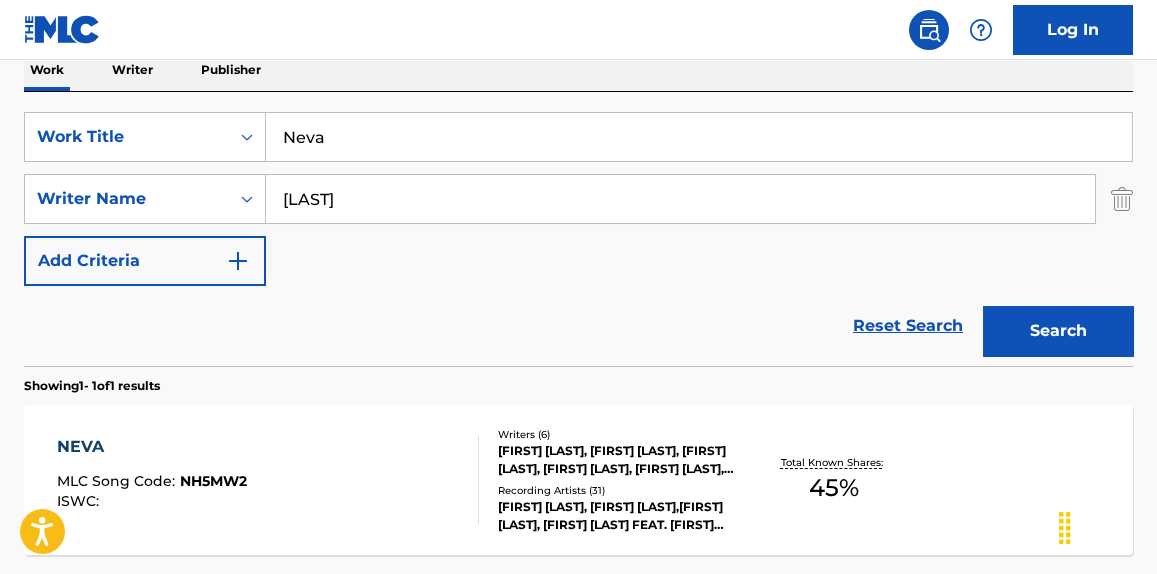 scroll, scrollTop: 454, scrollLeft: 0, axis: vertical 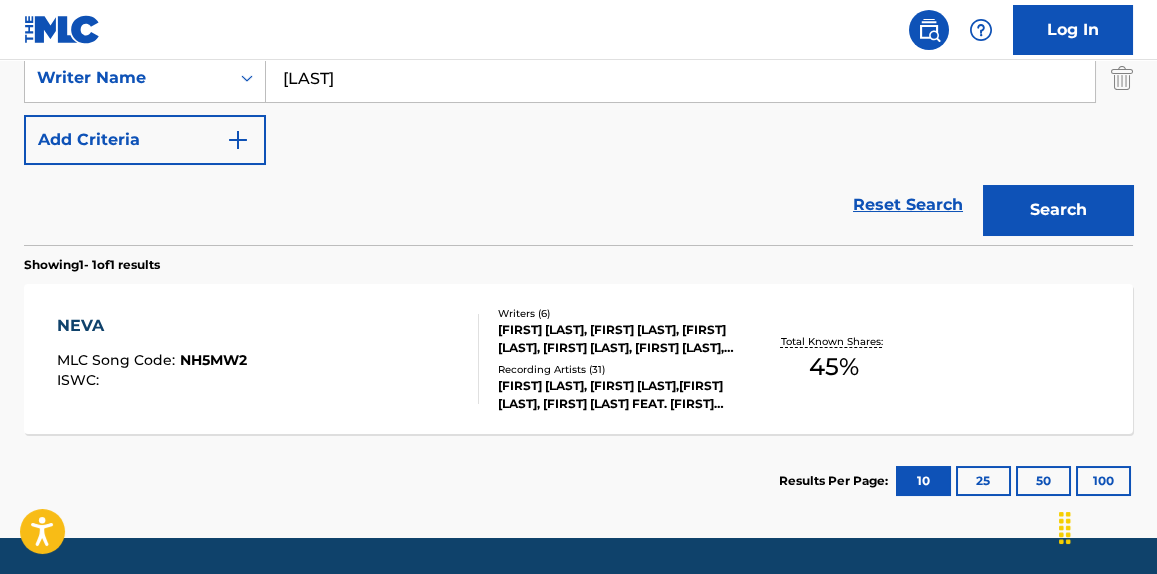 click on "NEVA MLC Song Code : NH5MW2 ISWC :" at bounding box center [267, 359] 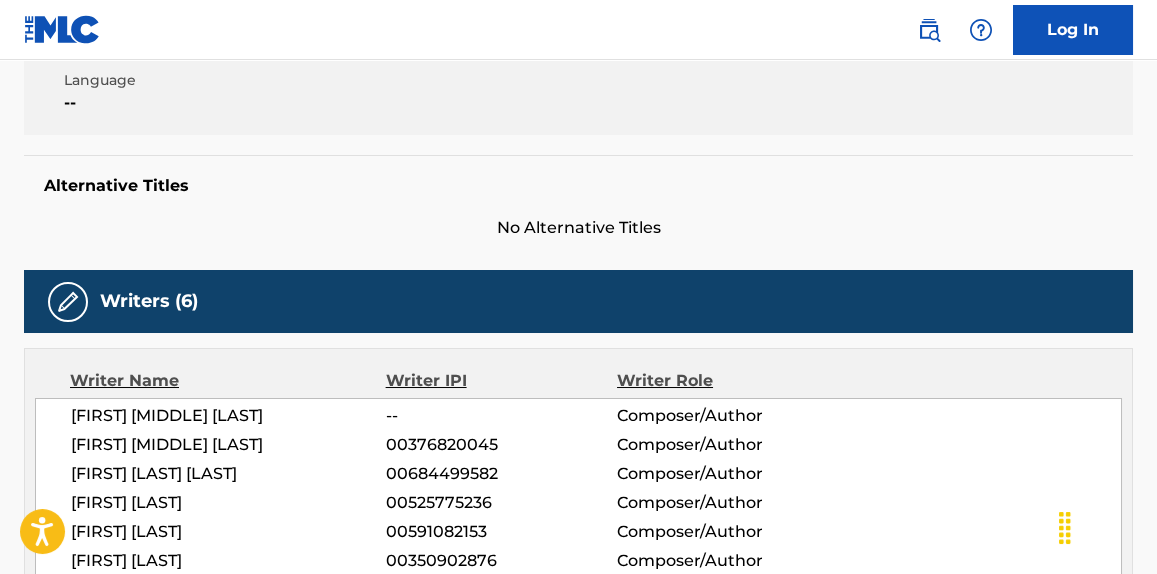 scroll, scrollTop: 454, scrollLeft: 0, axis: vertical 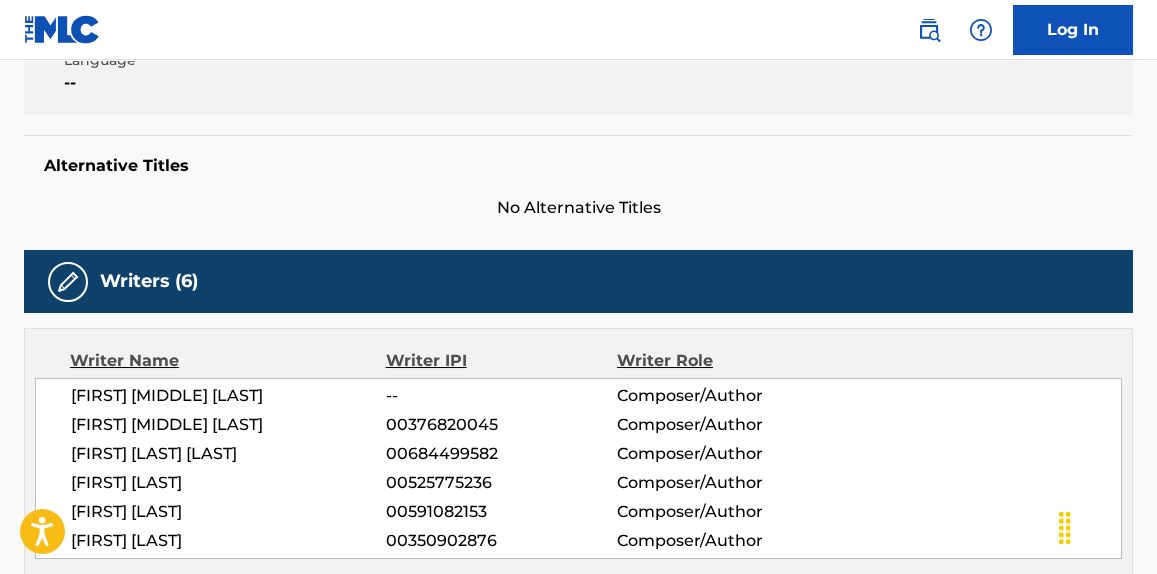 click on "[FIRST] [MIDDLE] [LAST]" at bounding box center [228, 396] 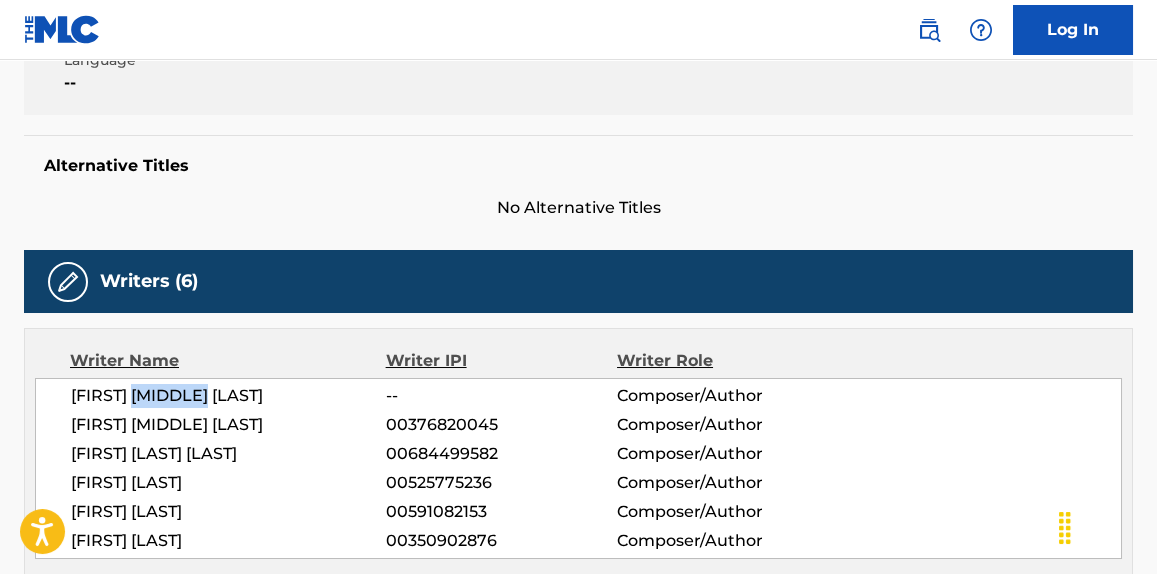 click on "[FIRST] [MIDDLE] [LAST]" at bounding box center [228, 396] 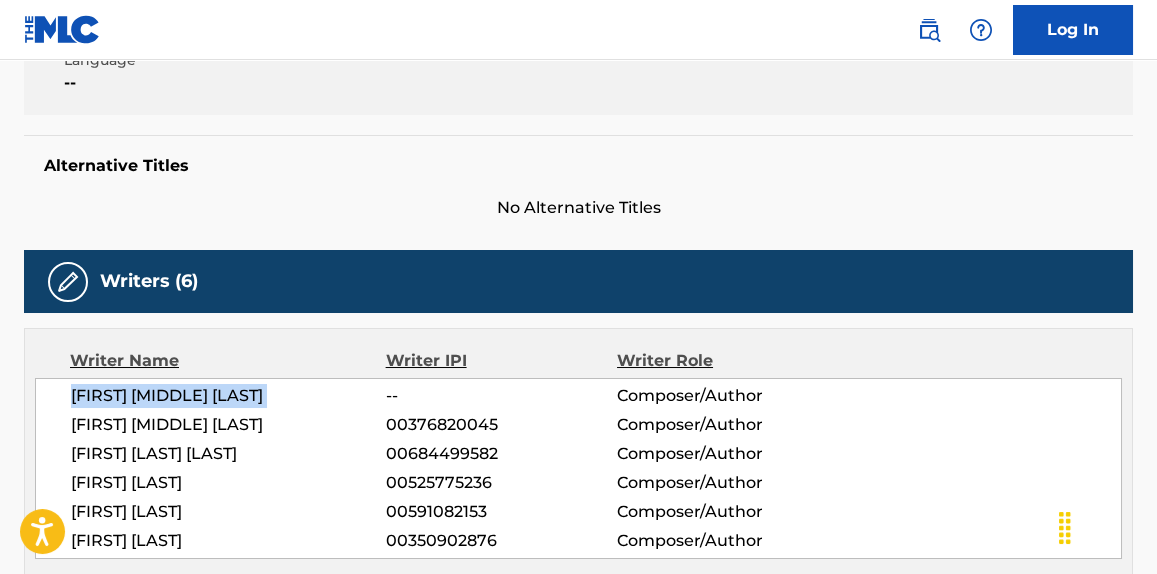 click on "[FIRST] [MIDDLE] [LAST]" at bounding box center [228, 396] 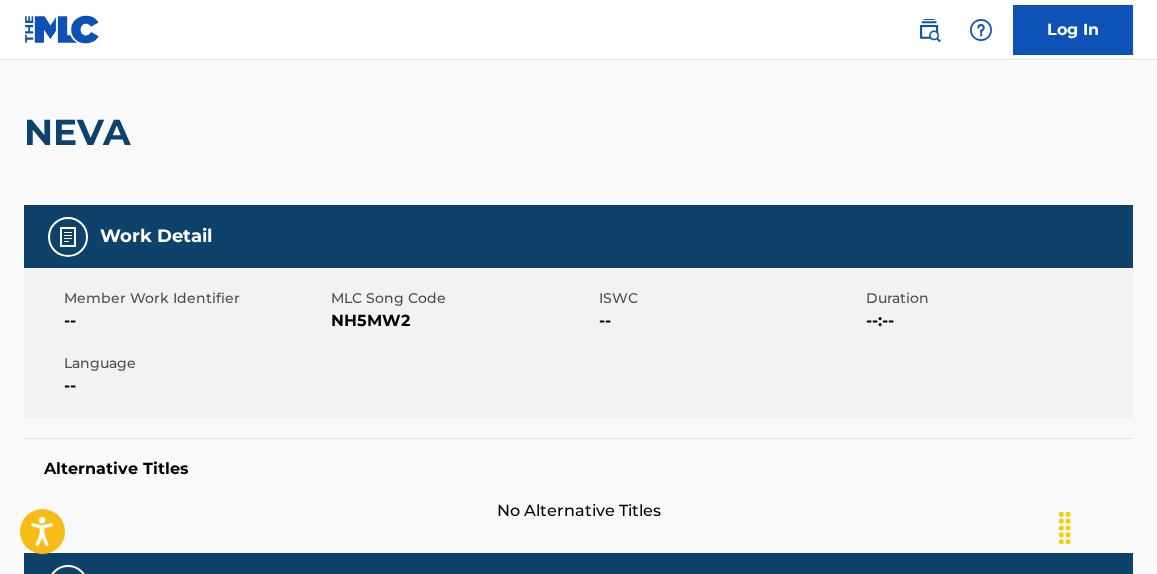 scroll, scrollTop: 0, scrollLeft: 0, axis: both 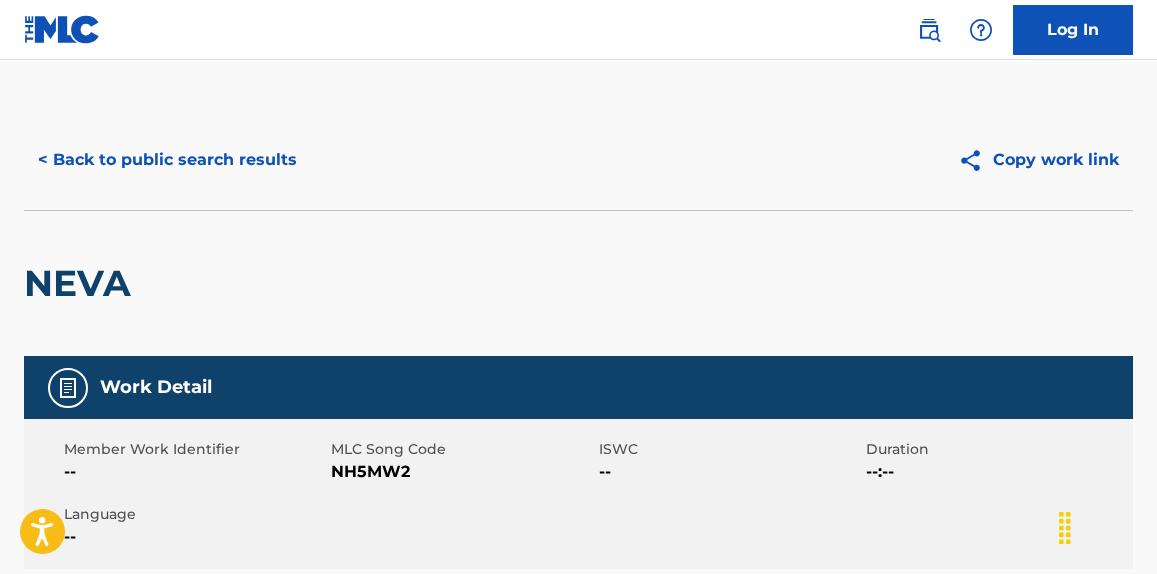 click on "< Back to public search results" at bounding box center (167, 160) 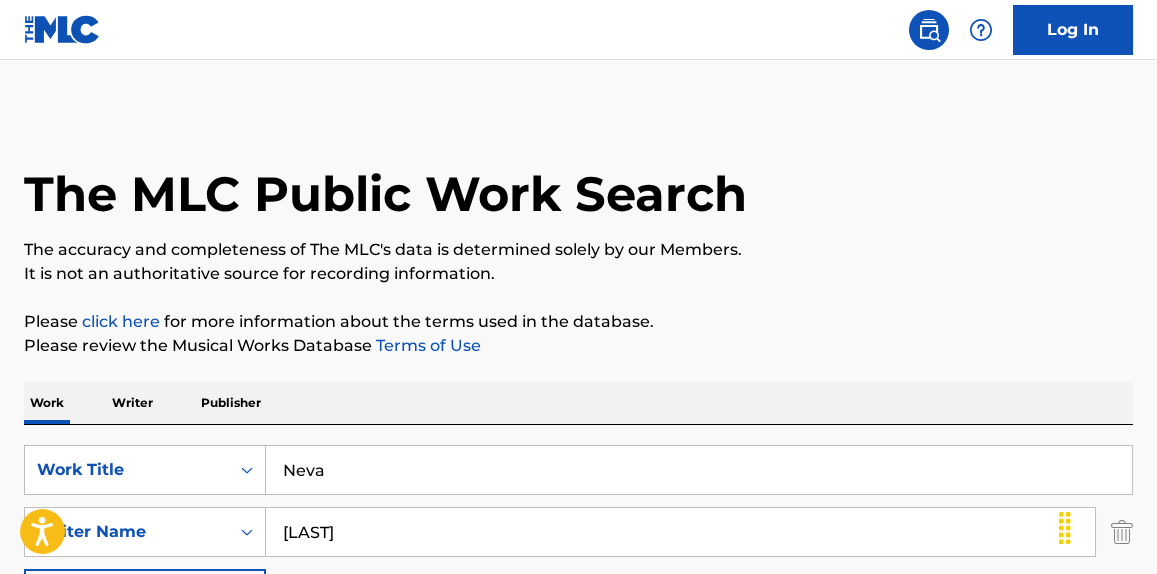 scroll, scrollTop: 399, scrollLeft: 0, axis: vertical 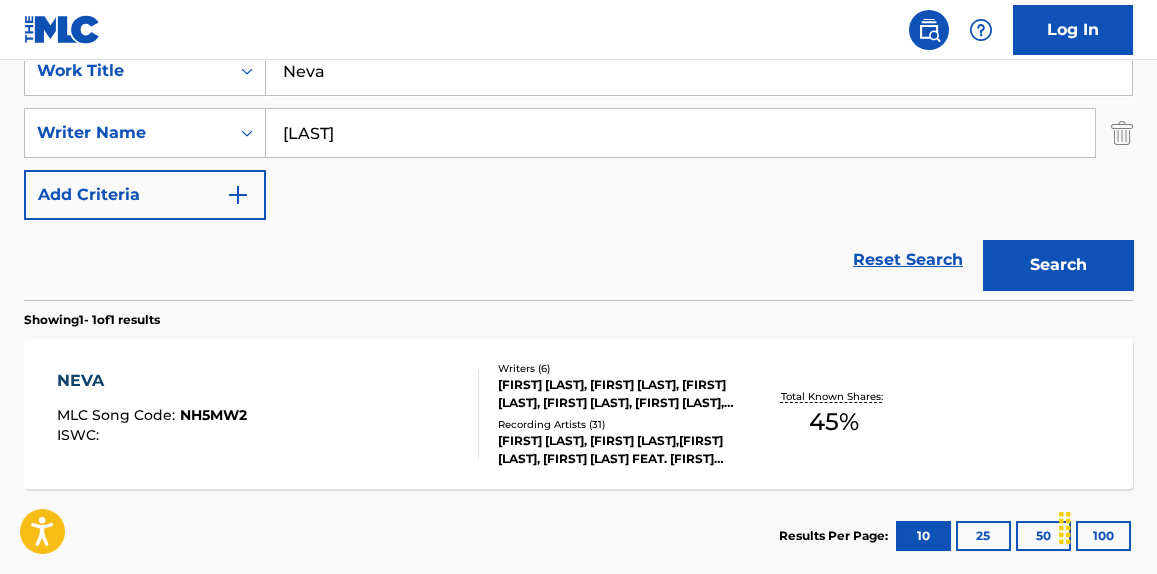 paste on "[FIRST] [MIDDLE] [LAST]" 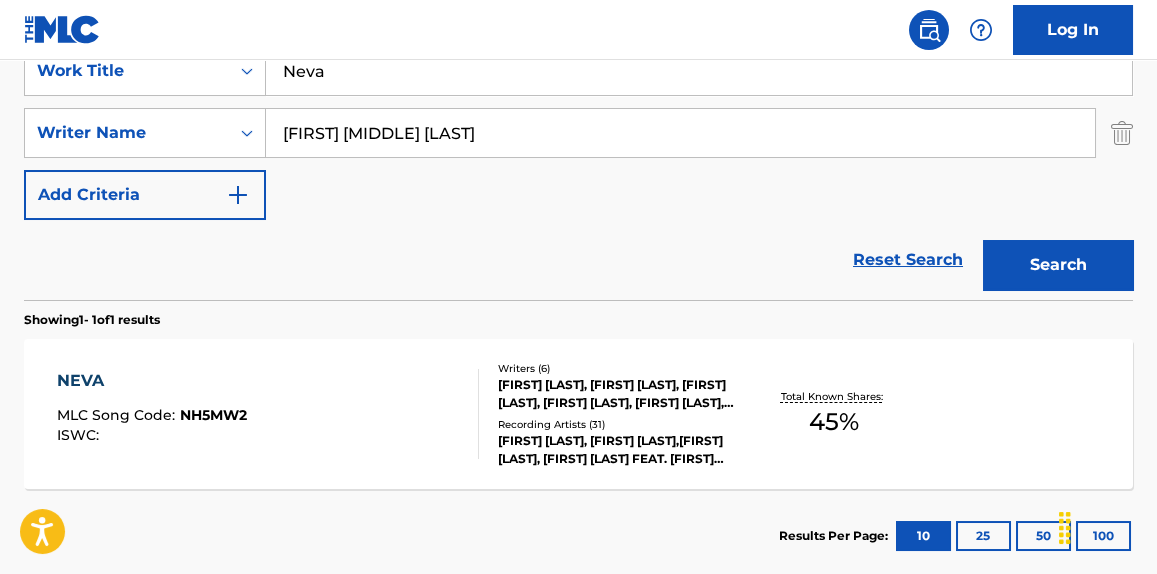 drag, startPoint x: 403, startPoint y: 147, endPoint x: 181, endPoint y: 159, distance: 222.32408 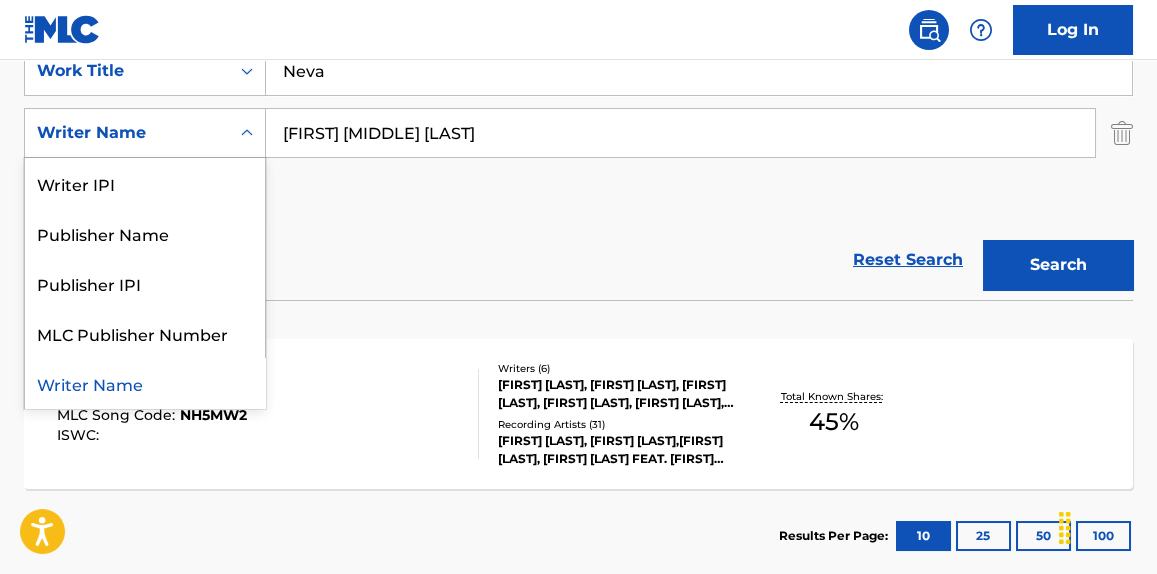 drag, startPoint x: 302, startPoint y: 150, endPoint x: 450, endPoint y: 132, distance: 149.09058 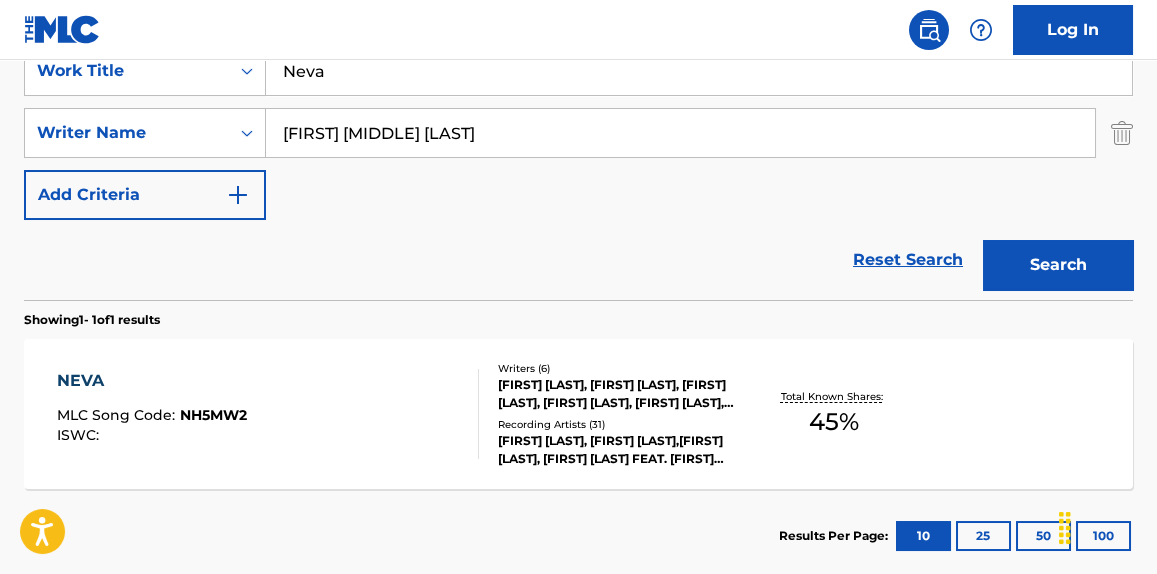 drag, startPoint x: 450, startPoint y: 132, endPoint x: 550, endPoint y: 105, distance: 103.58089 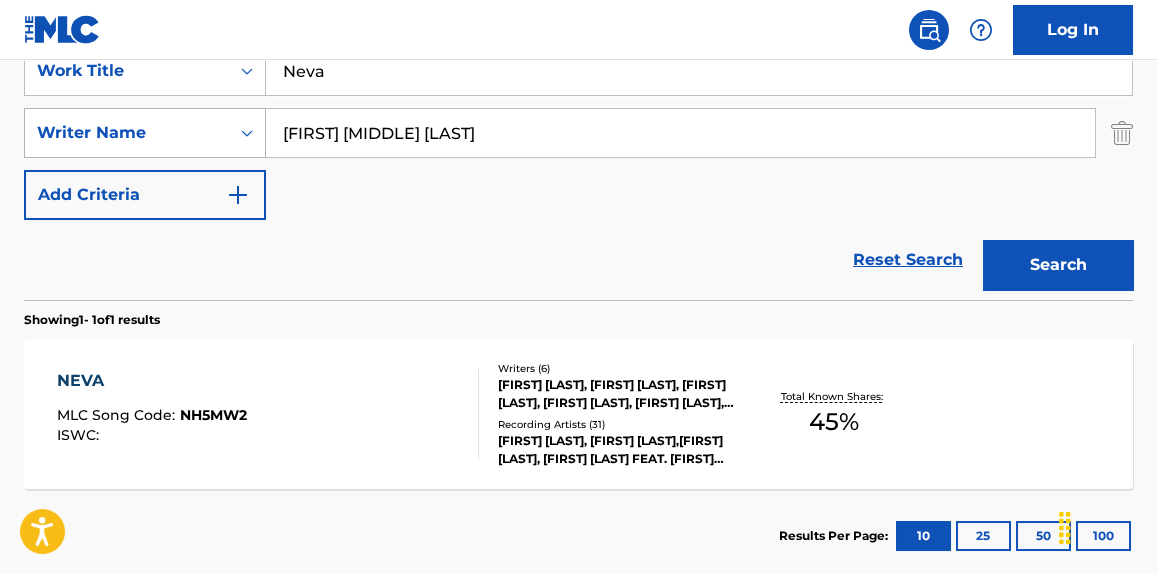 drag, startPoint x: 467, startPoint y: 135, endPoint x: 177, endPoint y: 124, distance: 290.20856 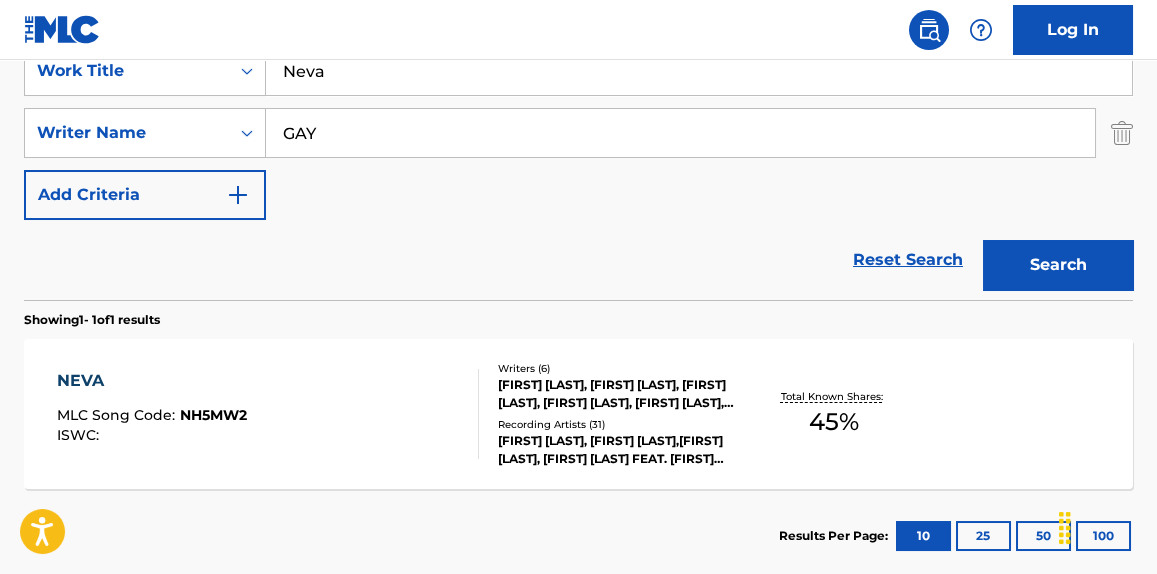 type on "GAY" 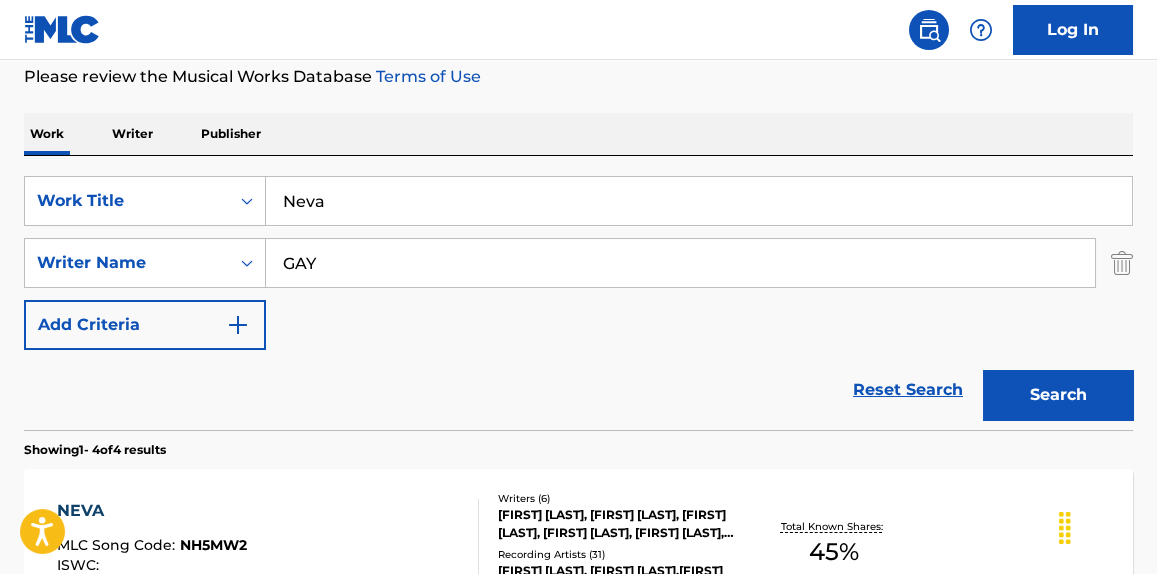 scroll, scrollTop: 247, scrollLeft: 0, axis: vertical 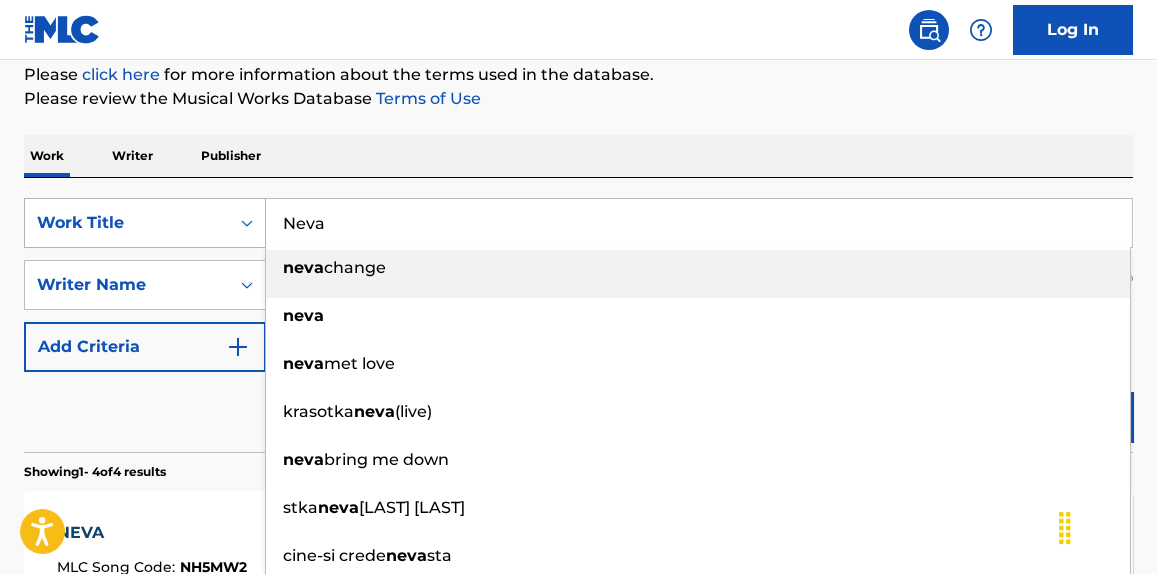 drag, startPoint x: 418, startPoint y: 227, endPoint x: 61, endPoint y: 240, distance: 357.2366 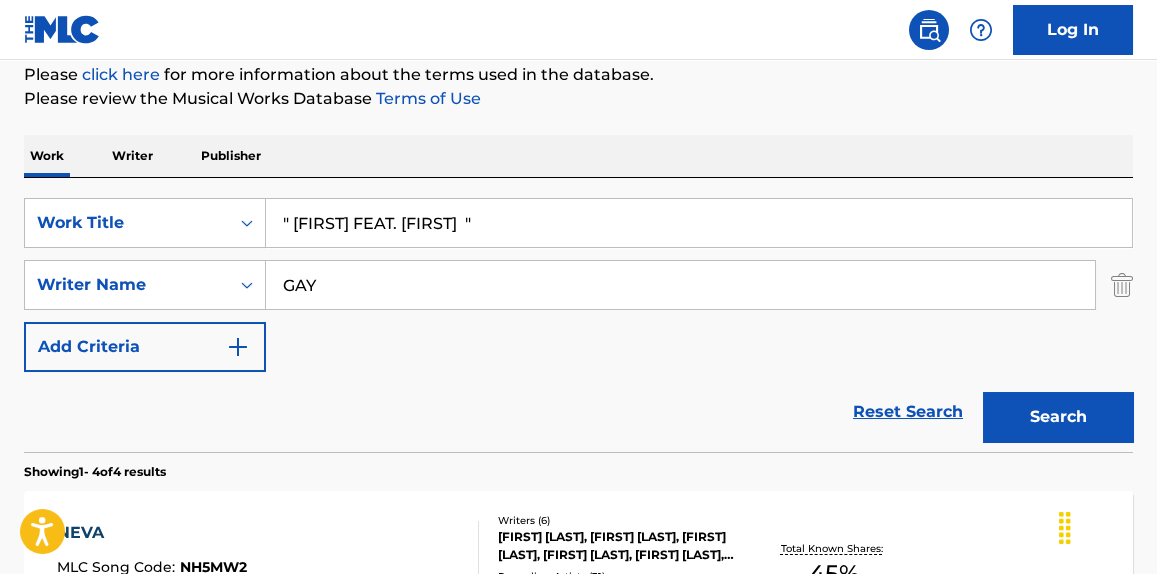 type on "" [FIRST] FEAT. [FIRST]  "" 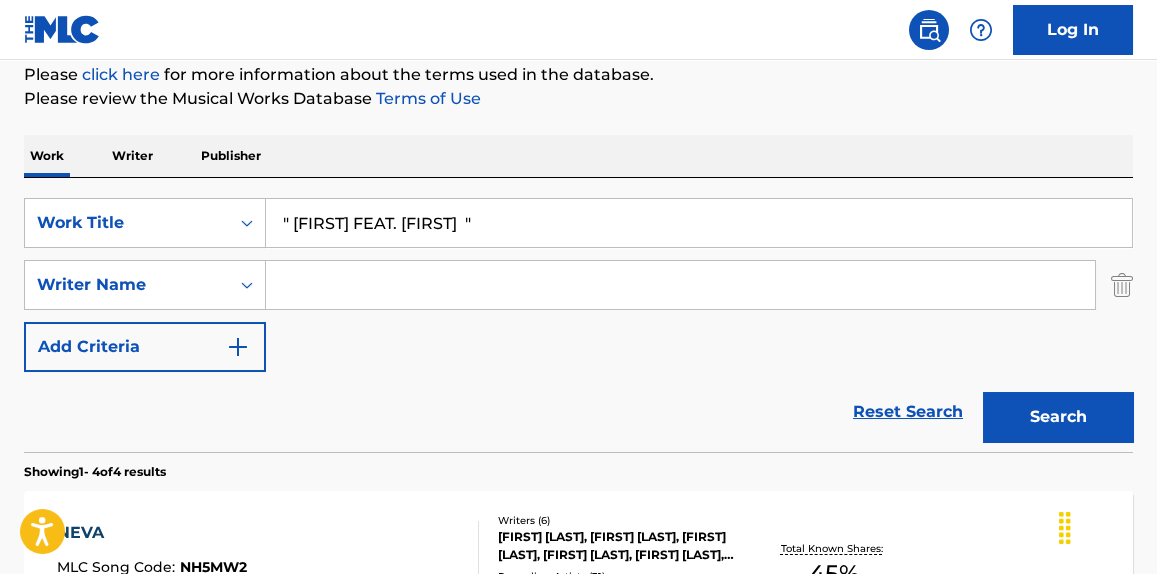 drag, startPoint x: 370, startPoint y: 286, endPoint x: 359, endPoint y: 260, distance: 28.231188 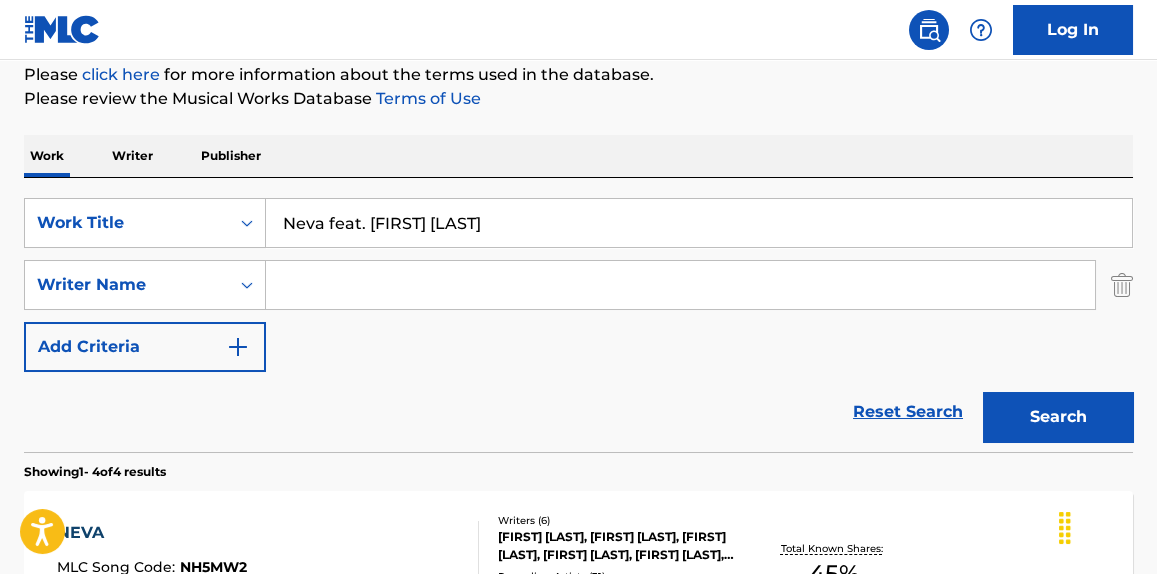 type on "Neva feat. [FIRST] [LAST]" 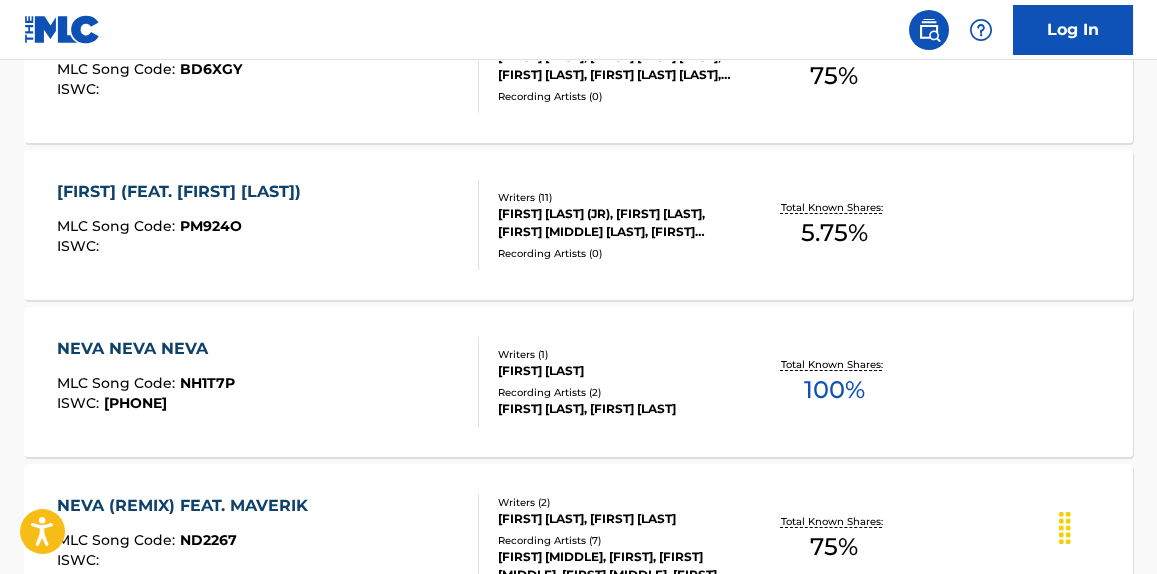 scroll, scrollTop: 853, scrollLeft: 0, axis: vertical 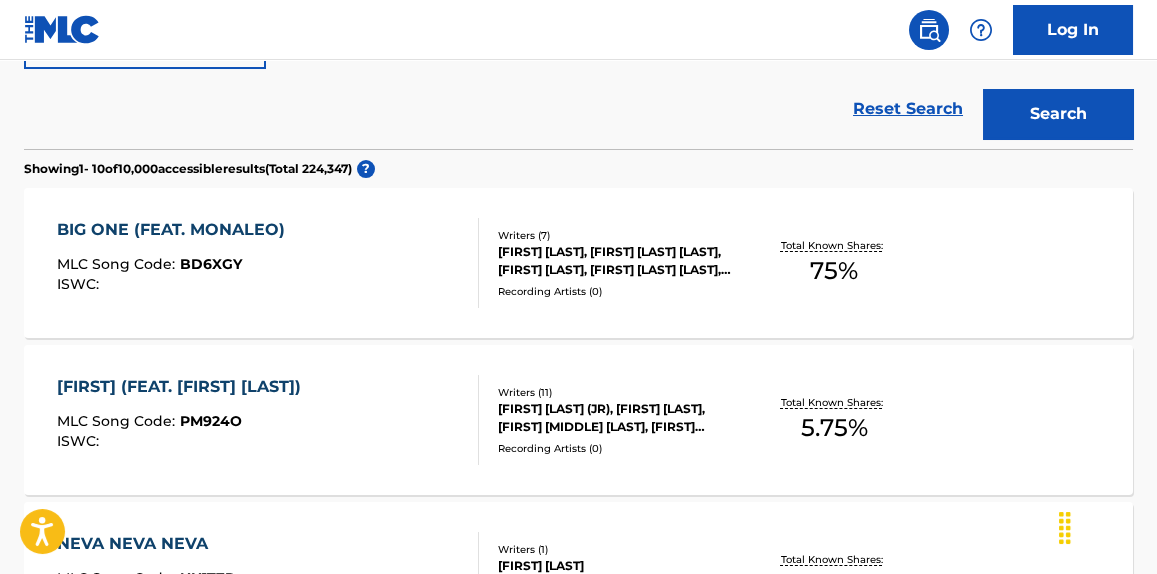 click on "MLC Song Code : BD6XGY ISWC :" at bounding box center (267, 263) 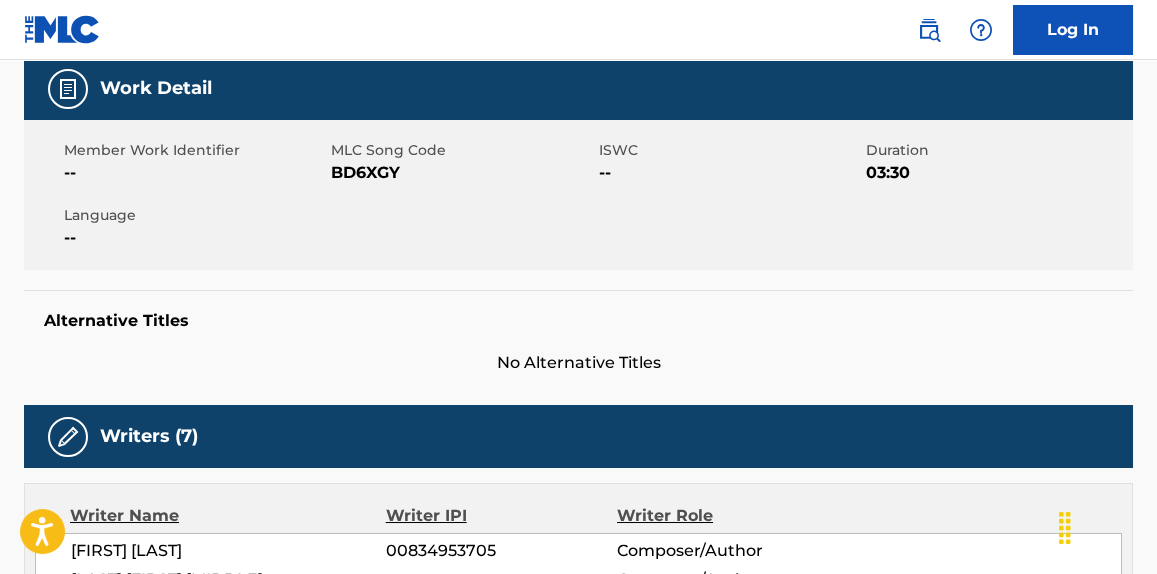 scroll, scrollTop: 606, scrollLeft: 0, axis: vertical 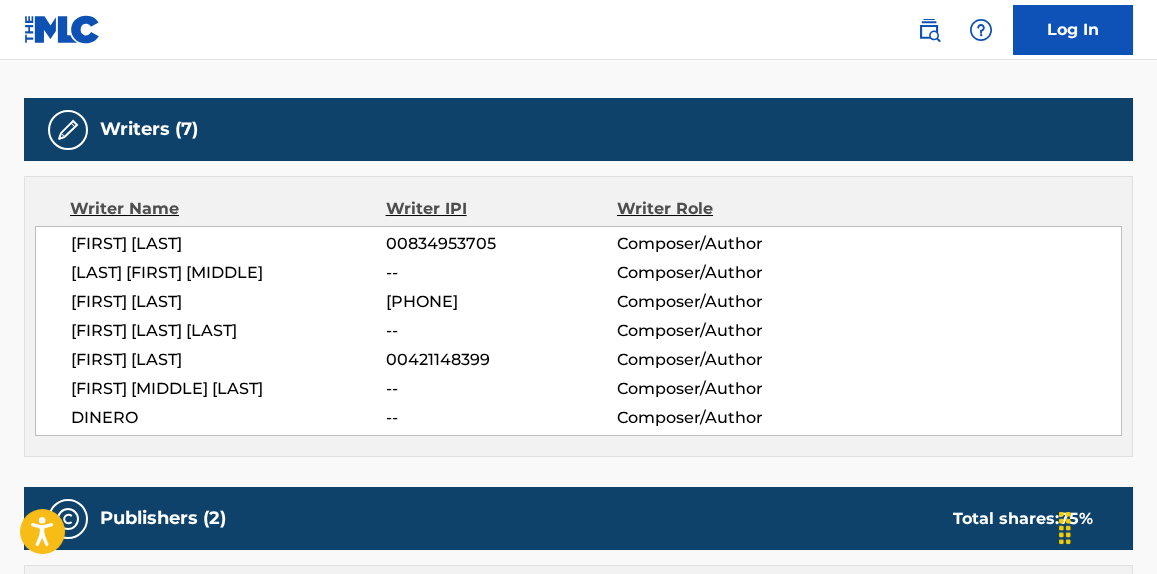 drag, startPoint x: 406, startPoint y: 265, endPoint x: 218, endPoint y: 318, distance: 195.32793 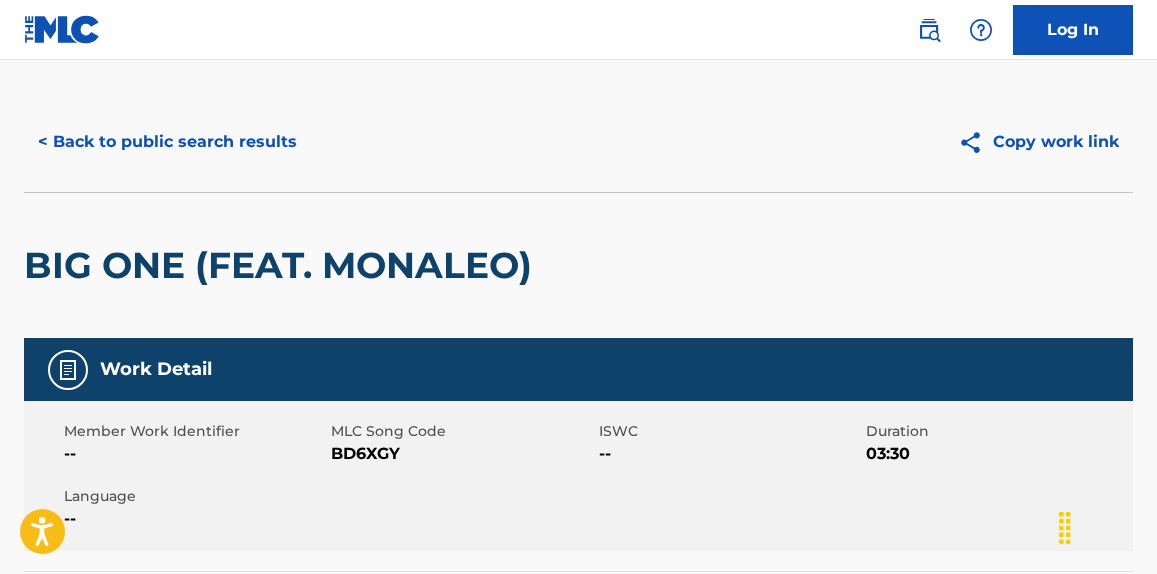 scroll, scrollTop: 0, scrollLeft: 0, axis: both 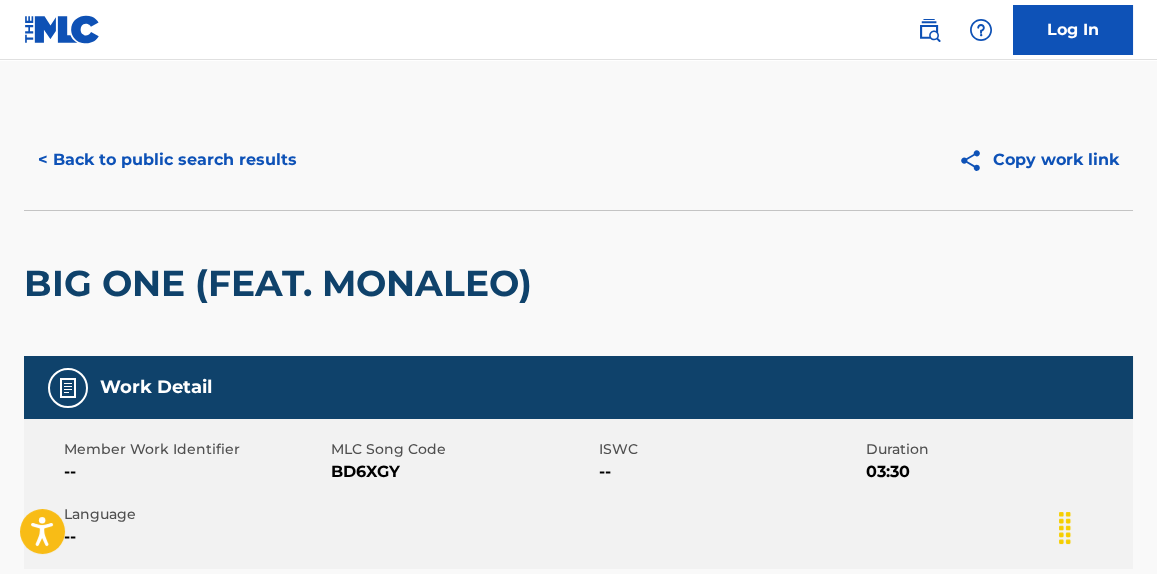 click on "BIG ONE (FEAT. MONALEO)" at bounding box center (283, 283) 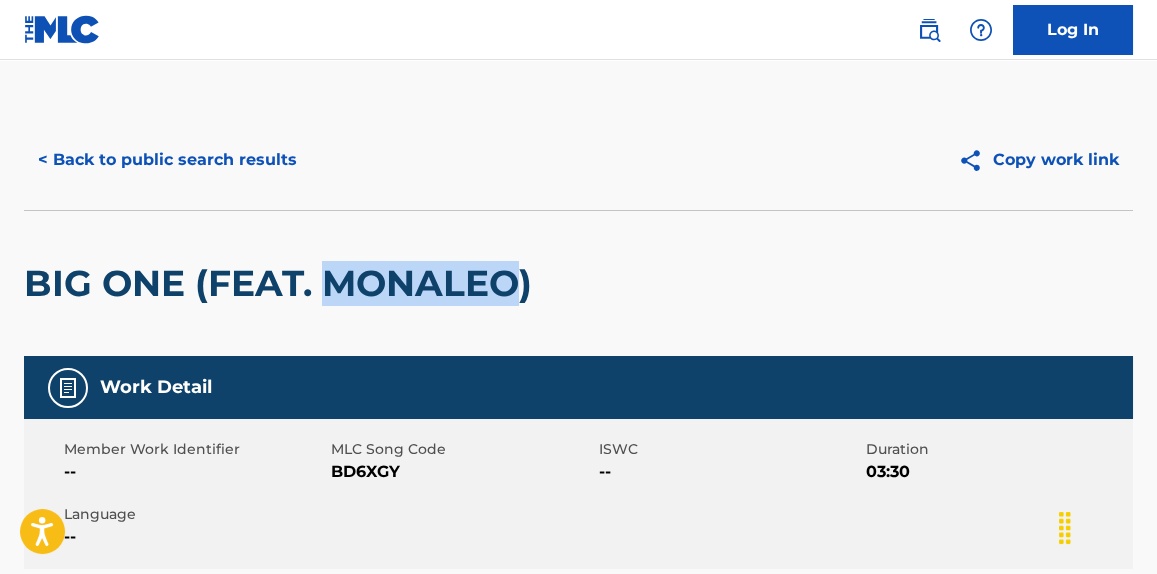 click on "BIG ONE (FEAT. MONALEO)" at bounding box center [283, 283] 